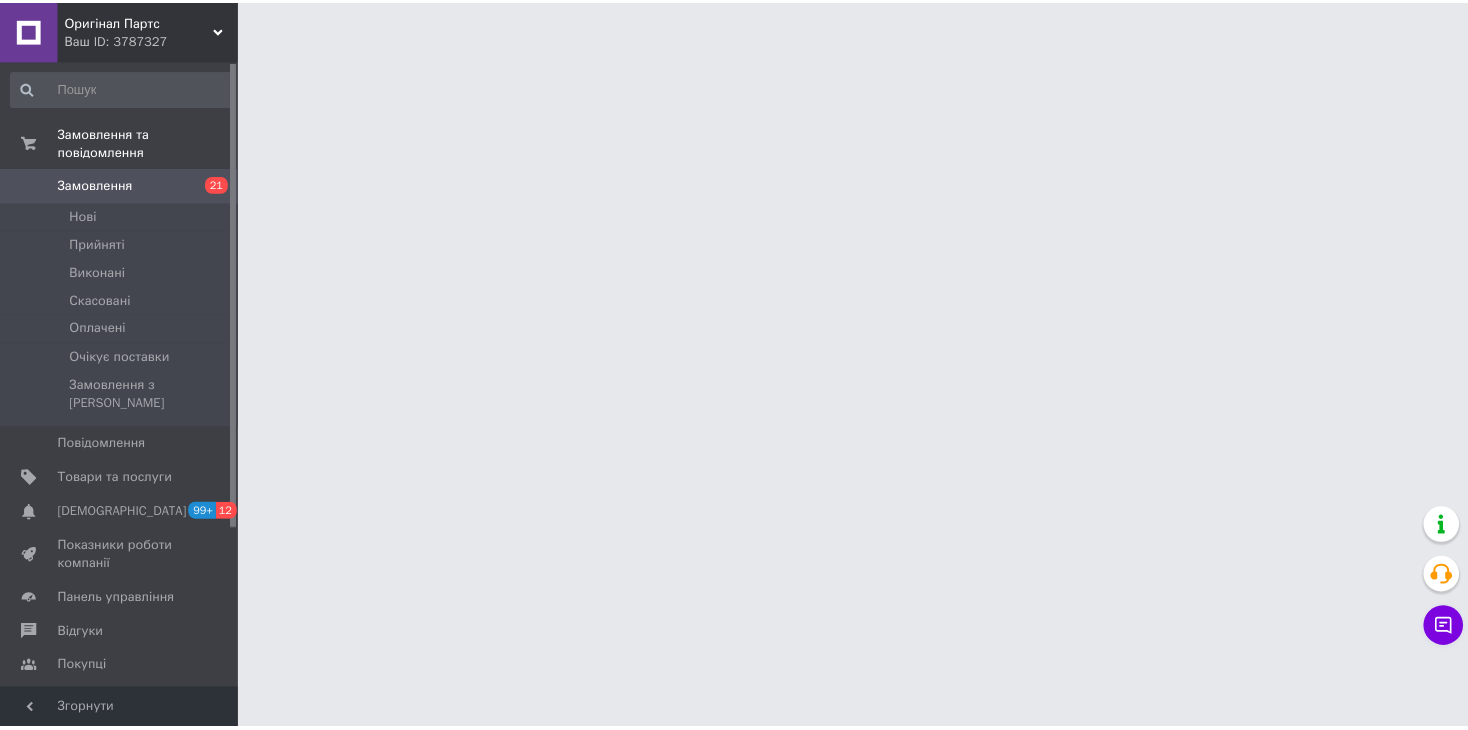 scroll, scrollTop: 0, scrollLeft: 0, axis: both 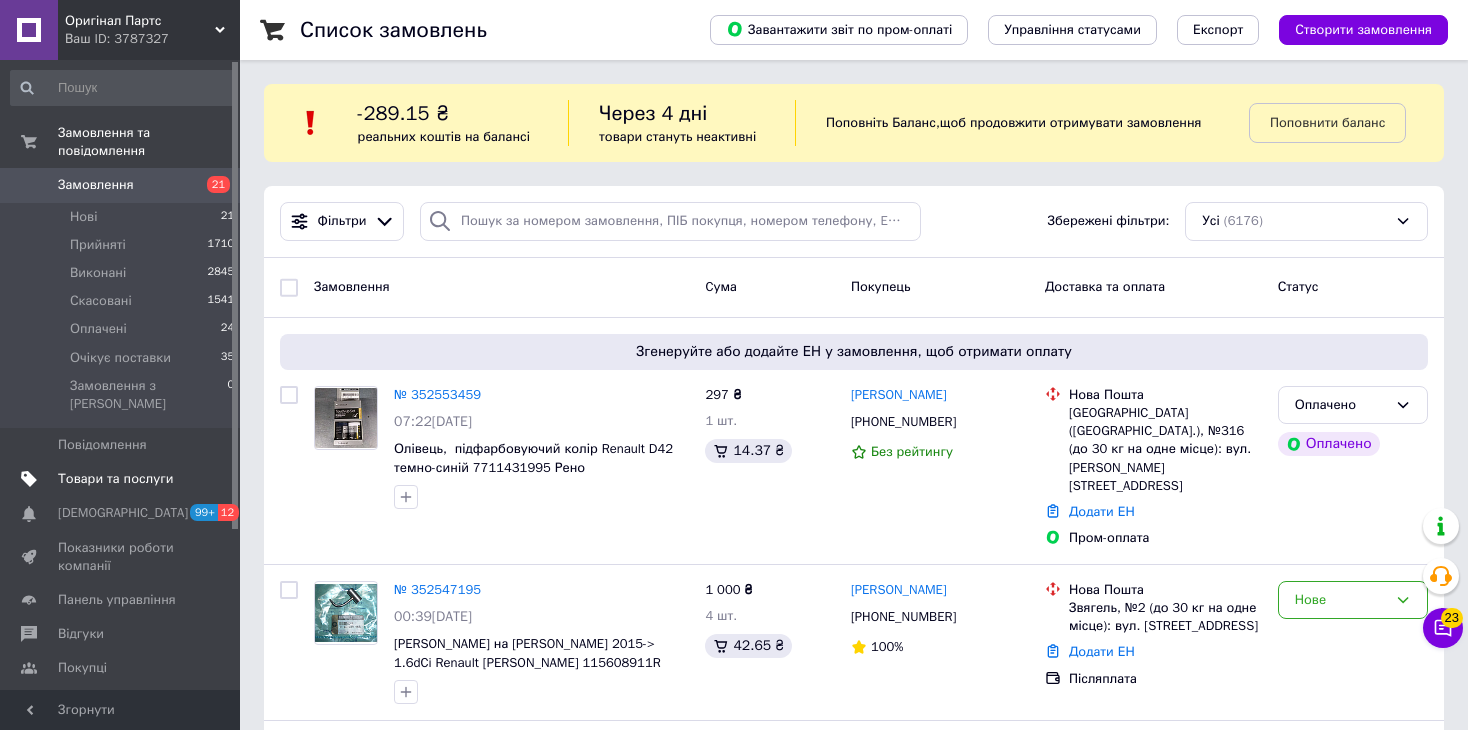 click on "Товари та послуги" at bounding box center (115, 479) 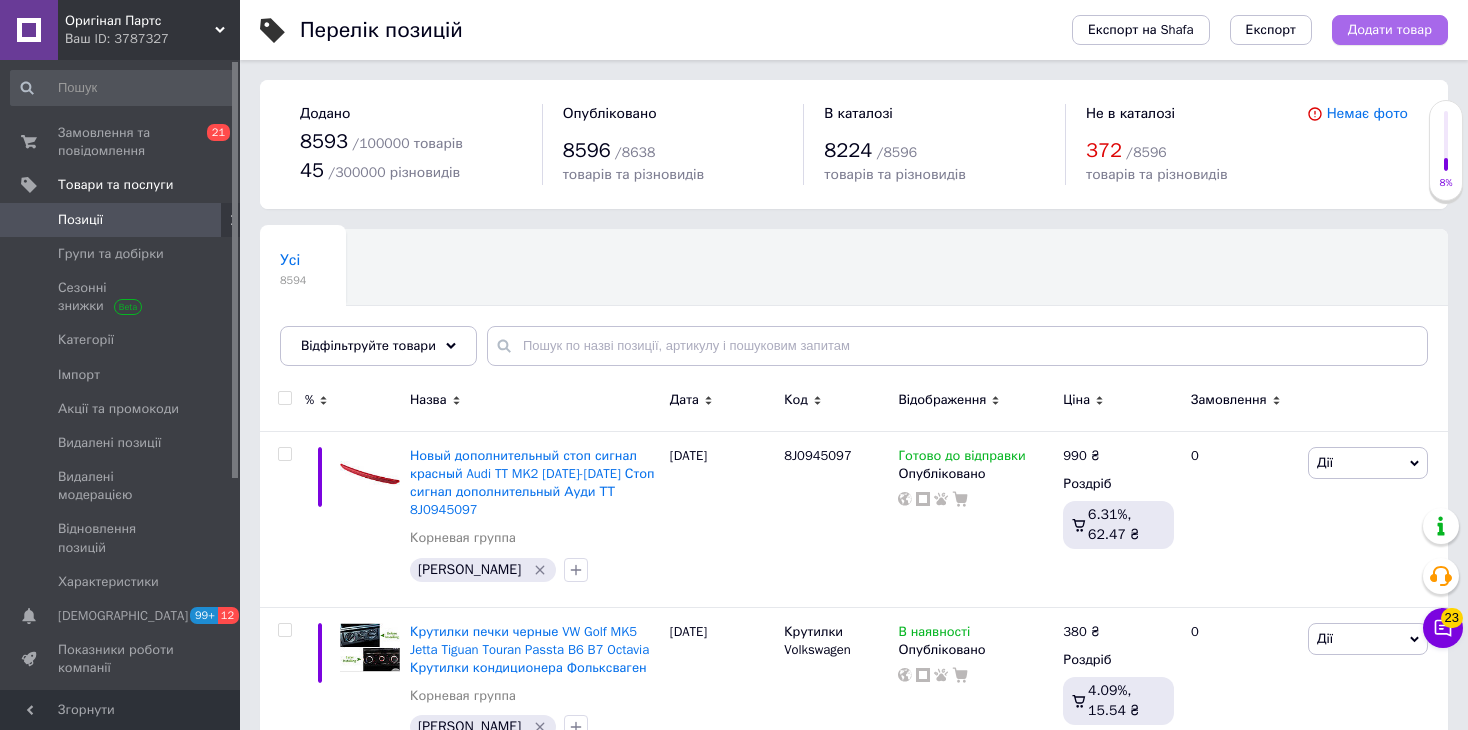 click on "Додати товар" at bounding box center (1390, 30) 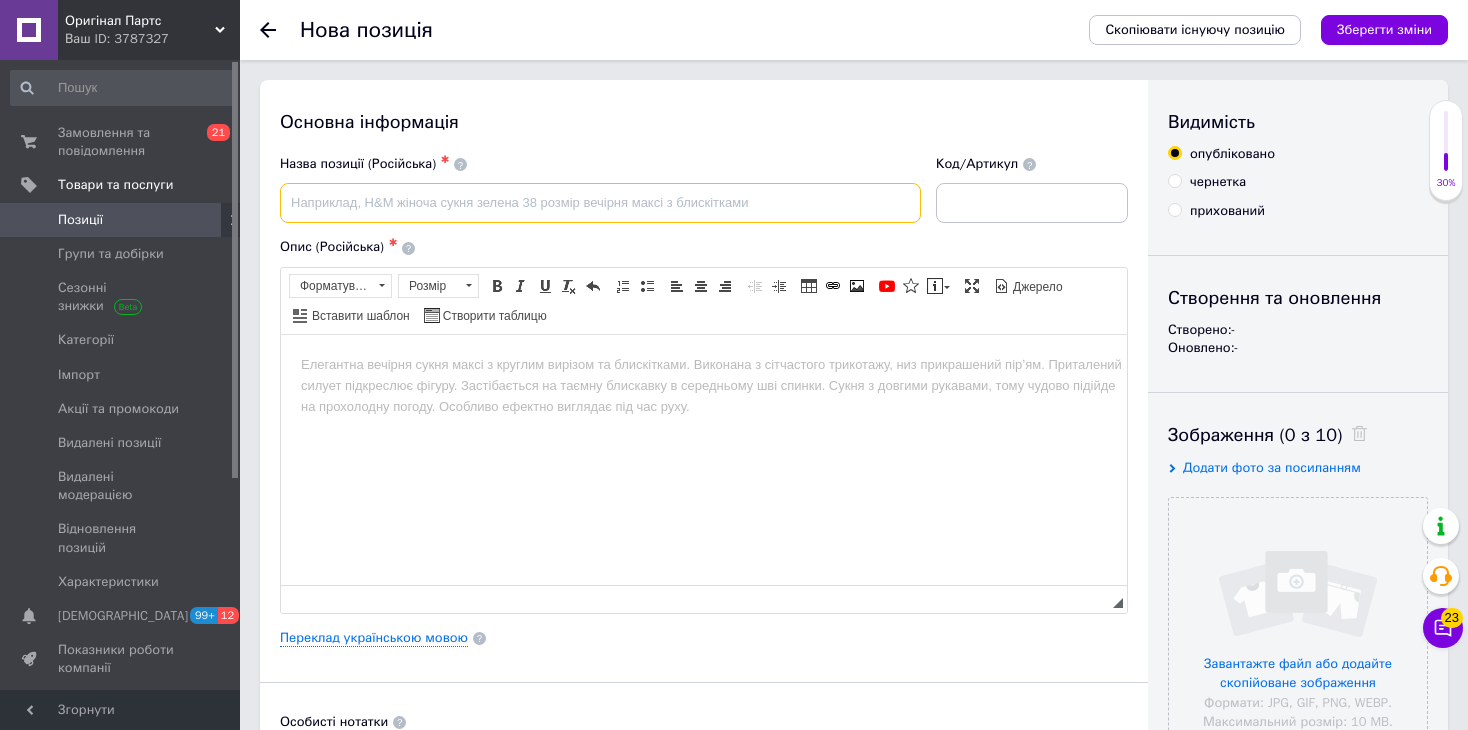 scroll, scrollTop: 0, scrollLeft: 0, axis: both 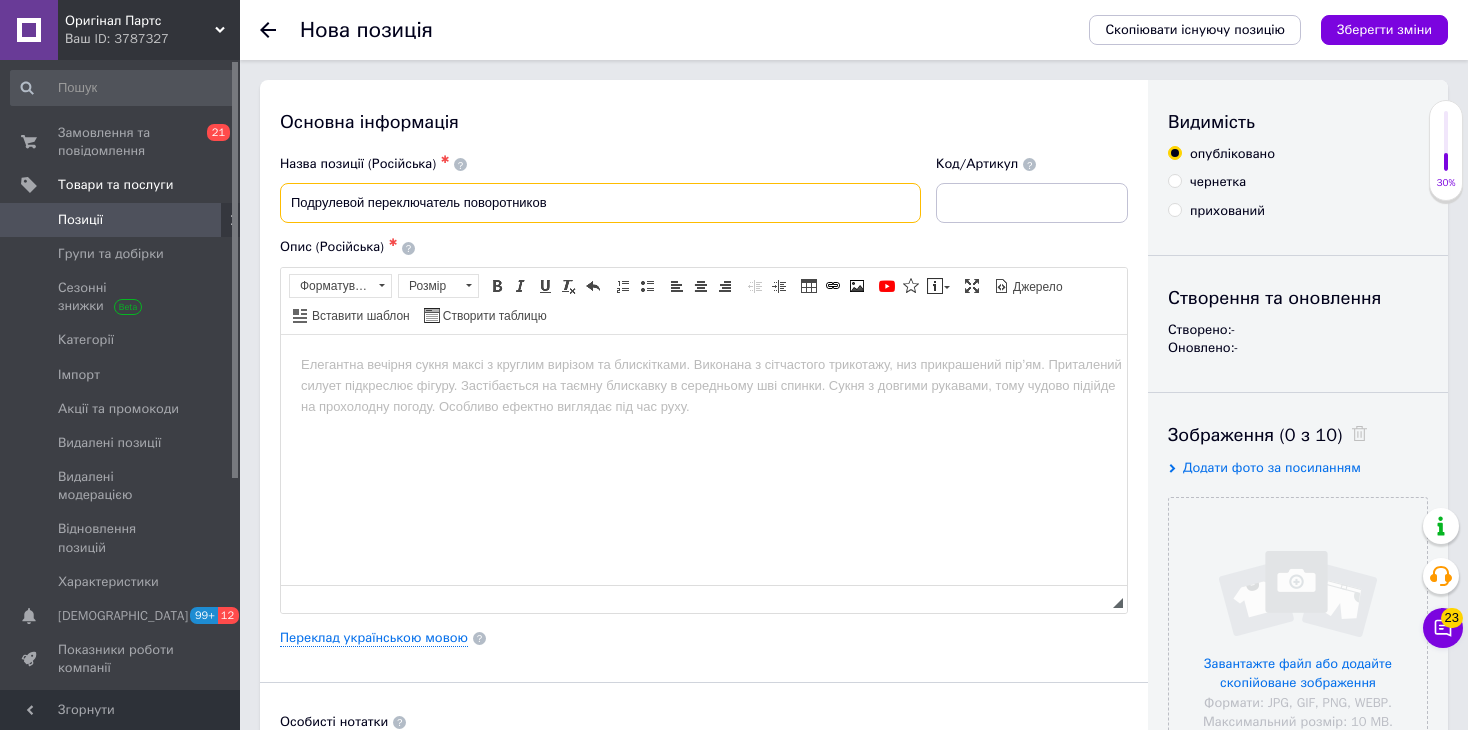 paste on "Citroën Peugeot 307 308 207 206" 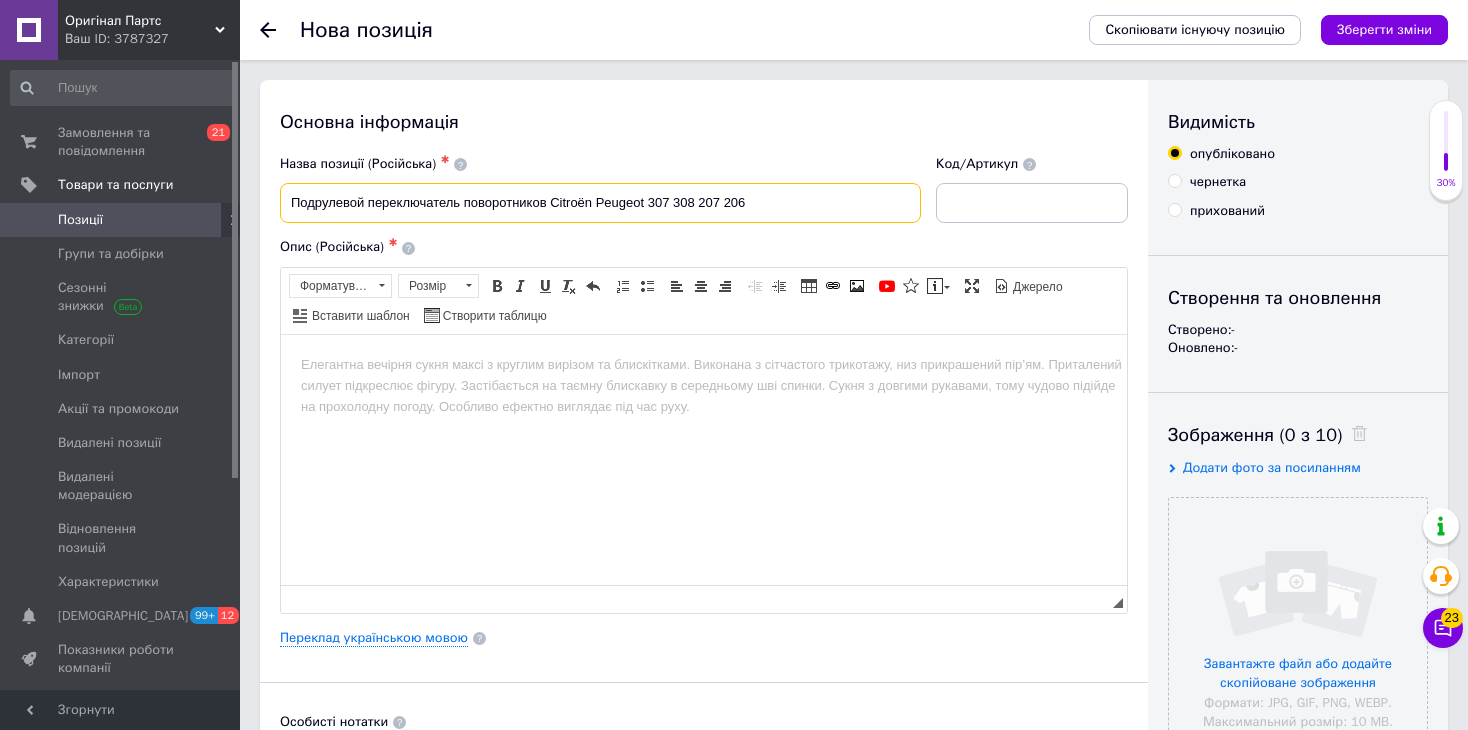 click on "Подрулевой переключатель поворотников Citroën Peugeot 307 308 207 206" at bounding box center [600, 203] 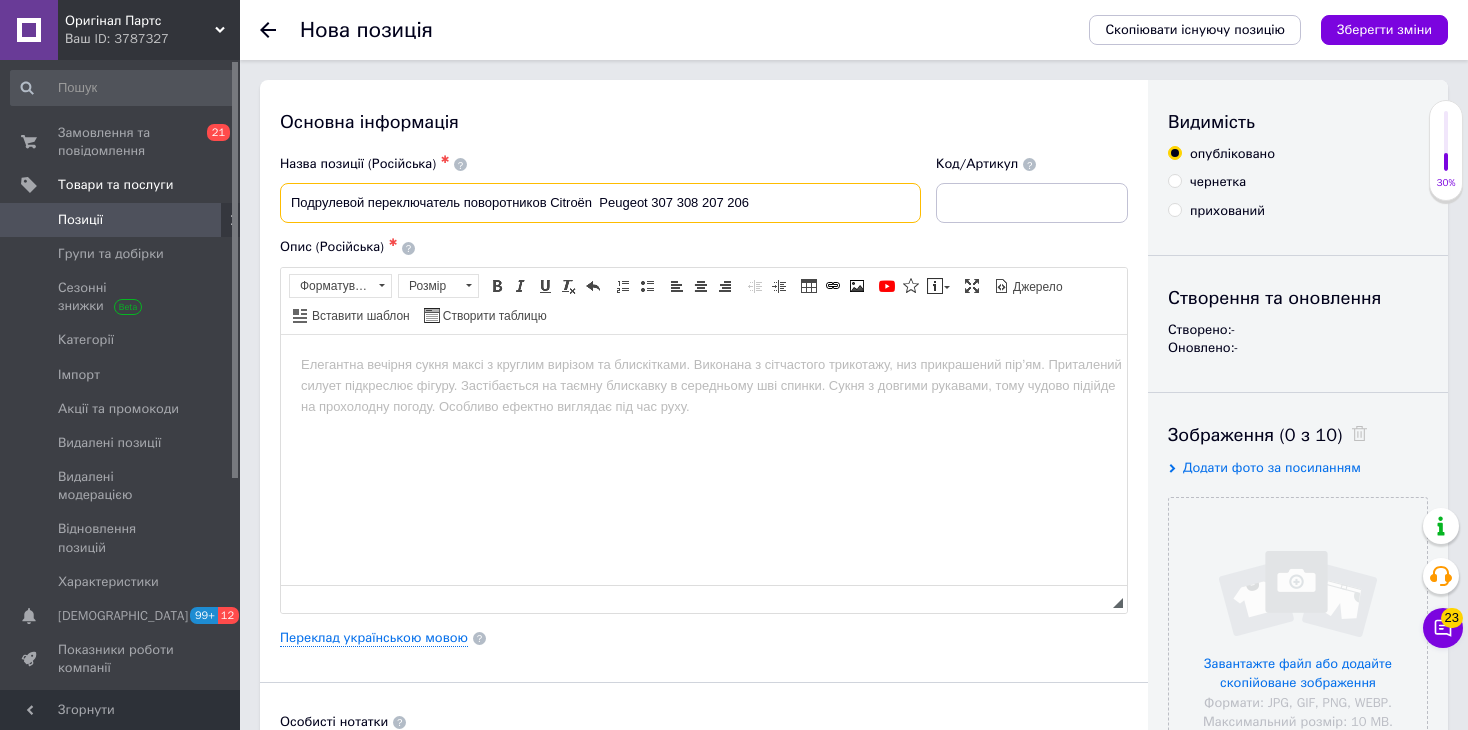 paste on "Xsara Berlingo" 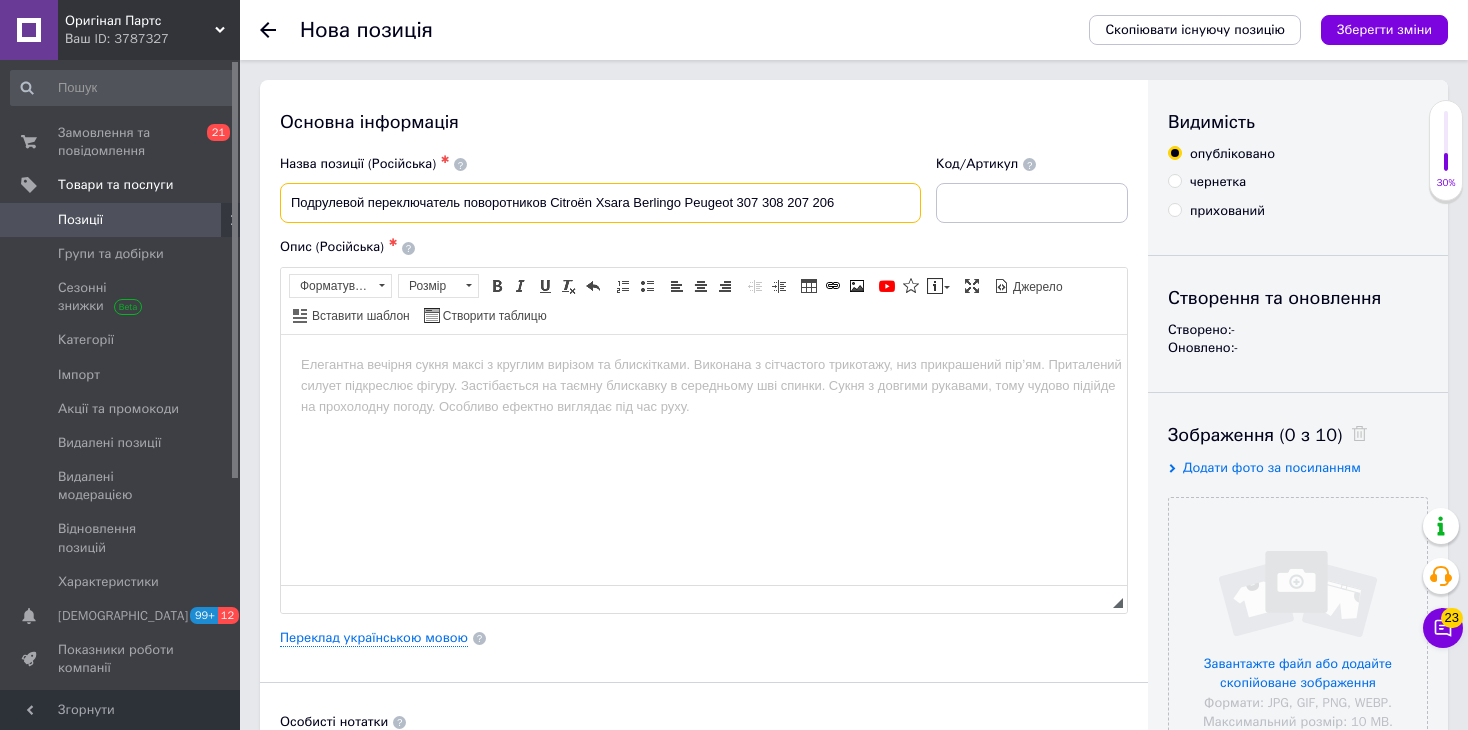 click on "Подрулевой переключатель поворотников Citroën Xsara Berlingo Peugeot 307 308 207 206" at bounding box center [600, 203] 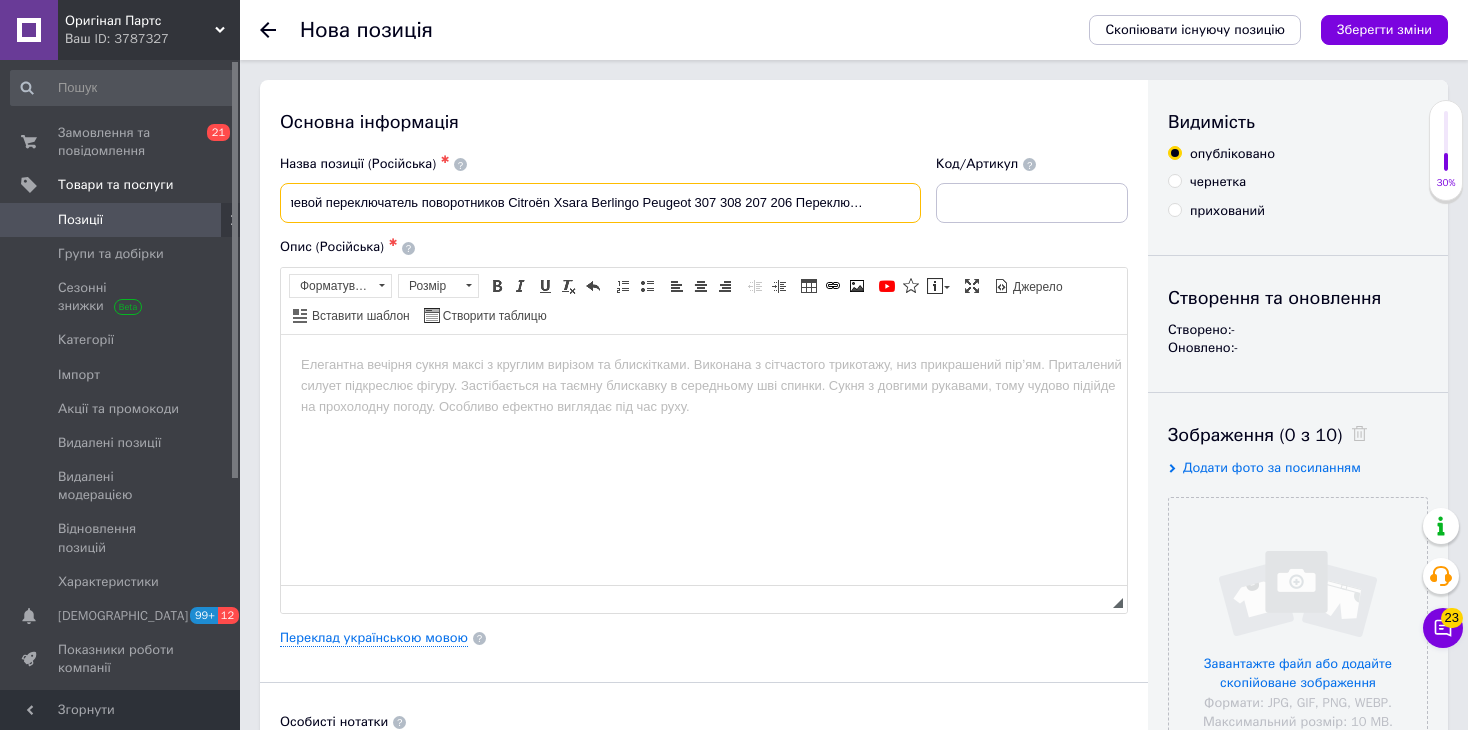 scroll, scrollTop: 0, scrollLeft: 49, axis: horizontal 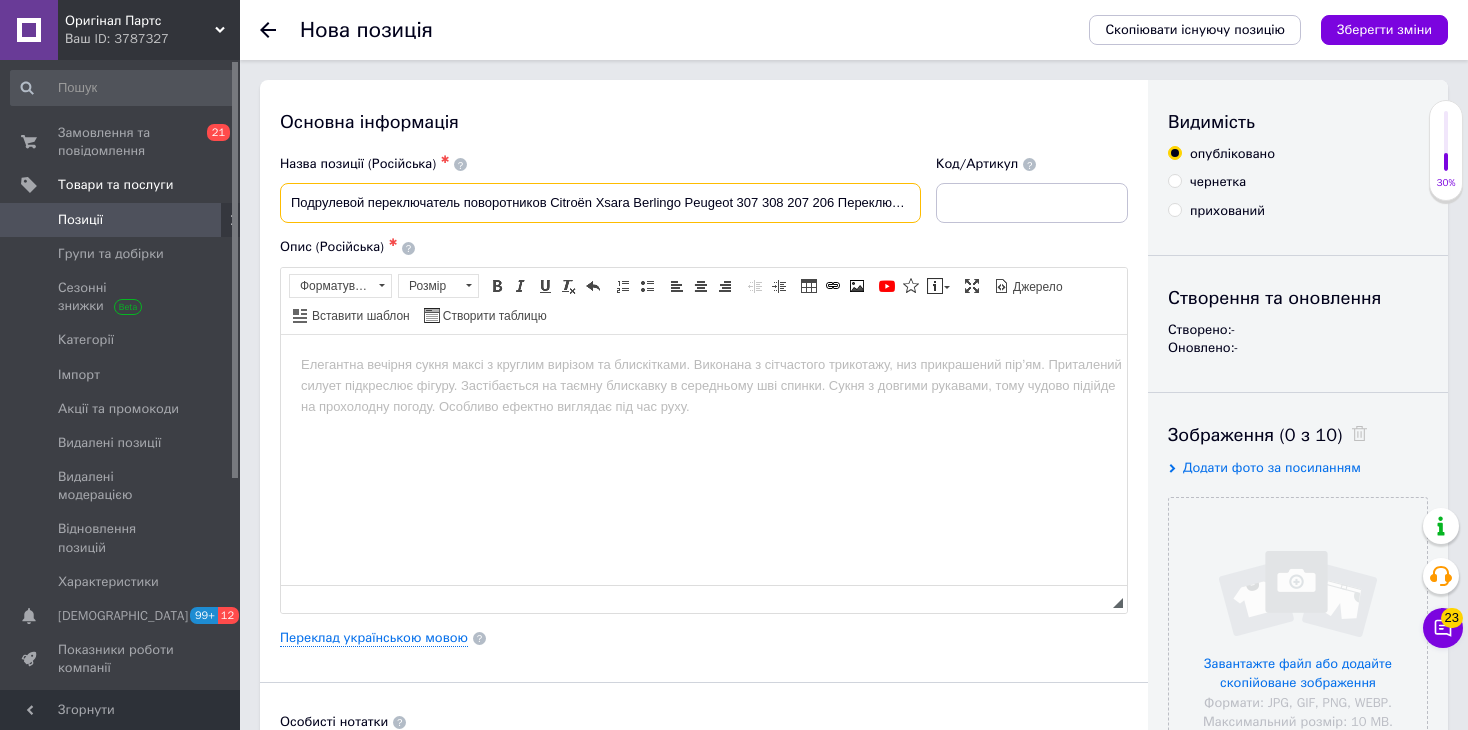 drag, startPoint x: 923, startPoint y: 201, endPoint x: 270, endPoint y: 197, distance: 653.01227 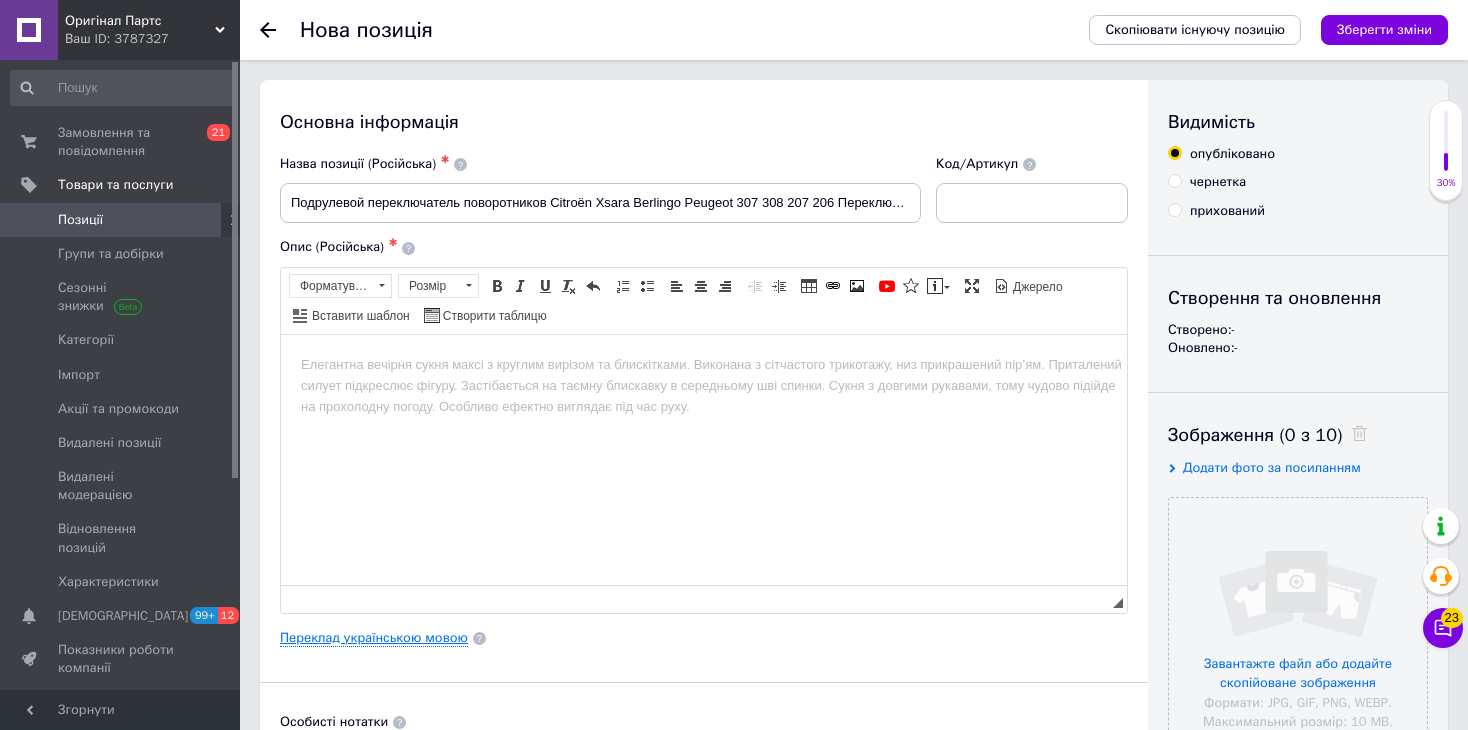 click on "Переклад українською мовою" at bounding box center (374, 638) 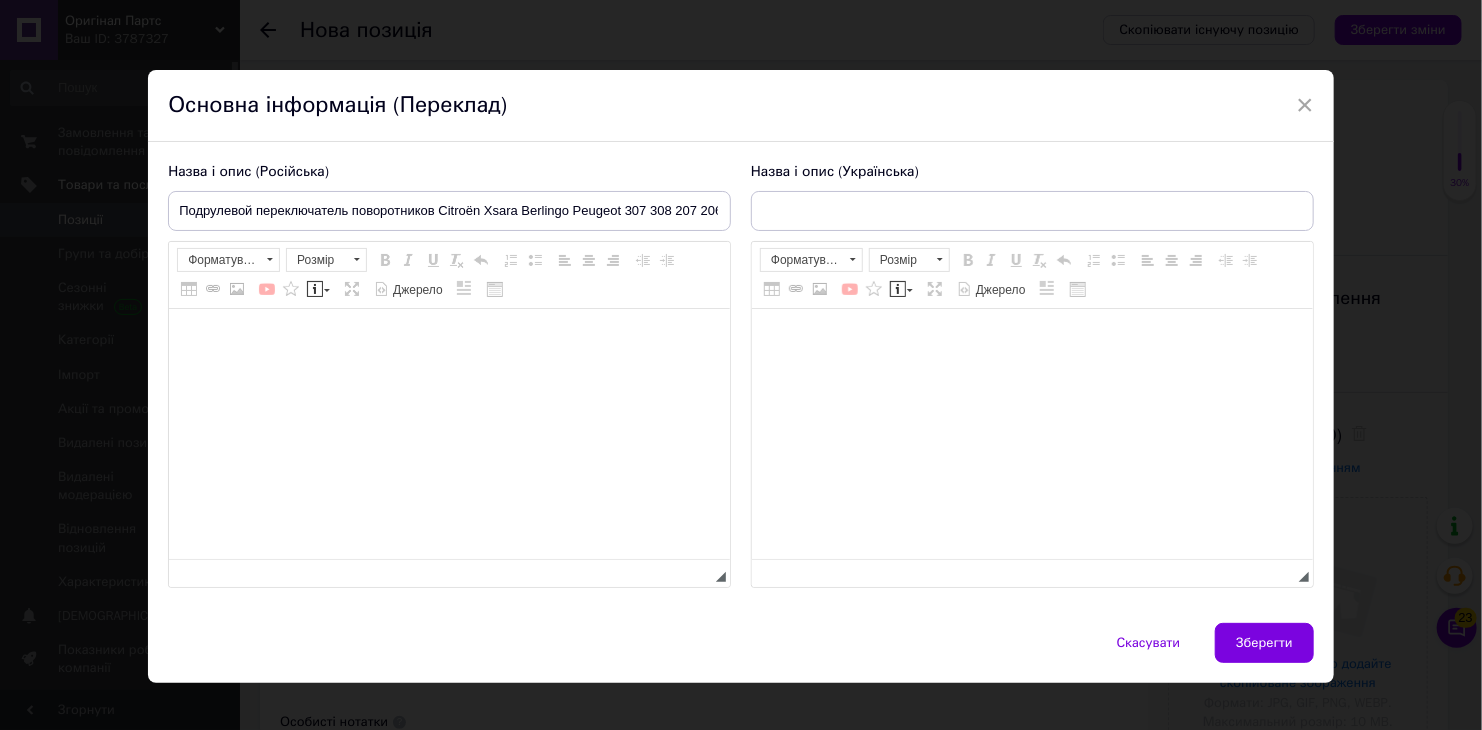 scroll, scrollTop: 0, scrollLeft: 0, axis: both 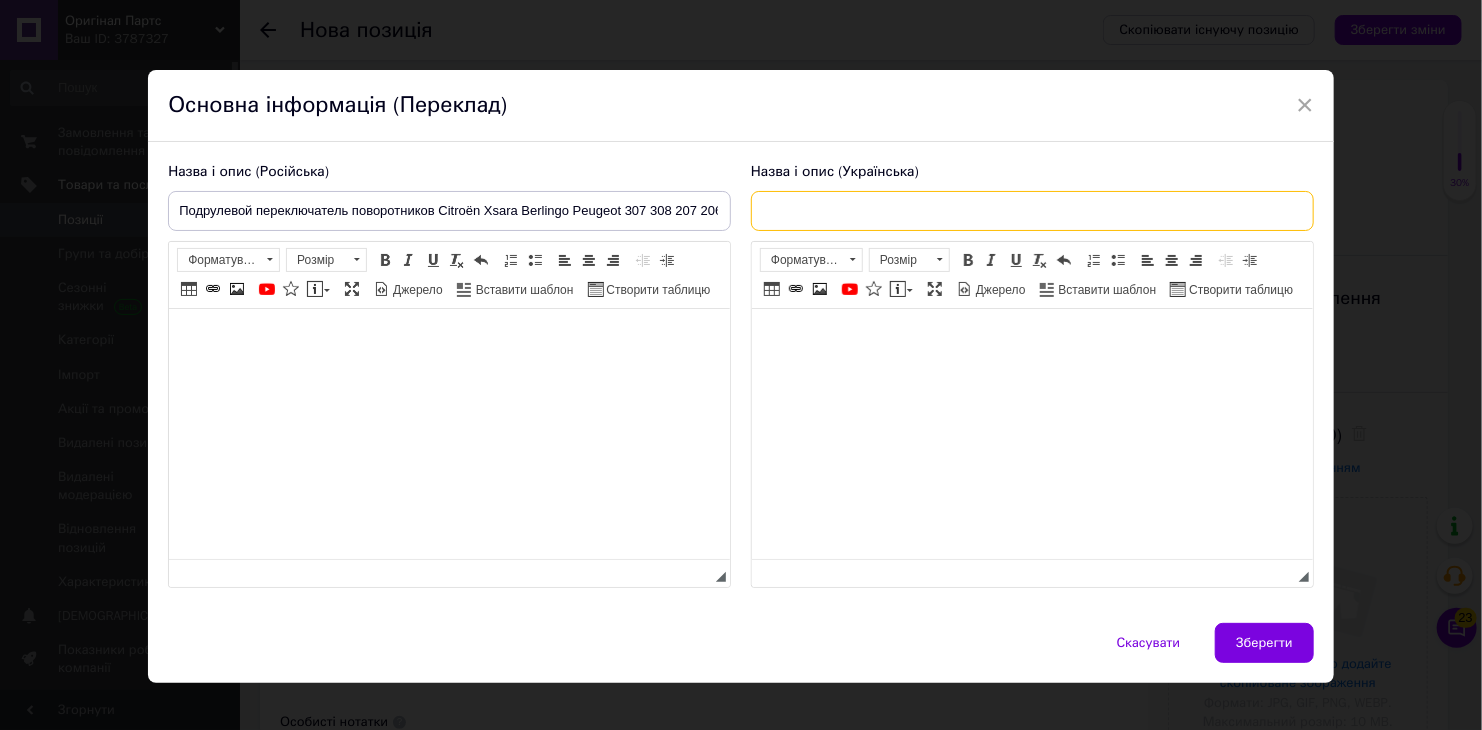 click at bounding box center [1032, 211] 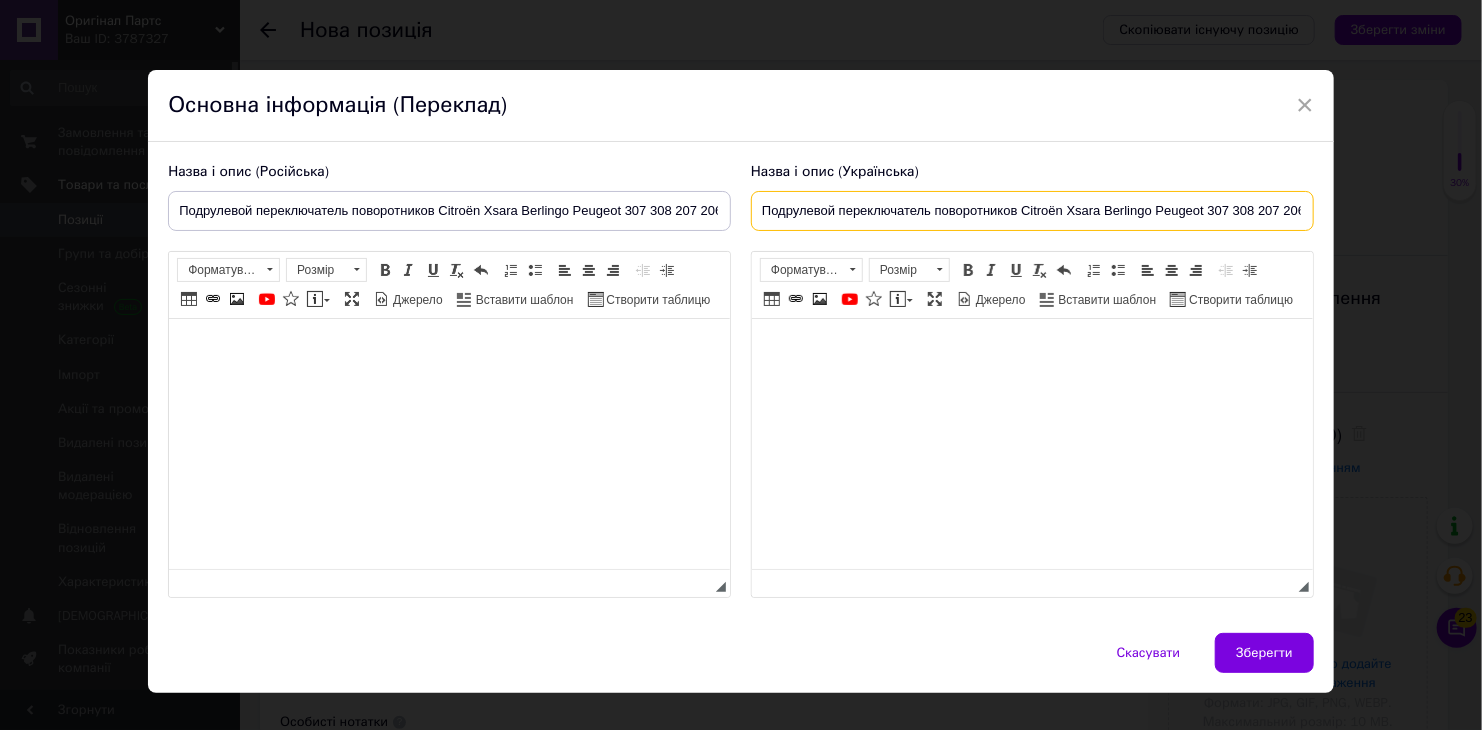 scroll, scrollTop: 0, scrollLeft: 140, axis: horizontal 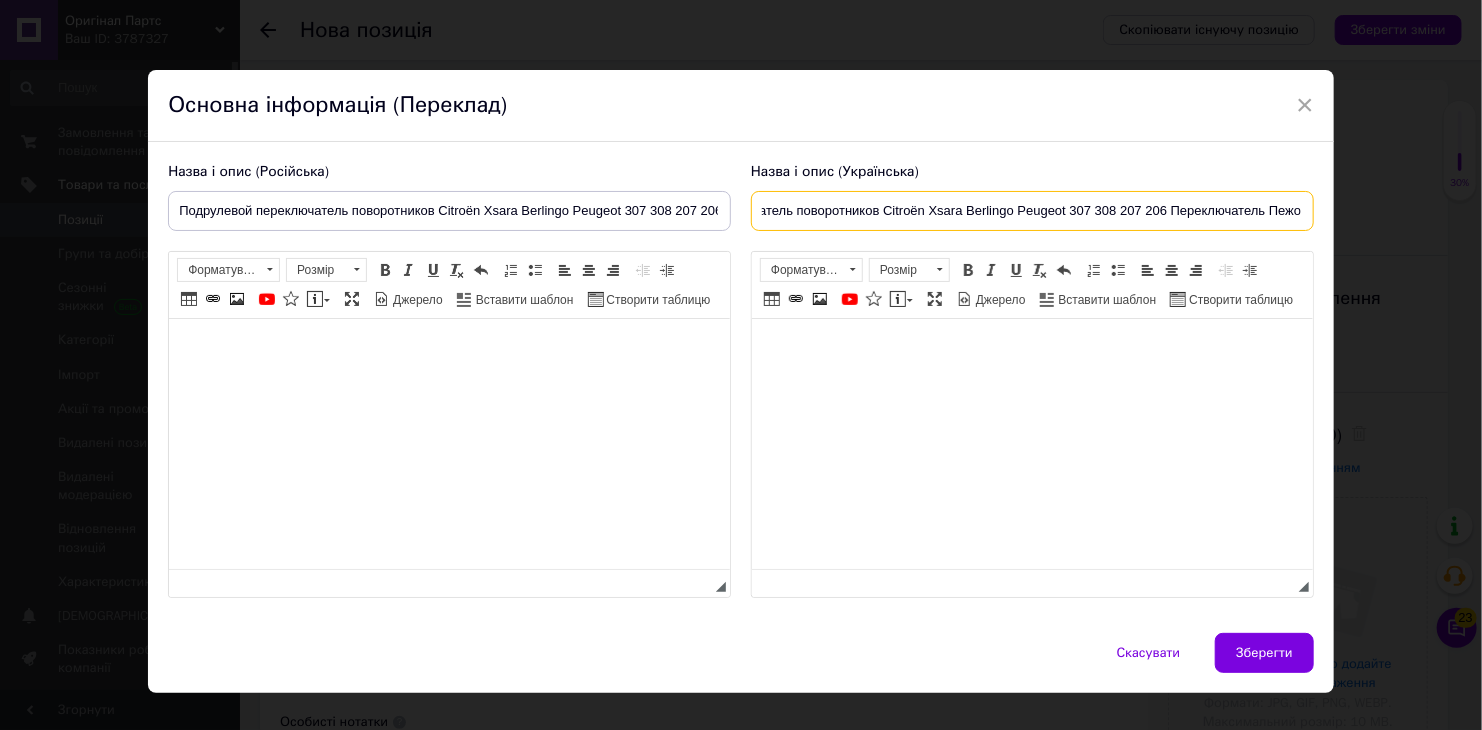 type on "Подрулевой переключатель поворотников Citroën Xsara Berlingo Peugeot 307 308 207 206 Переключатель Пежо" 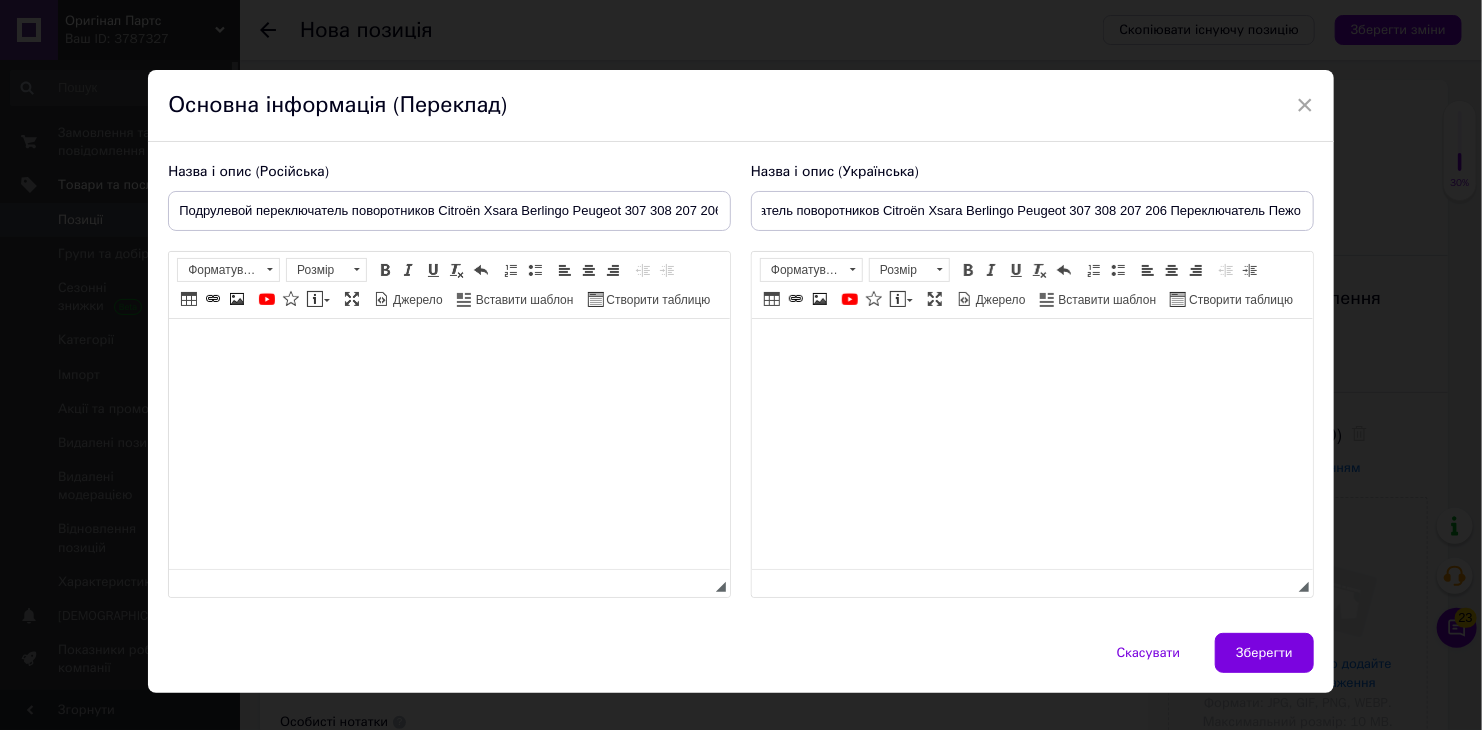 click at bounding box center (449, 349) 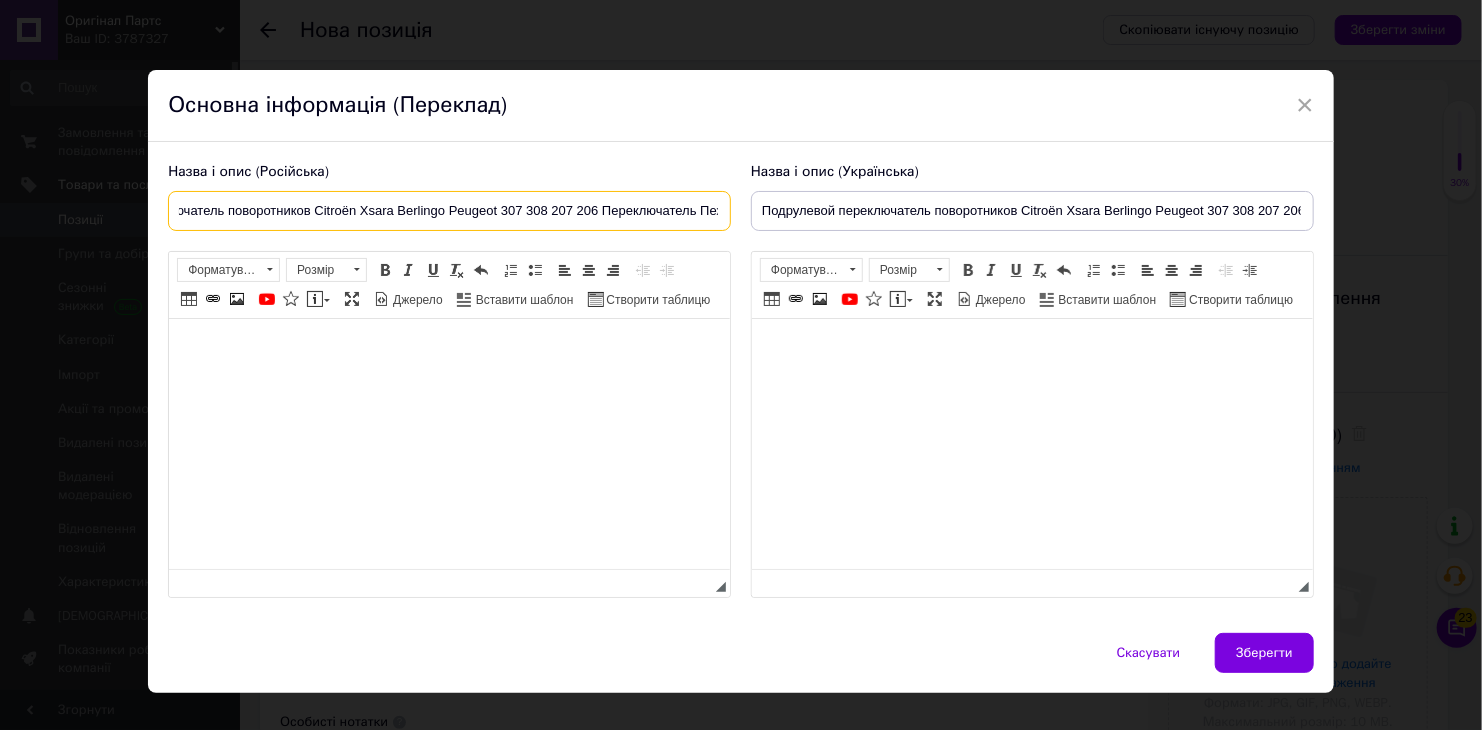 scroll, scrollTop: 0, scrollLeft: 140, axis: horizontal 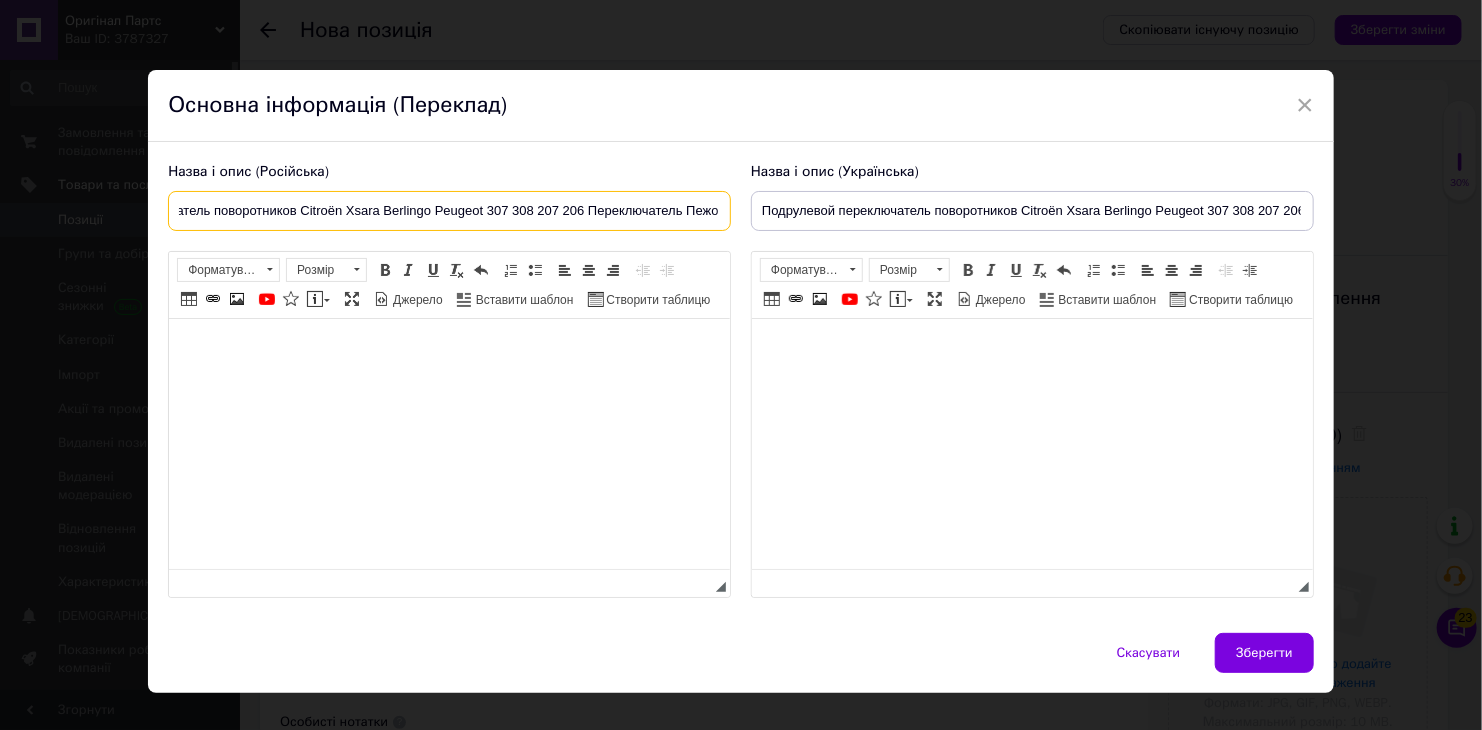 drag, startPoint x: 171, startPoint y: 205, endPoint x: 746, endPoint y: 207, distance: 575.0035 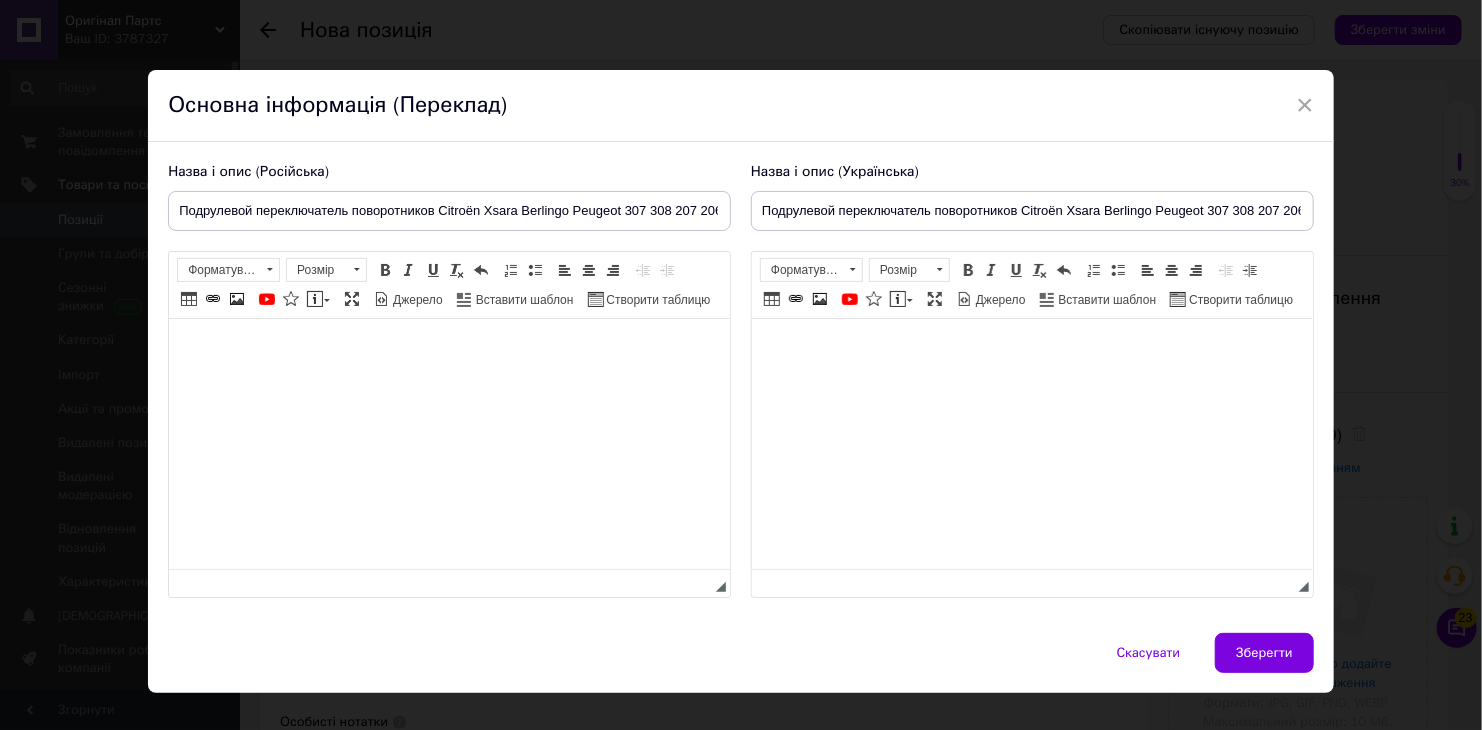 click at bounding box center [449, 349] 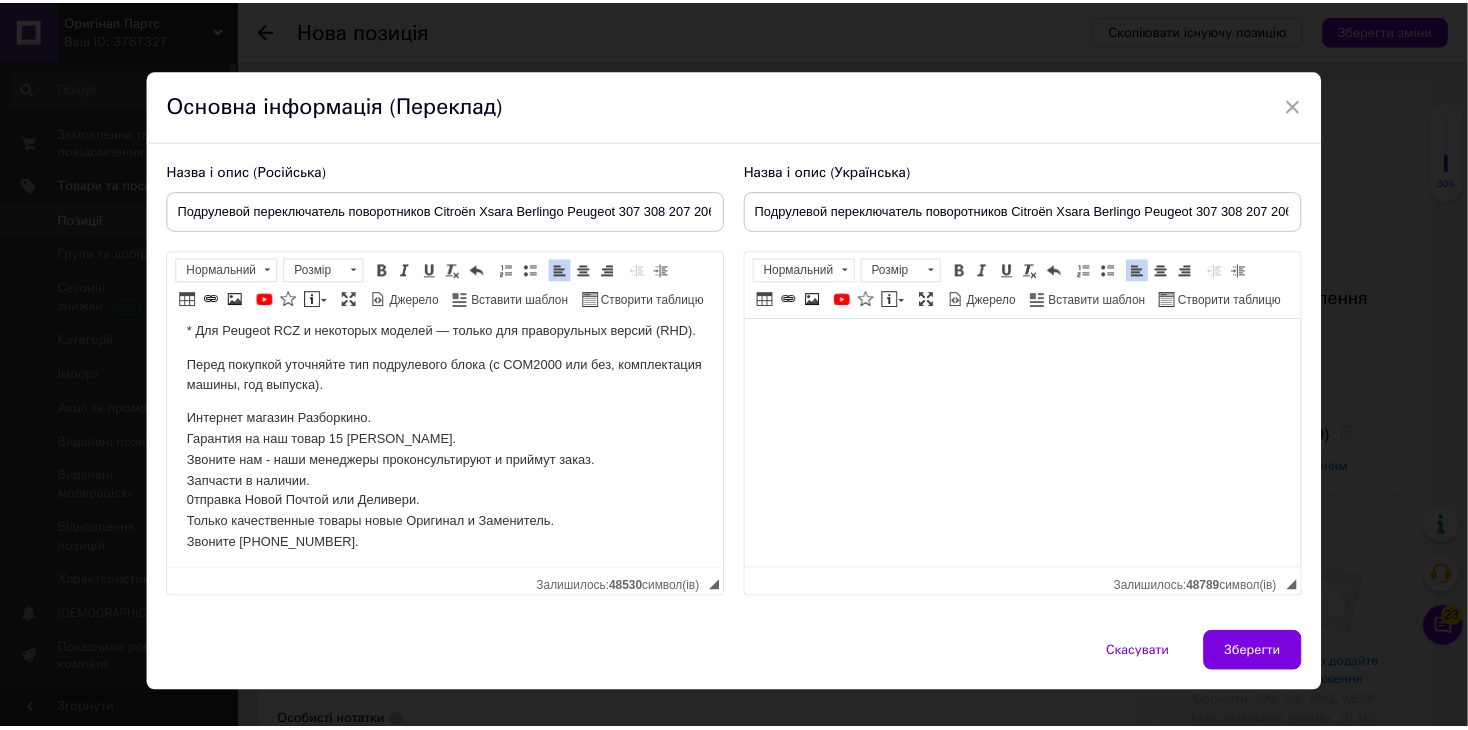 scroll, scrollTop: 517, scrollLeft: 0, axis: vertical 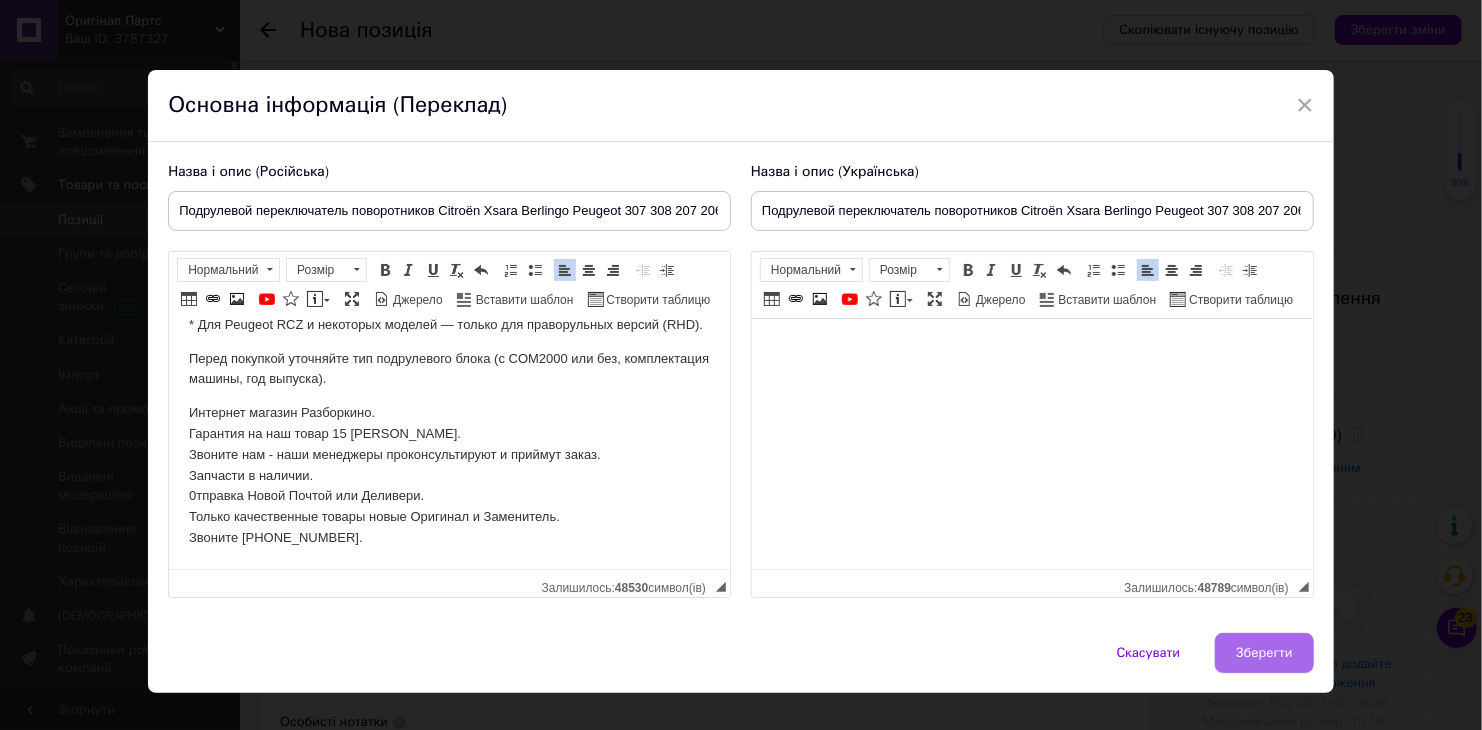 click on "Зберегти" at bounding box center (1264, 653) 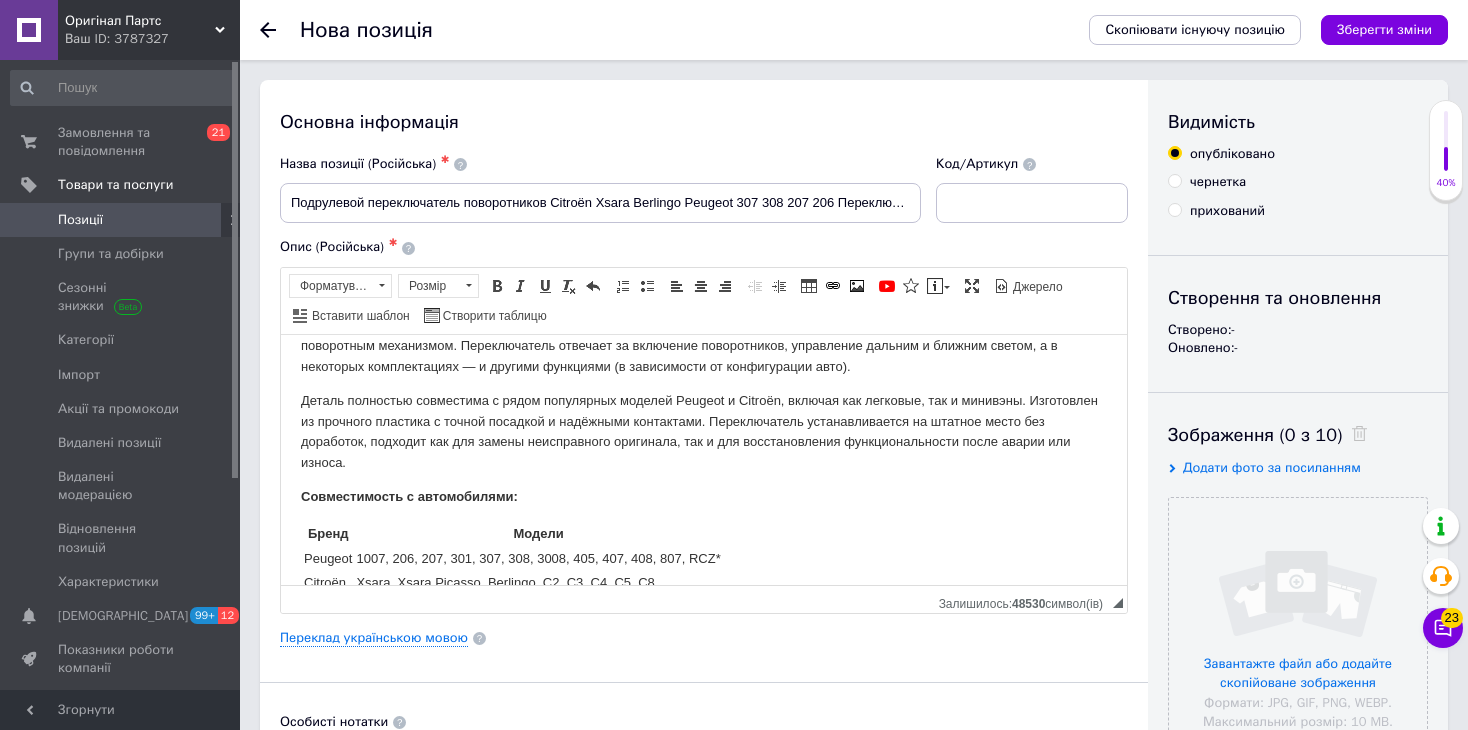 scroll, scrollTop: 300, scrollLeft: 0, axis: vertical 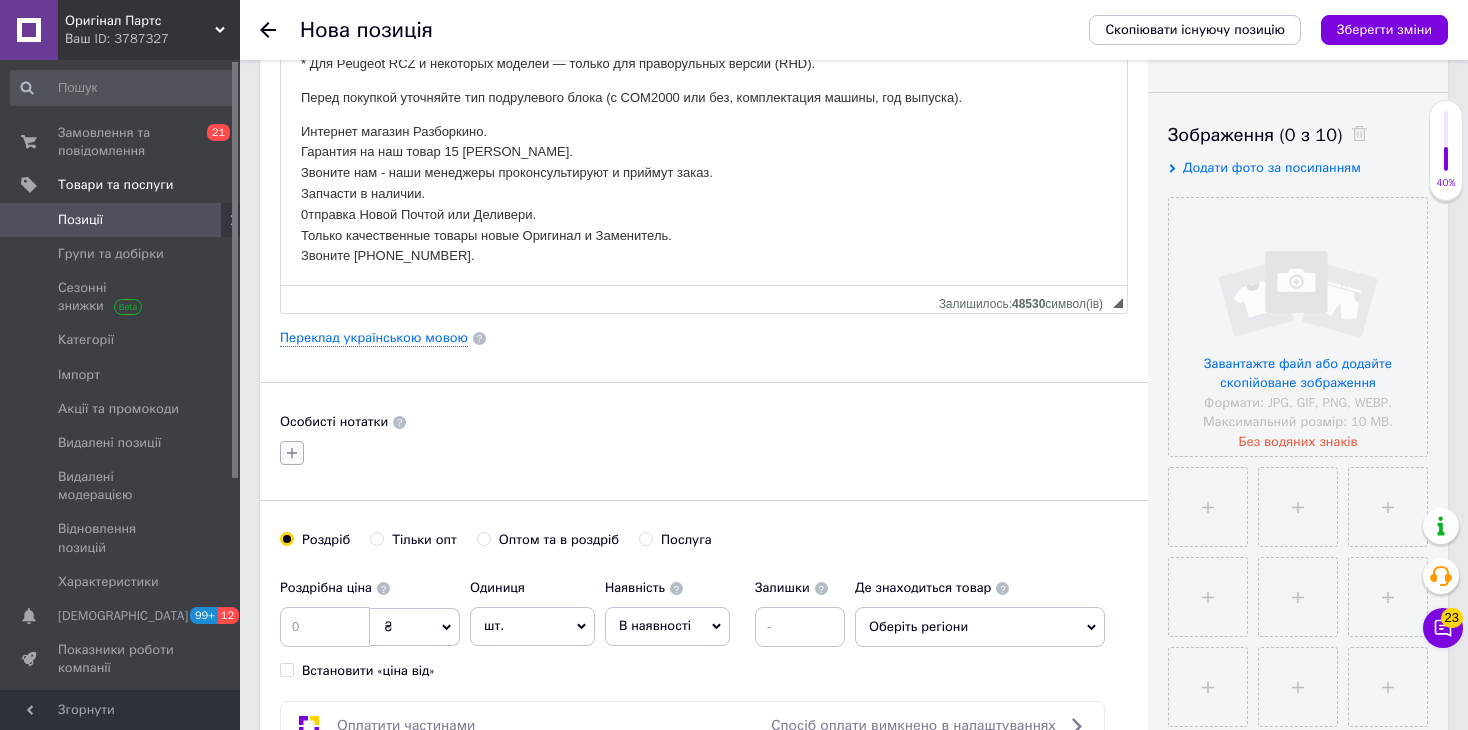 click 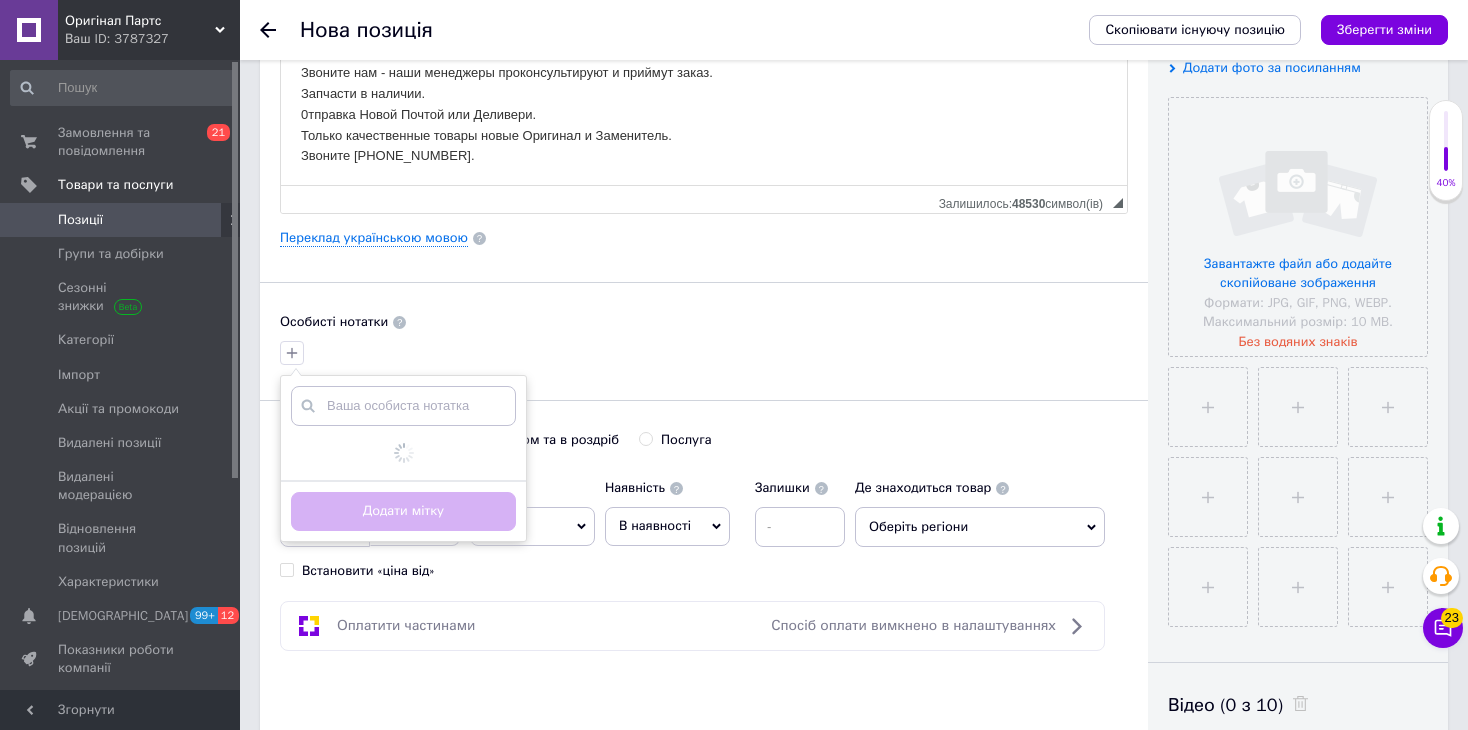 scroll, scrollTop: 500, scrollLeft: 0, axis: vertical 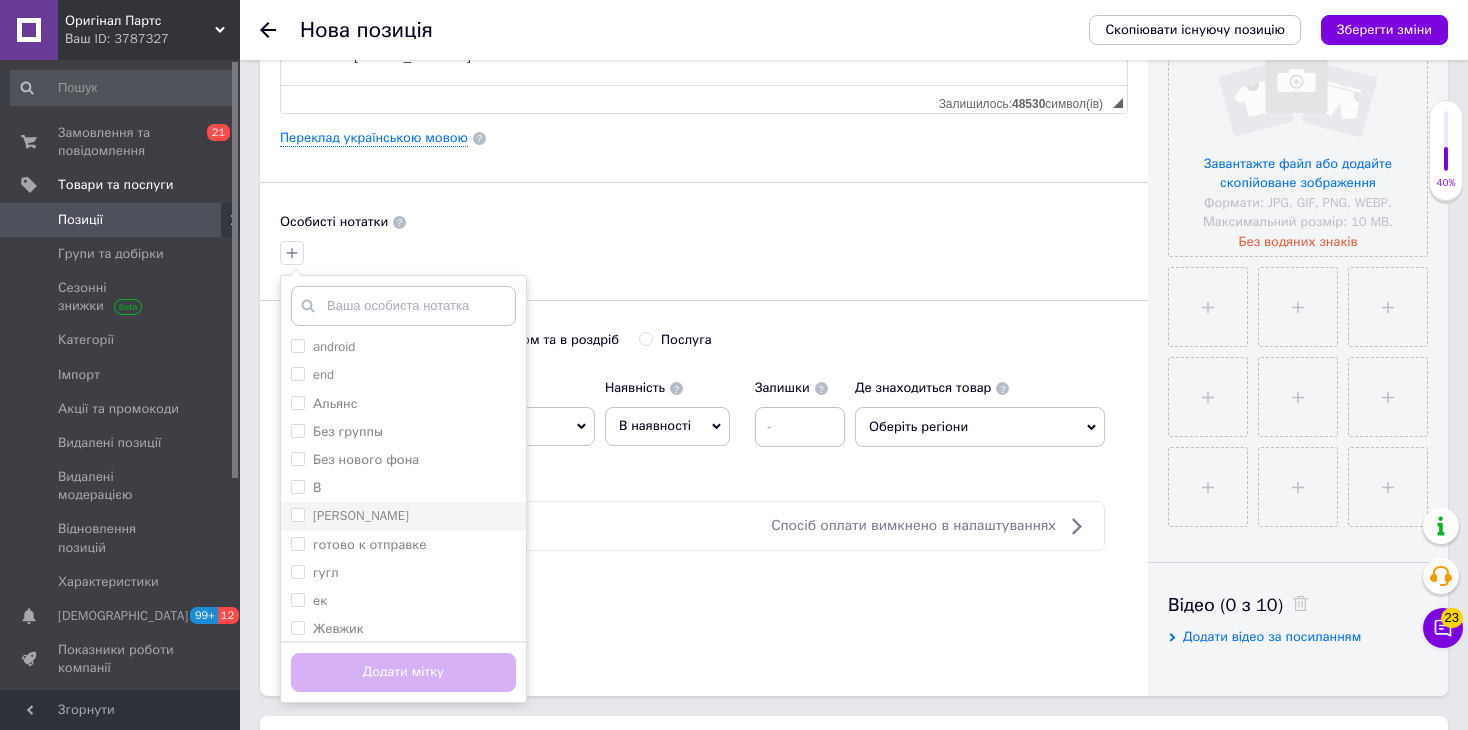click on "[PERSON_NAME]" at bounding box center [297, 514] 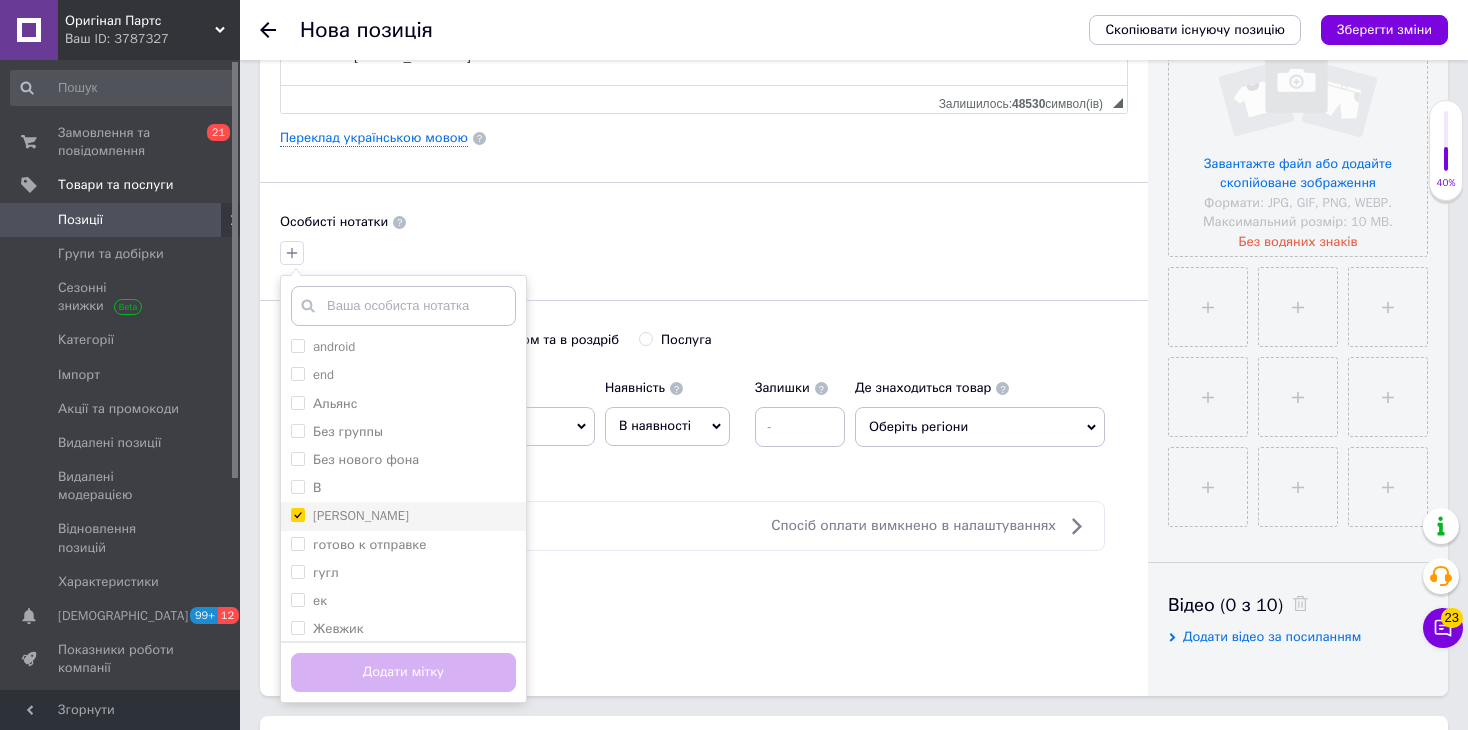 checkbox on "true" 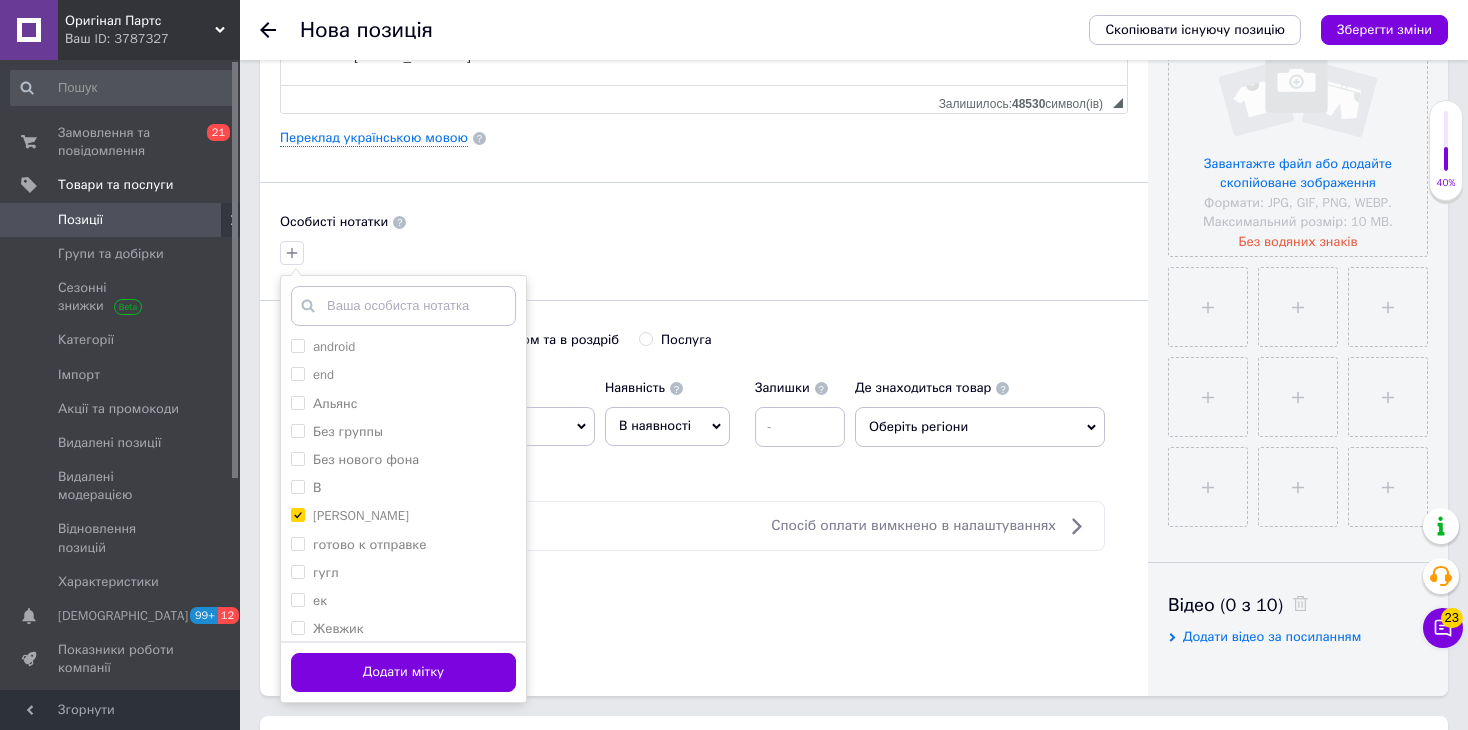 drag, startPoint x: 407, startPoint y: 671, endPoint x: 407, endPoint y: 652, distance: 19 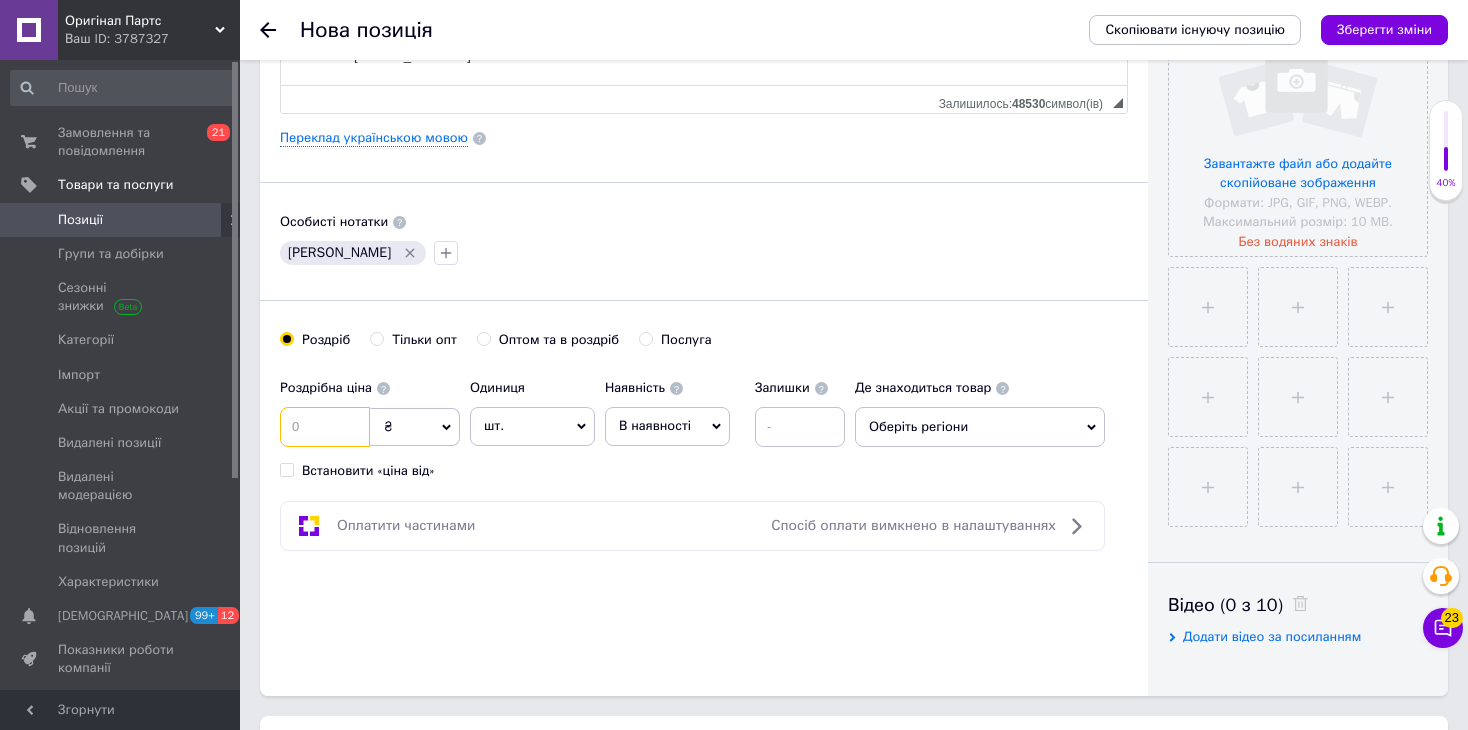 click at bounding box center [325, 427] 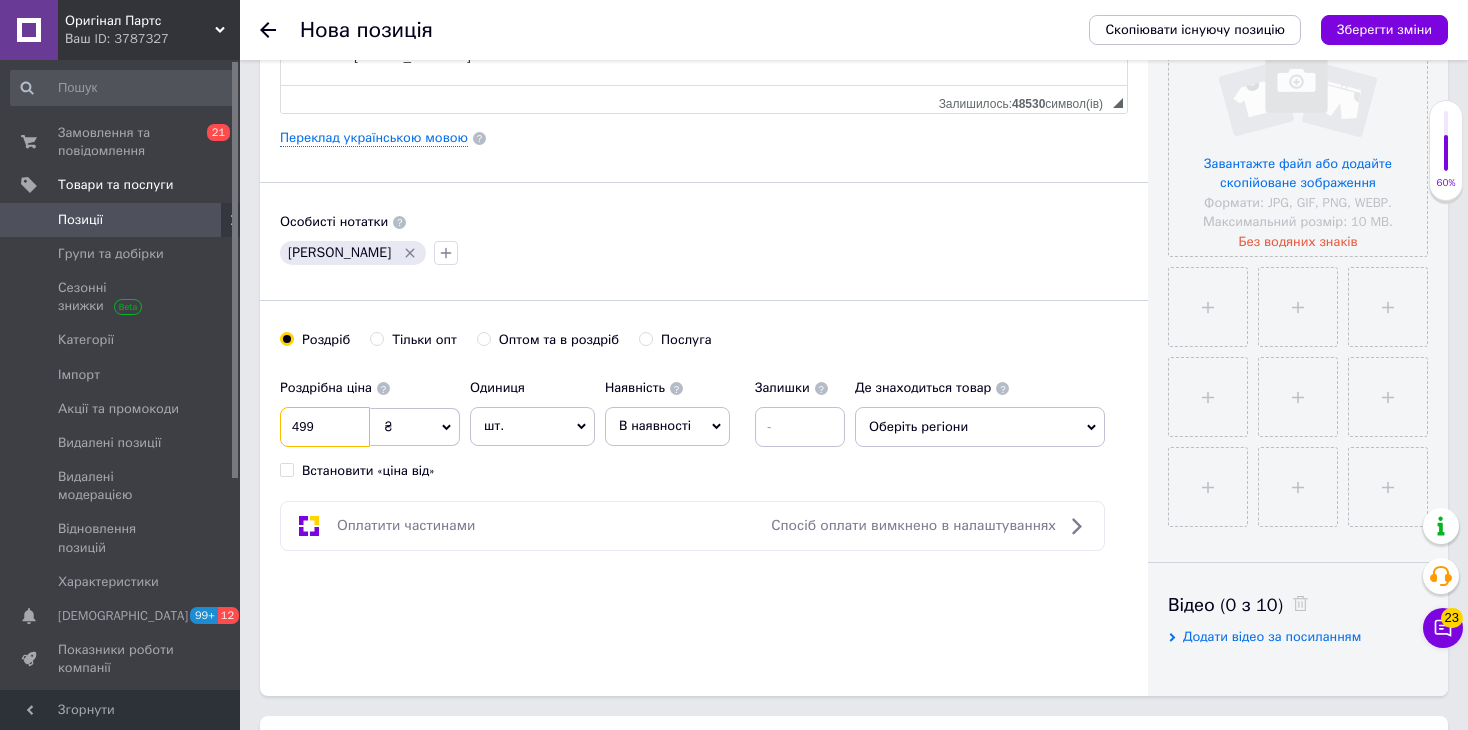 scroll, scrollTop: 300, scrollLeft: 0, axis: vertical 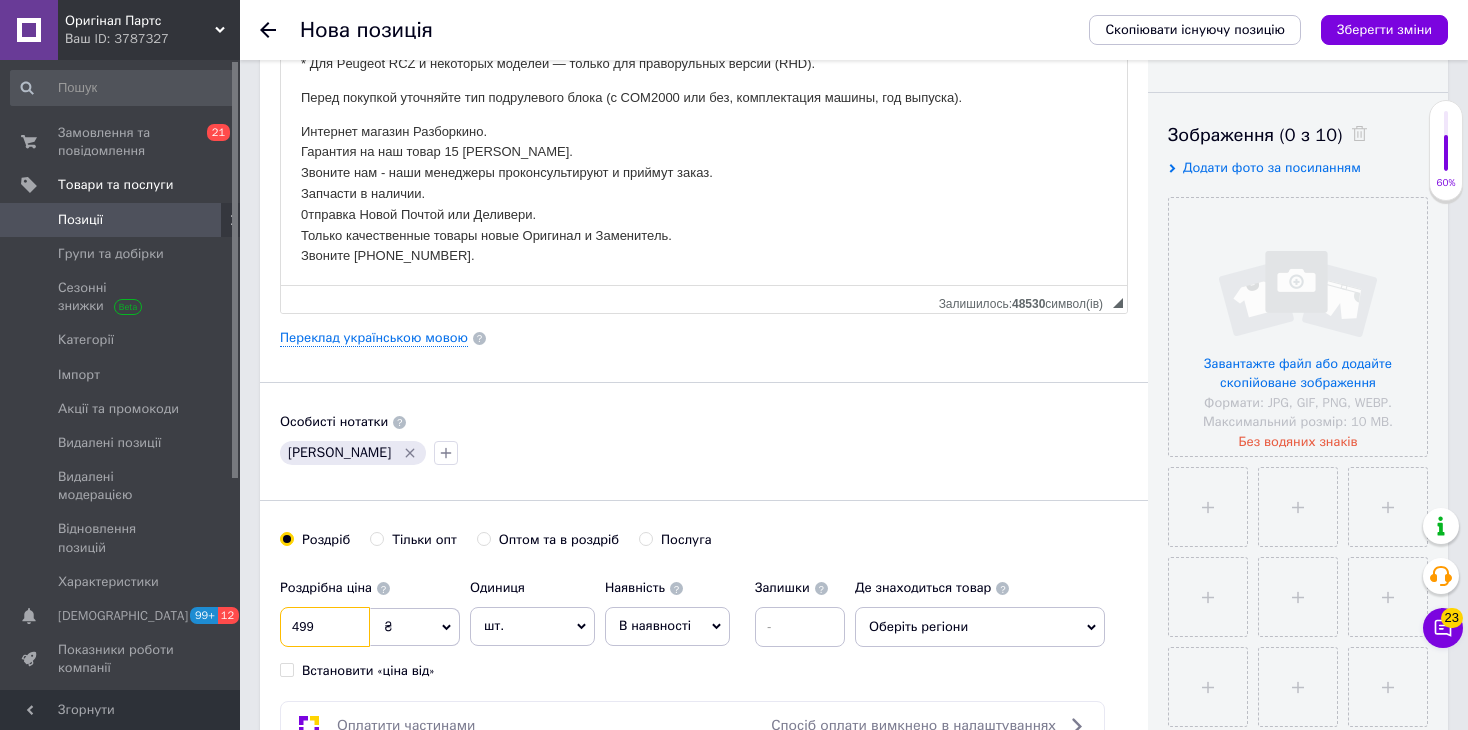 type on "499" 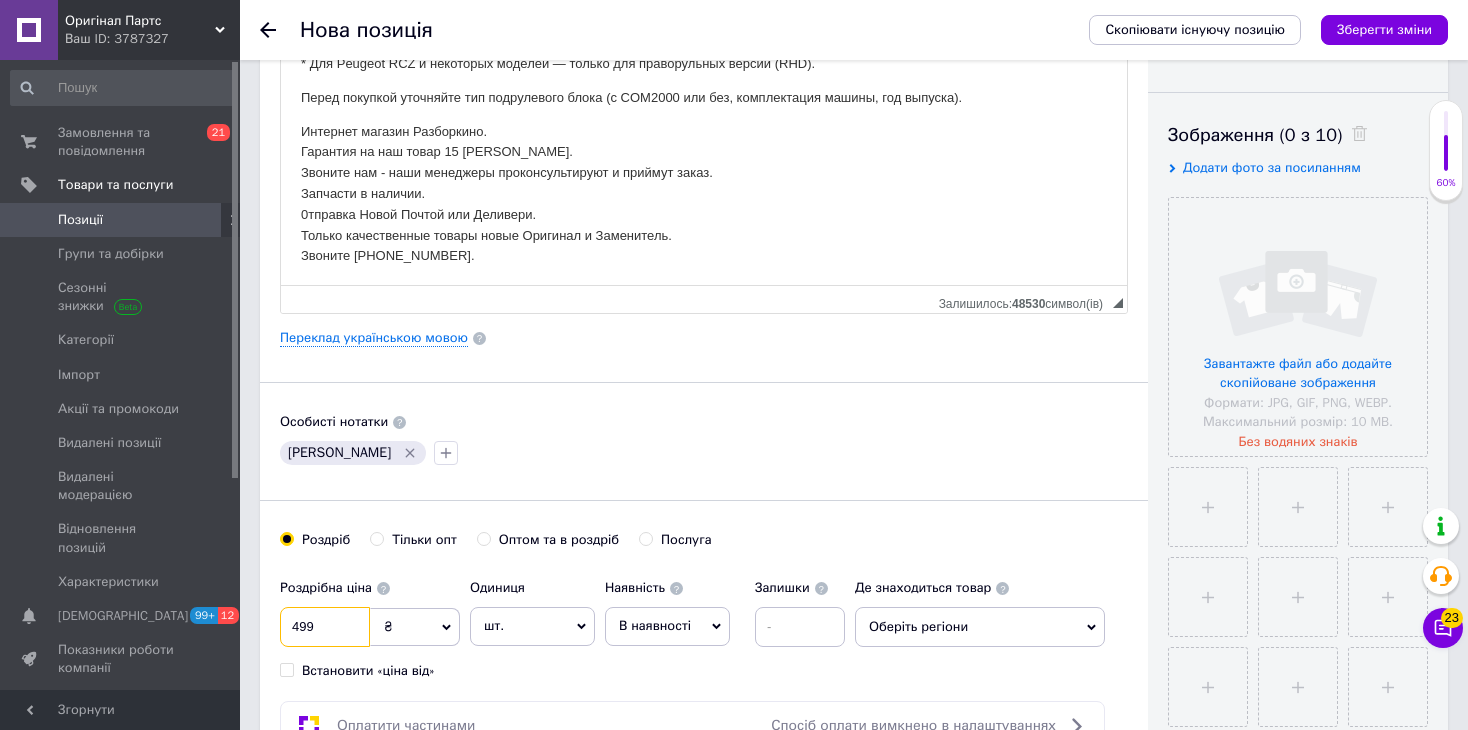 scroll, scrollTop: 0, scrollLeft: 0, axis: both 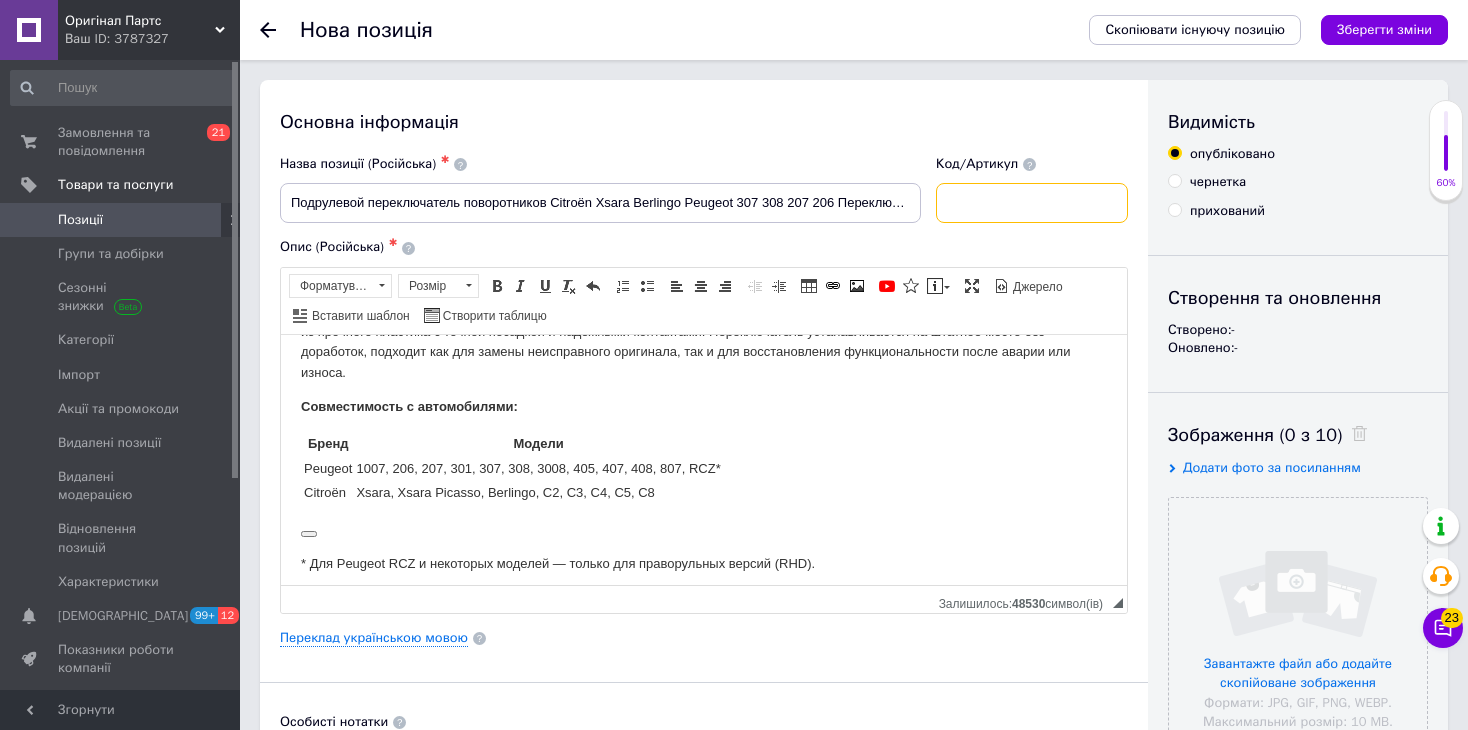 click at bounding box center (1032, 203) 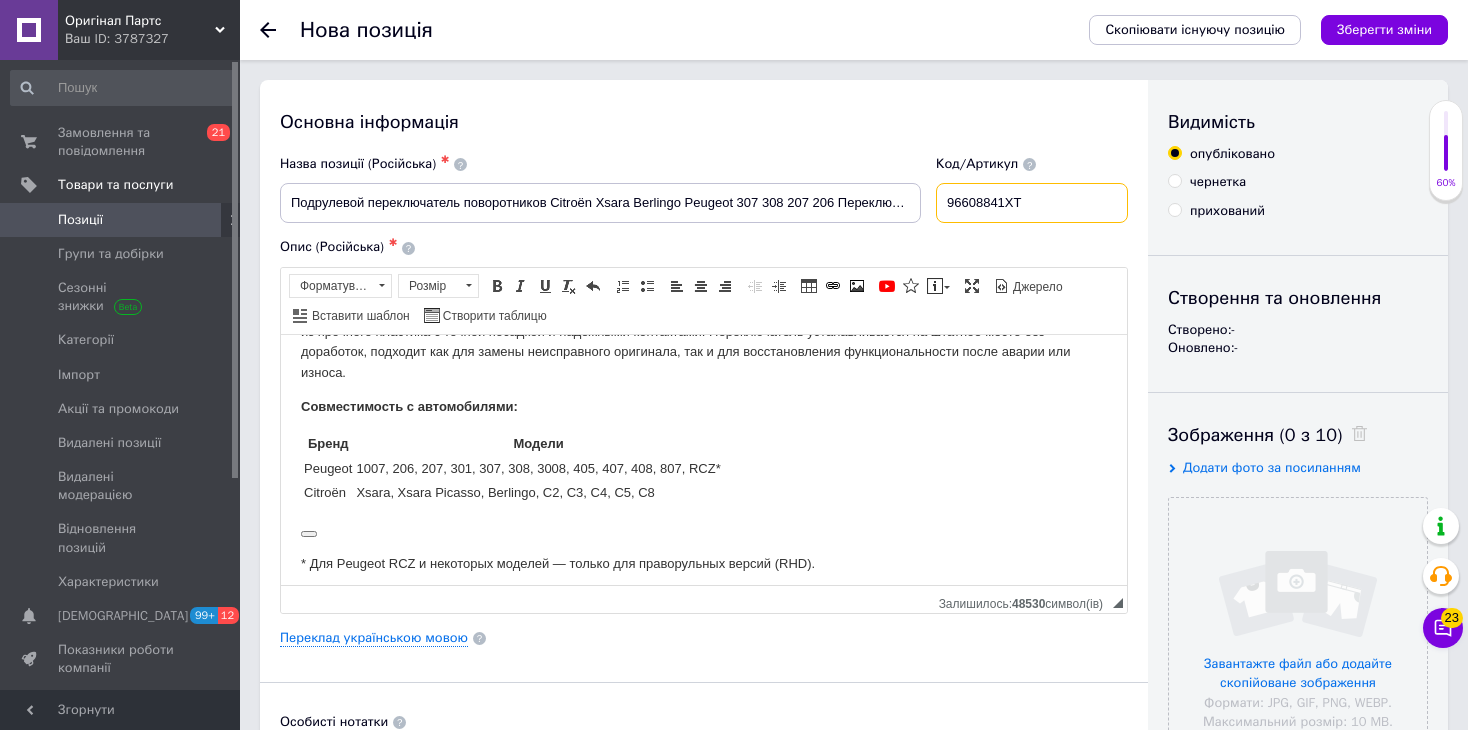scroll, scrollTop: 390, scrollLeft: 0, axis: vertical 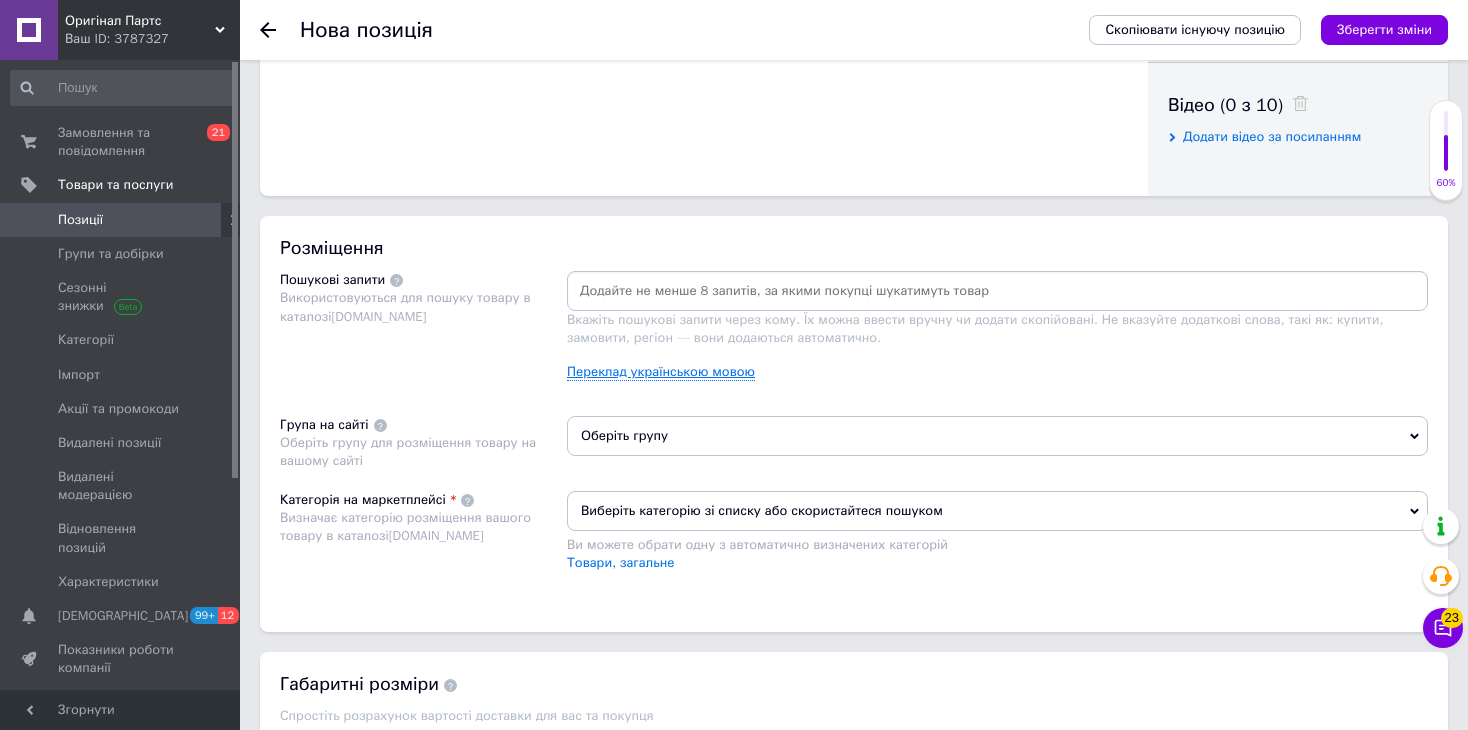 type on "96608841XT" 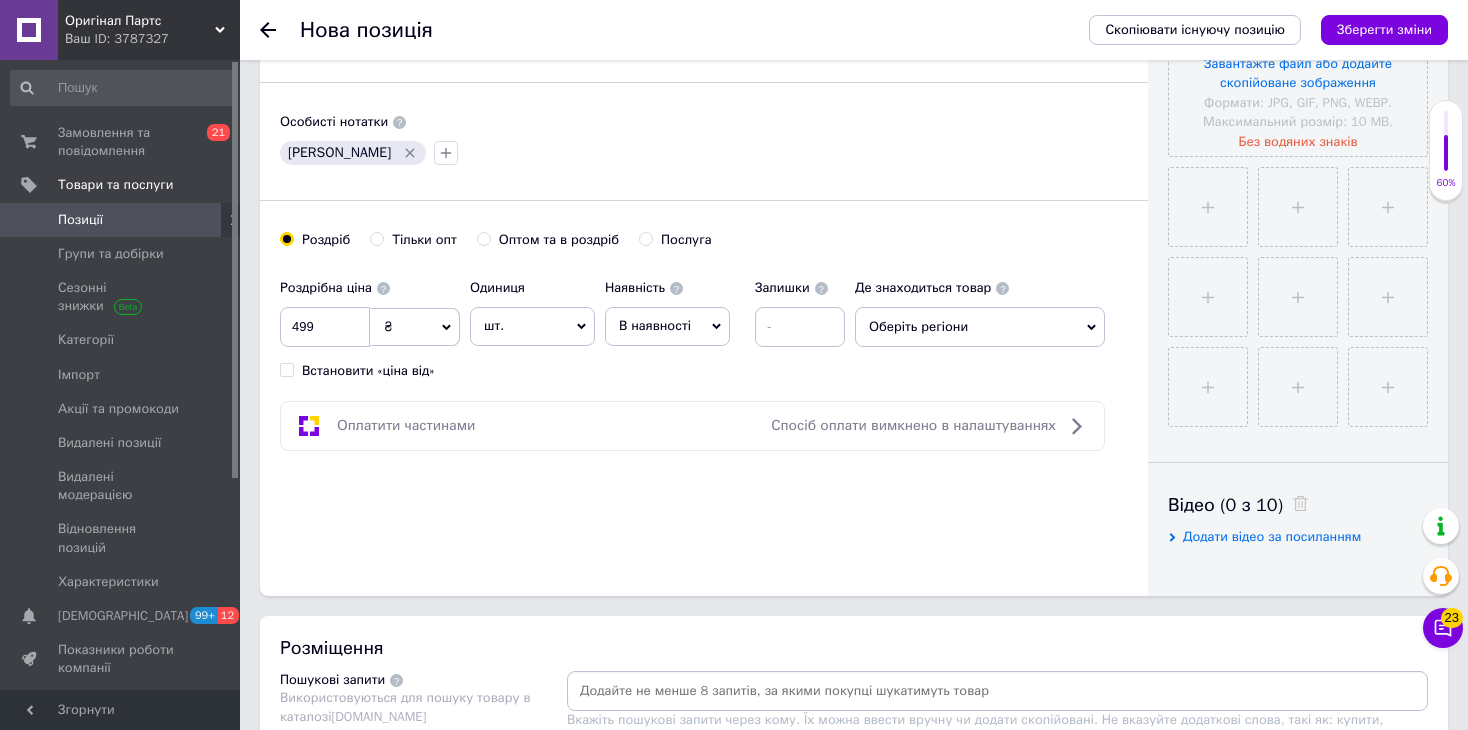 scroll, scrollTop: 400, scrollLeft: 0, axis: vertical 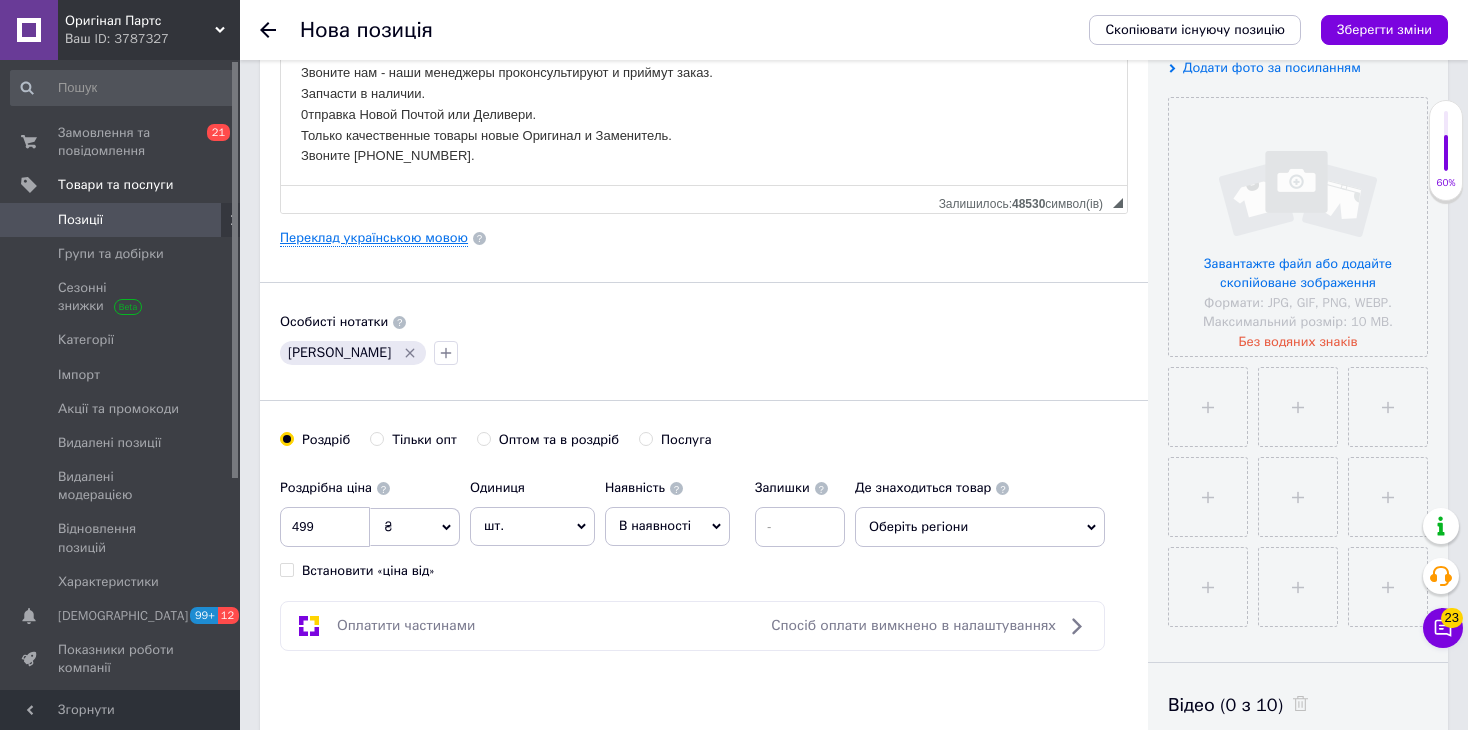 click on "Переклад українською мовою" at bounding box center [374, 238] 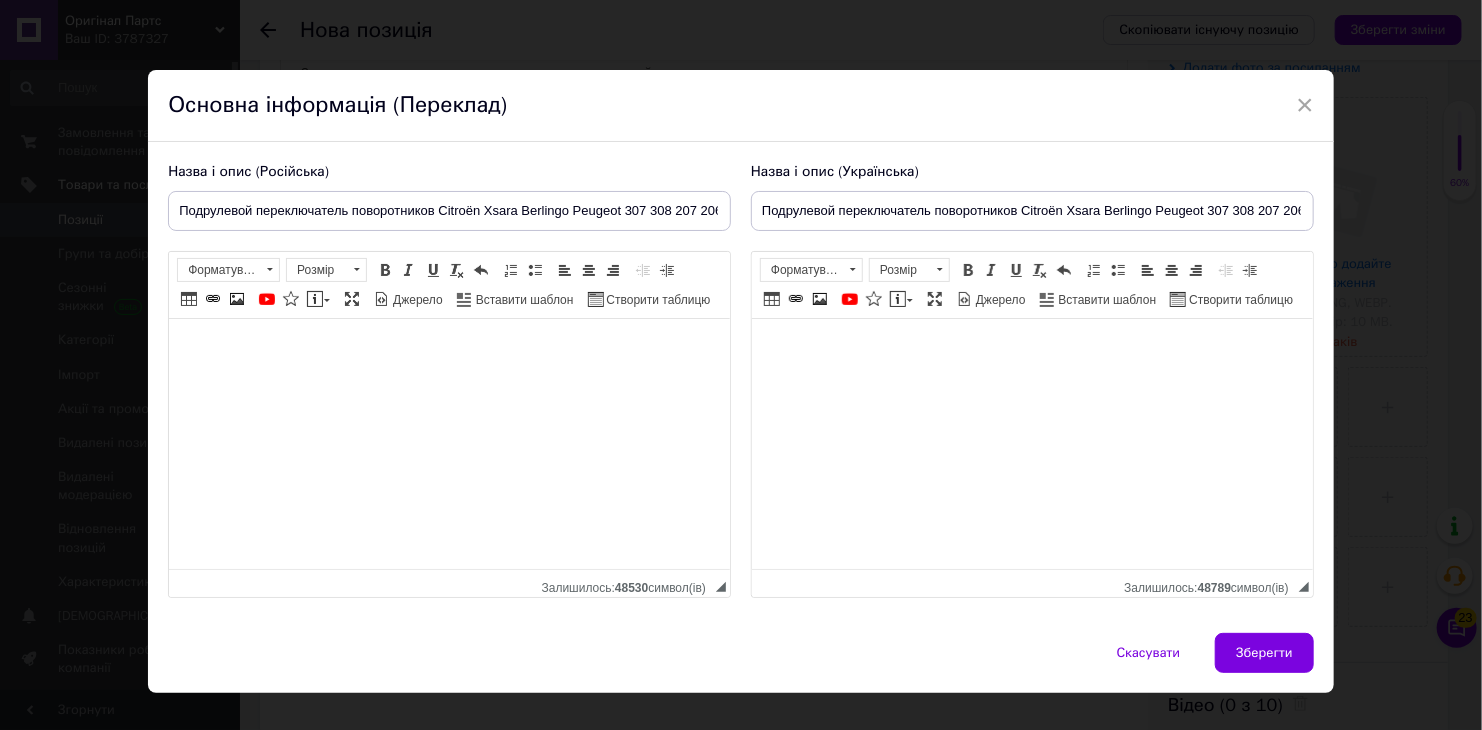 click on "Зберегти" at bounding box center [1264, 653] 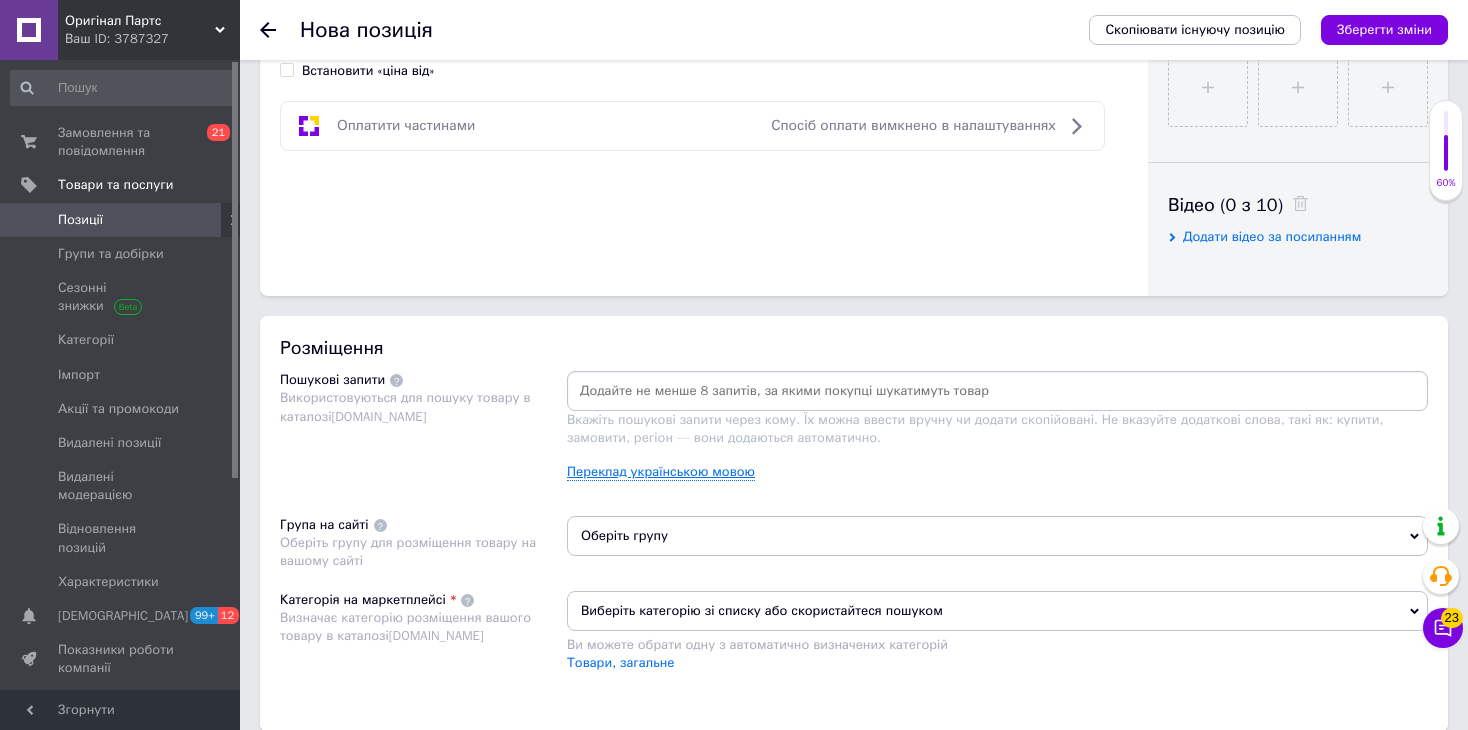 scroll, scrollTop: 1200, scrollLeft: 0, axis: vertical 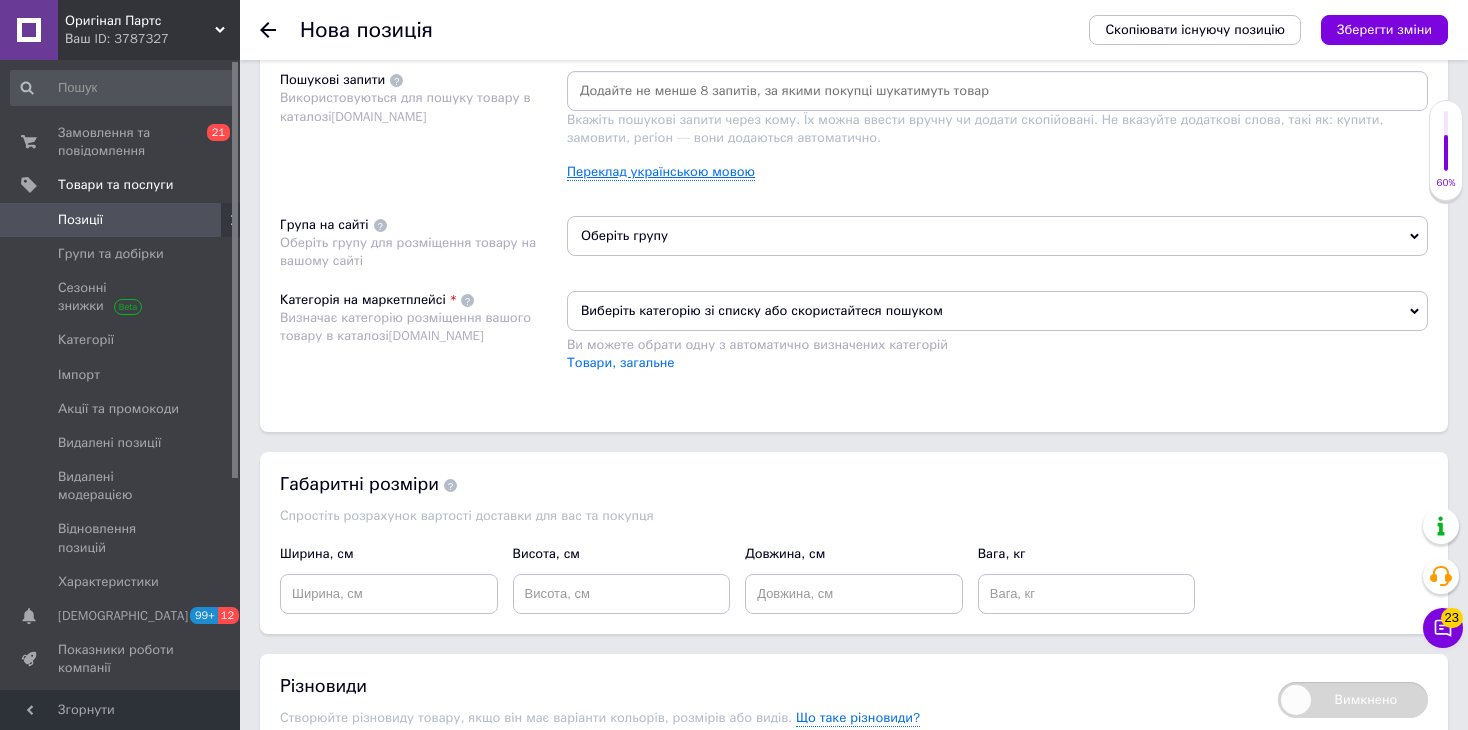 click on "Переклад українською мовою" at bounding box center (661, 172) 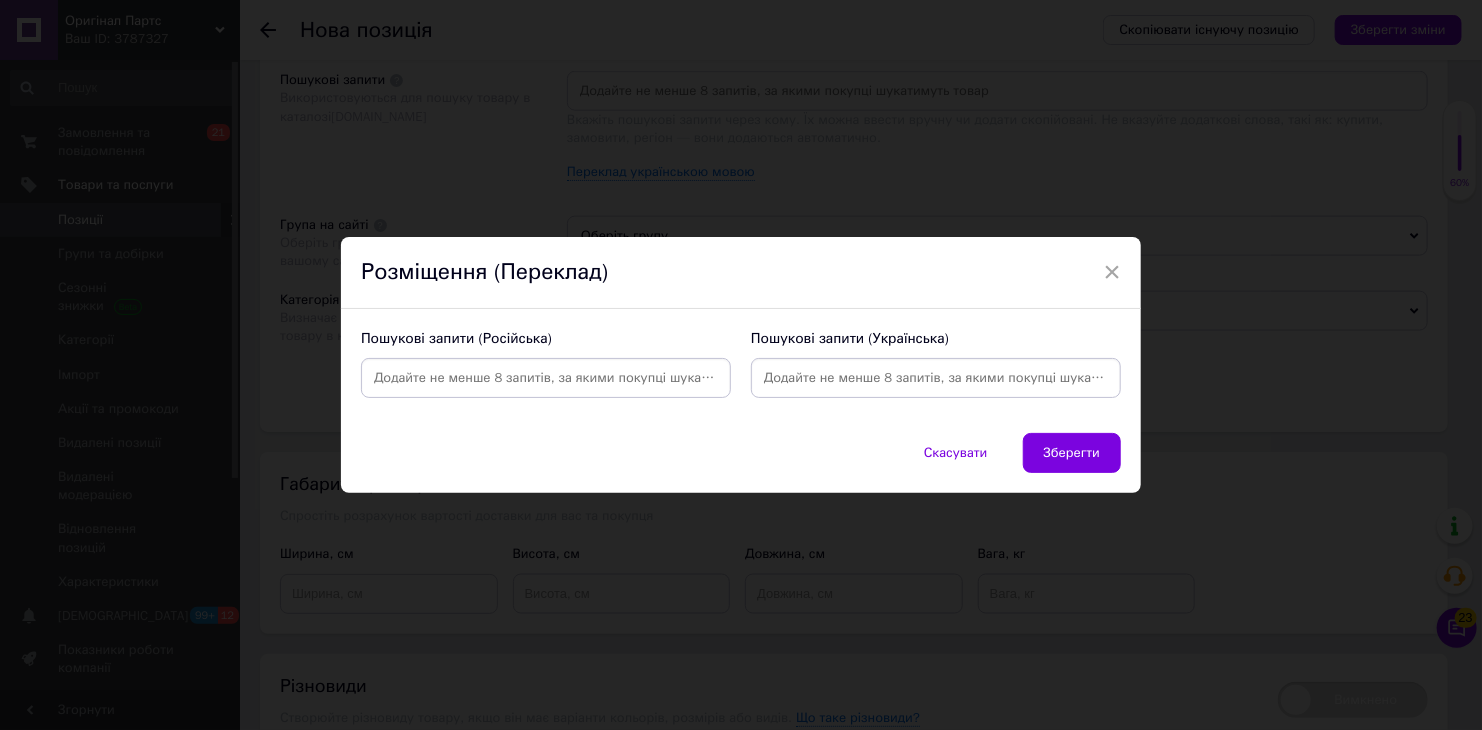 click at bounding box center [546, 378] 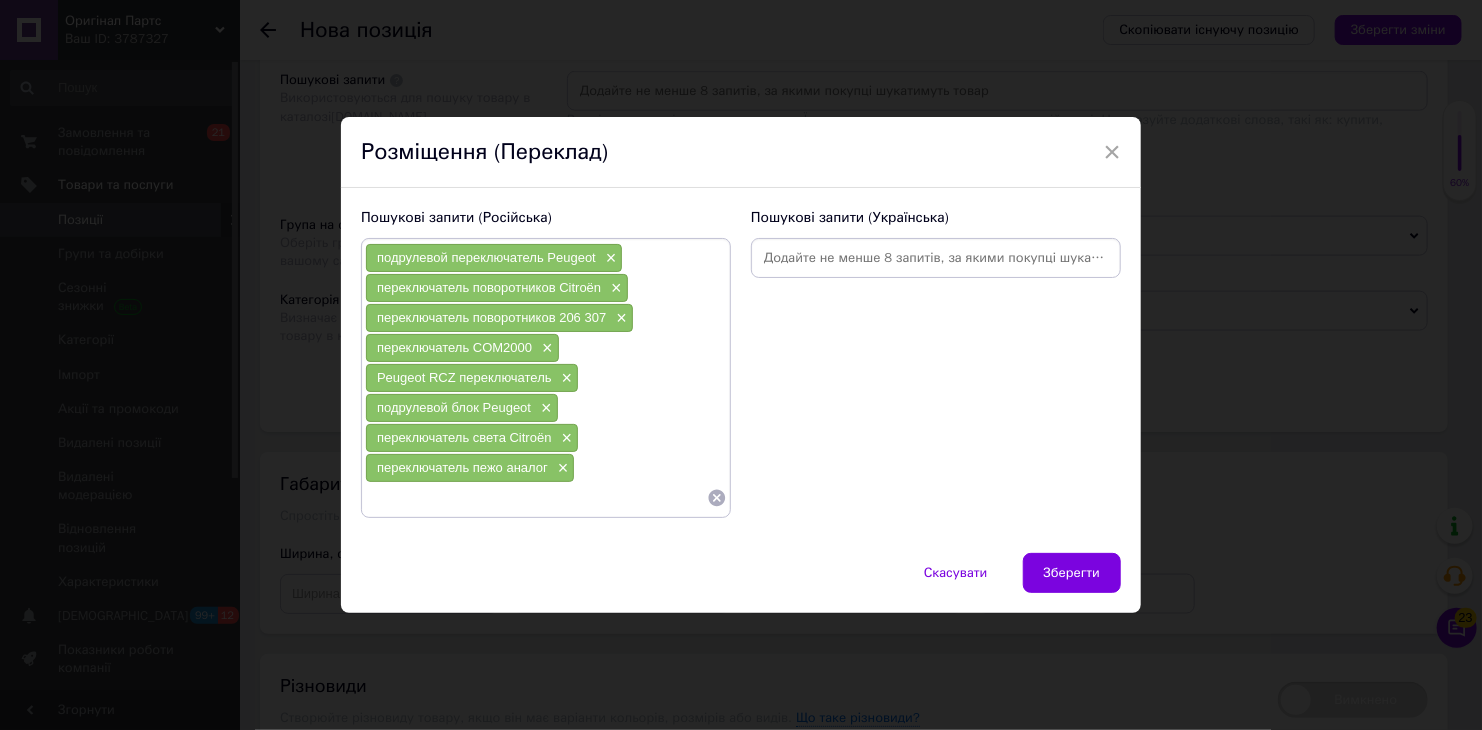 click at bounding box center [936, 258] 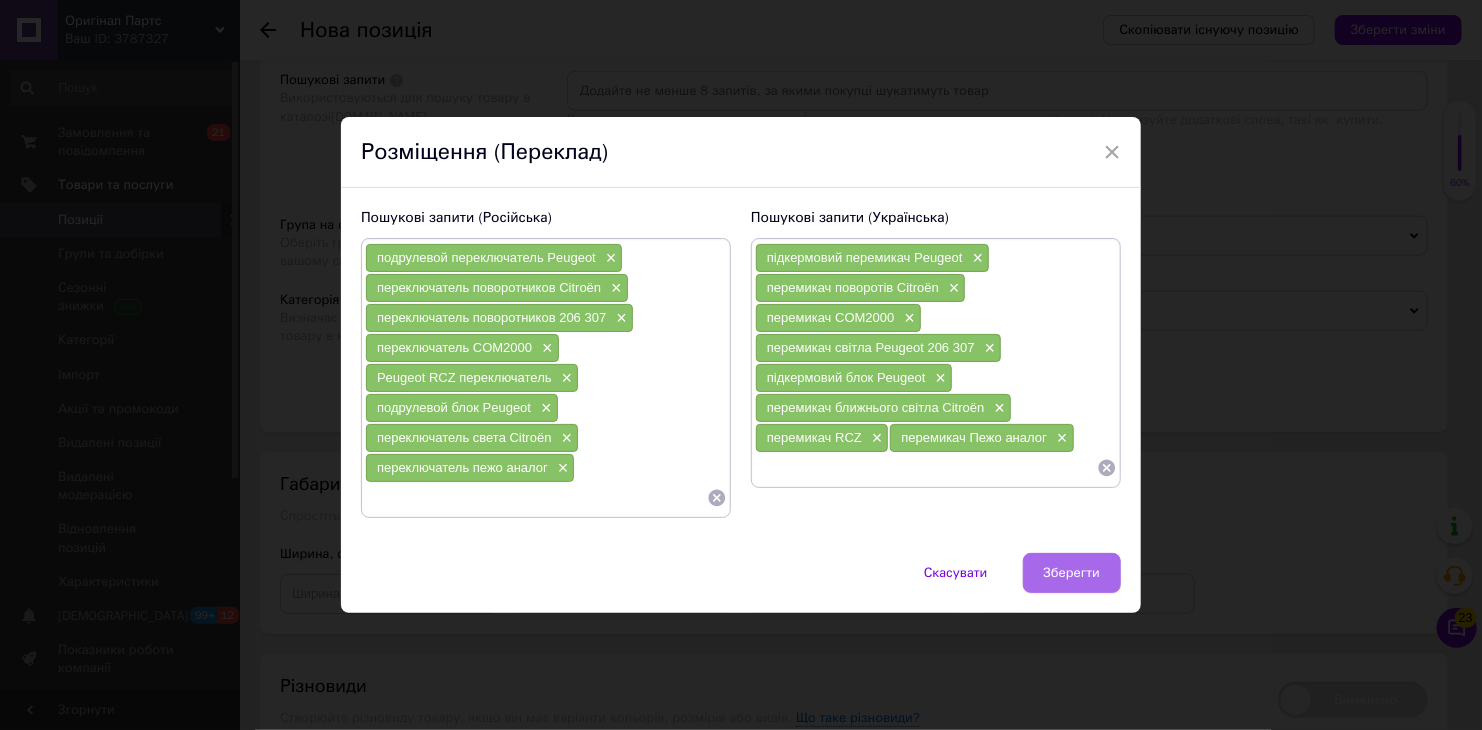 click on "Зберегти" at bounding box center [1072, 573] 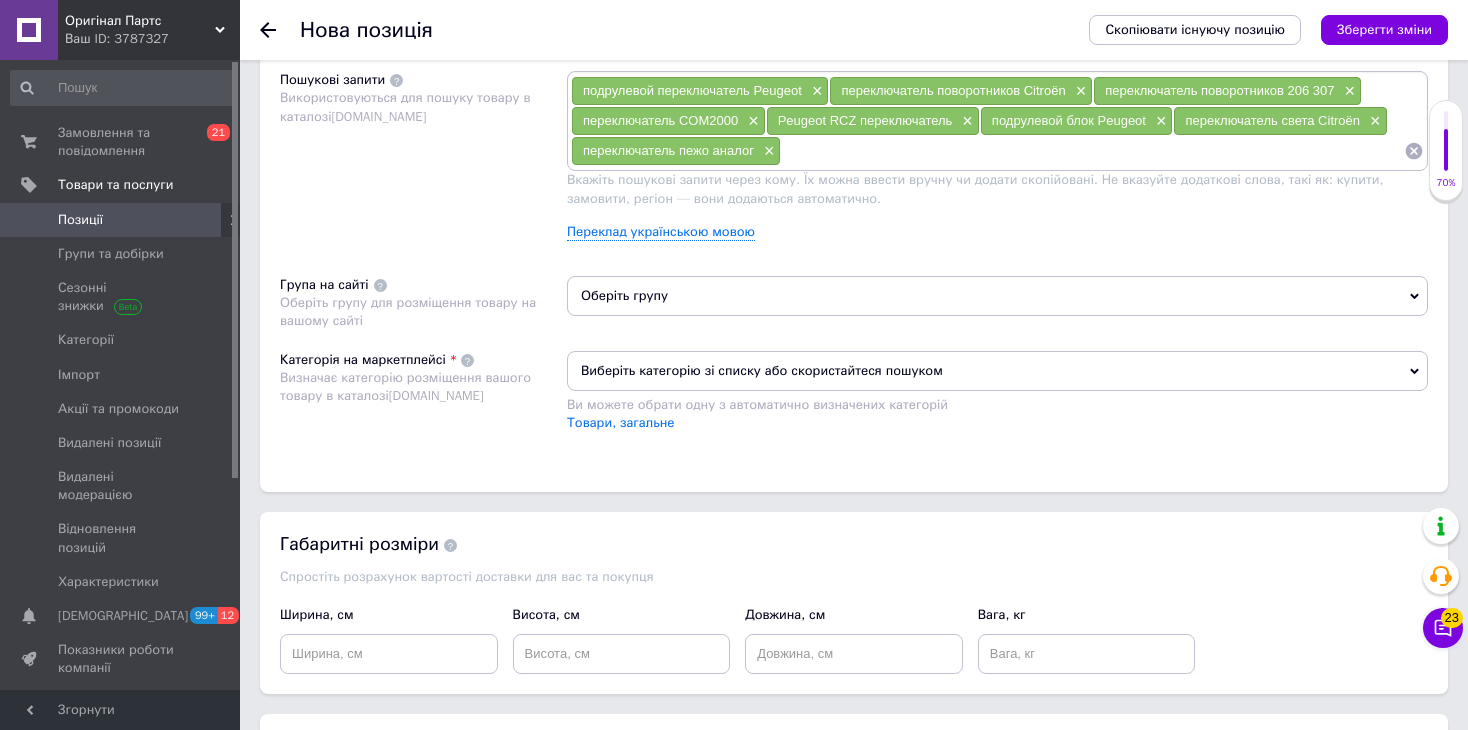click on "Оберіть групу" at bounding box center (997, 296) 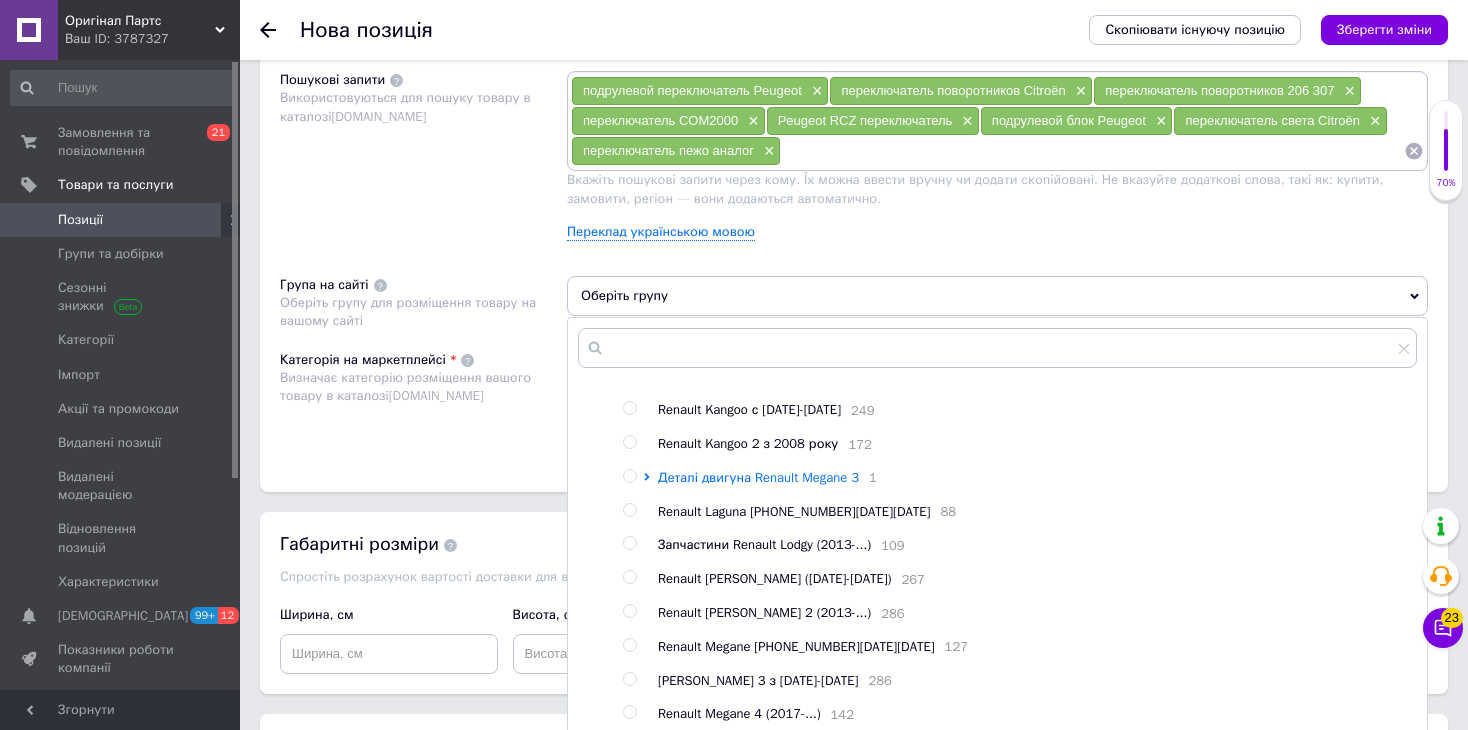 scroll, scrollTop: 355, scrollLeft: 0, axis: vertical 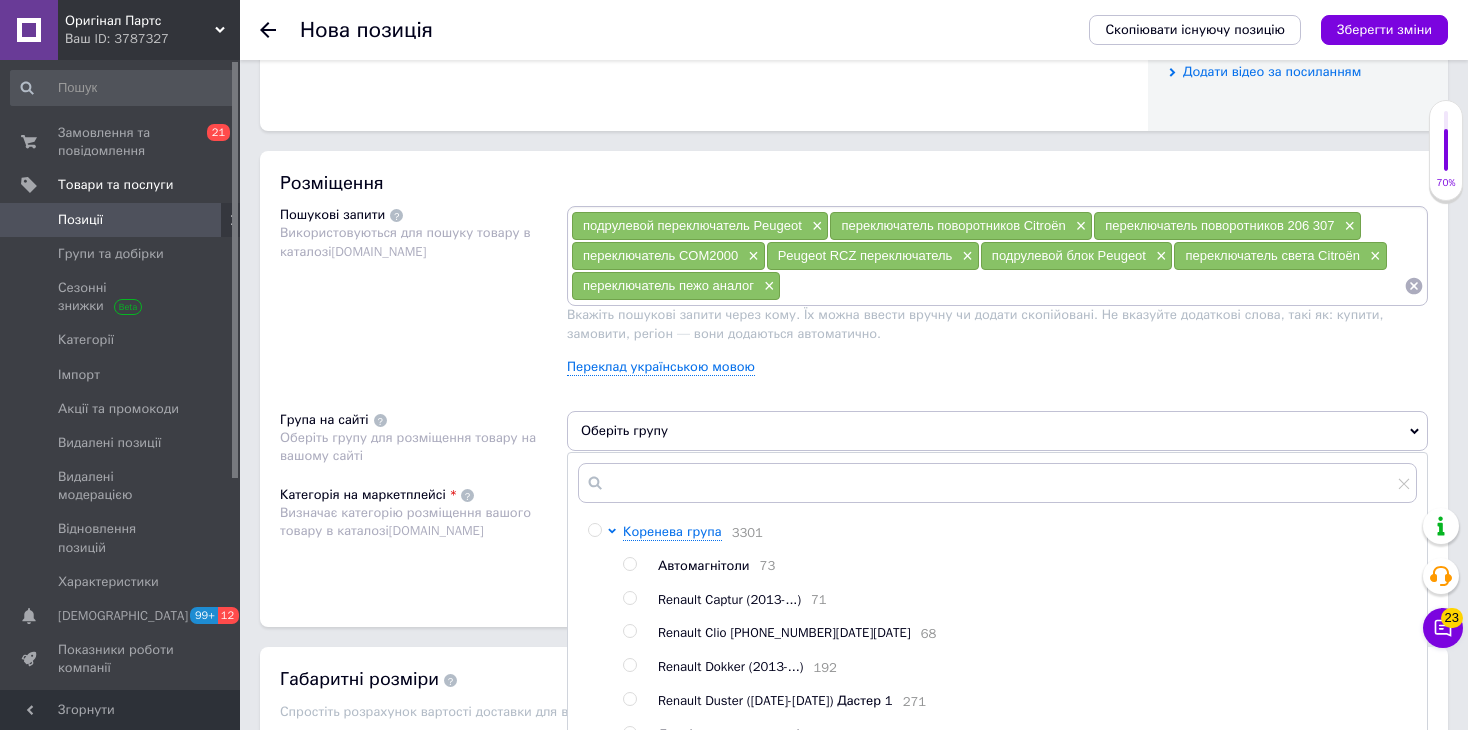 drag, startPoint x: 589, startPoint y: 519, endPoint x: 579, endPoint y: 520, distance: 10.049875 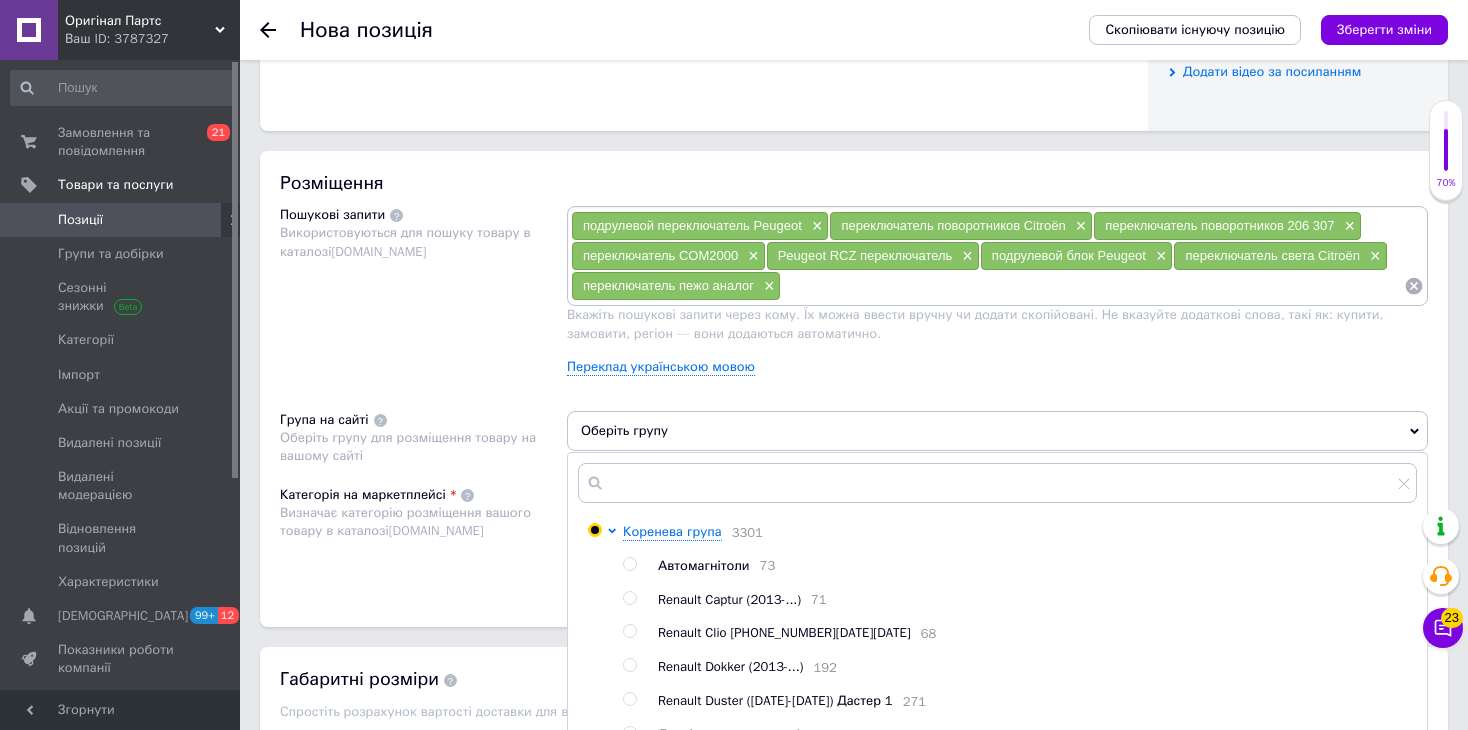 radio on "true" 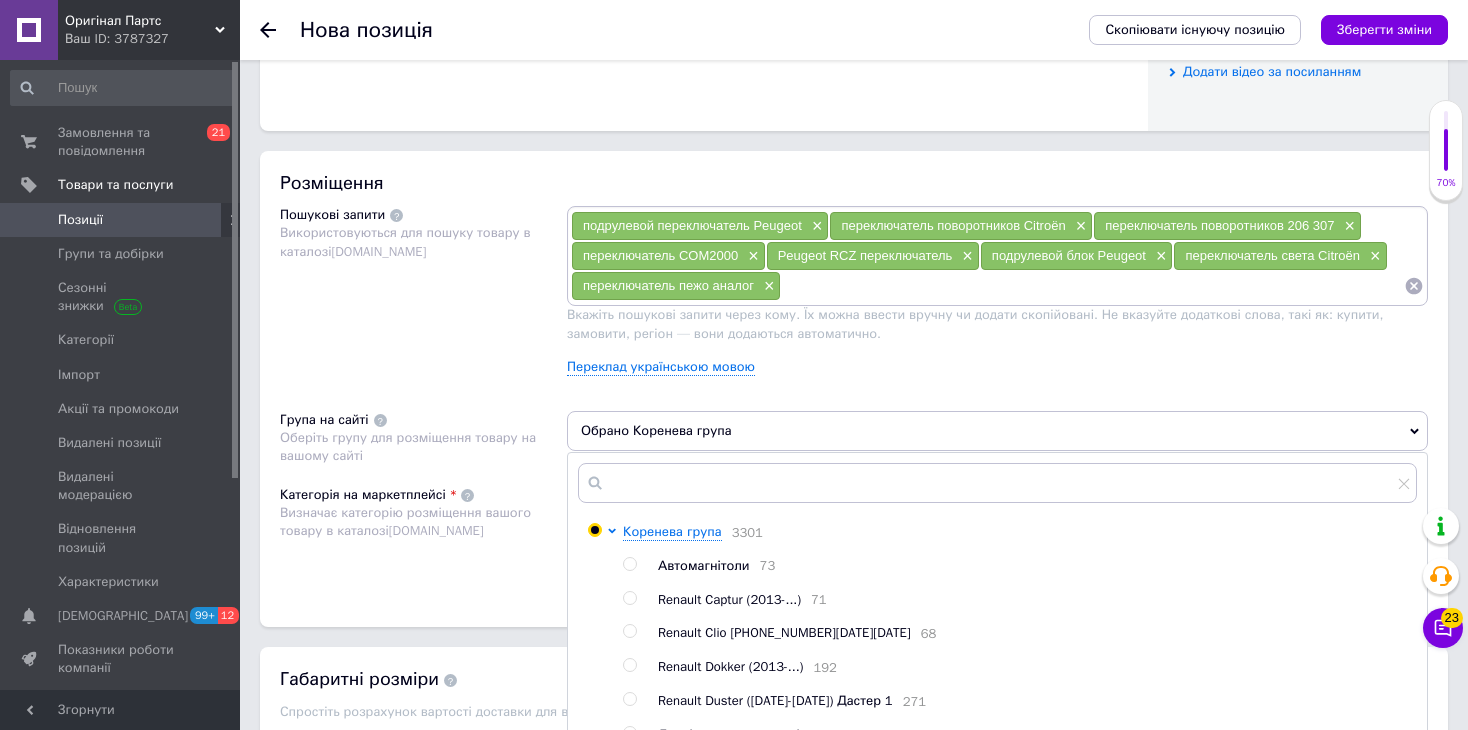 click on "Визначає категорію розміщення вашого товару в каталозі  [DOMAIN_NAME]" at bounding box center (418, 522) 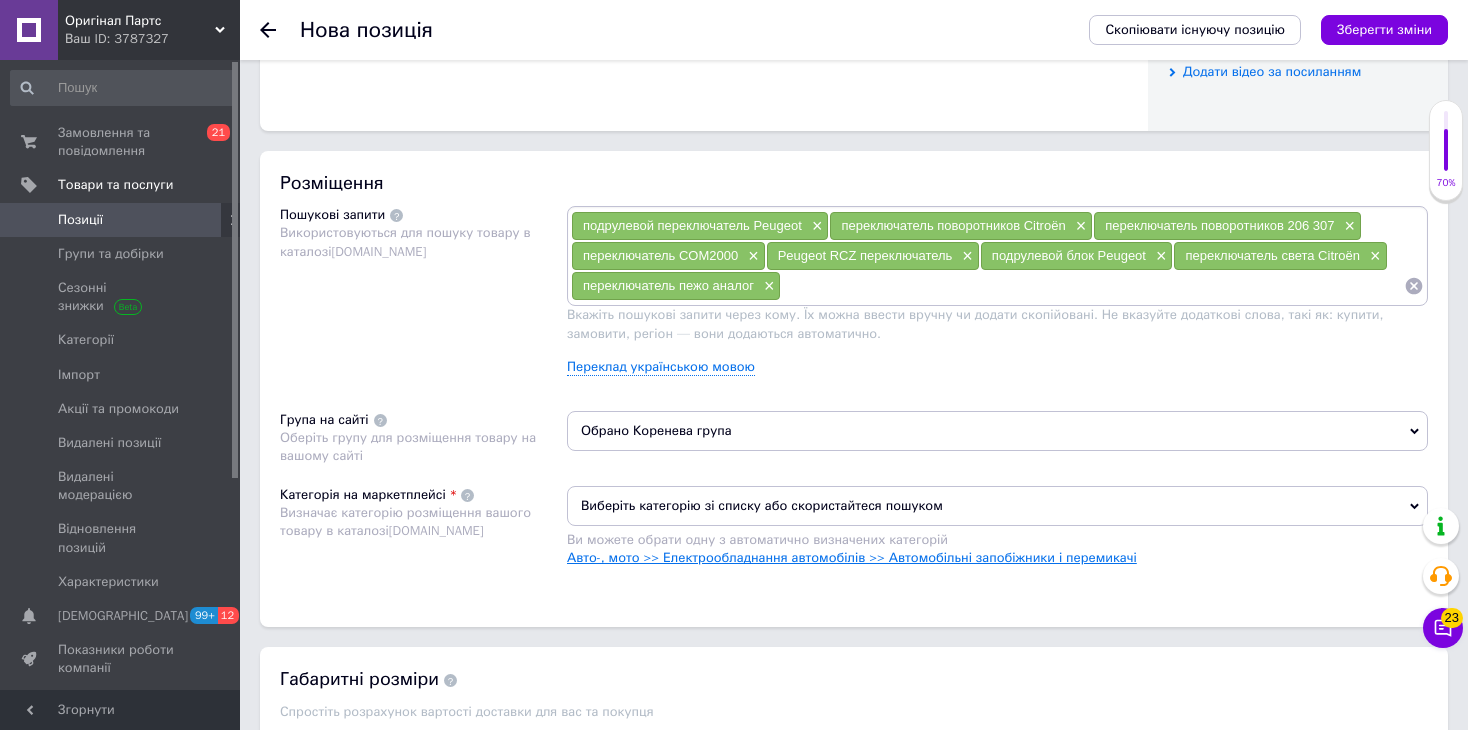 click on "Авто-, мото >> Електрообладнання автомобілів >> Автомобільні запобіжники і перемикачі" at bounding box center [852, 557] 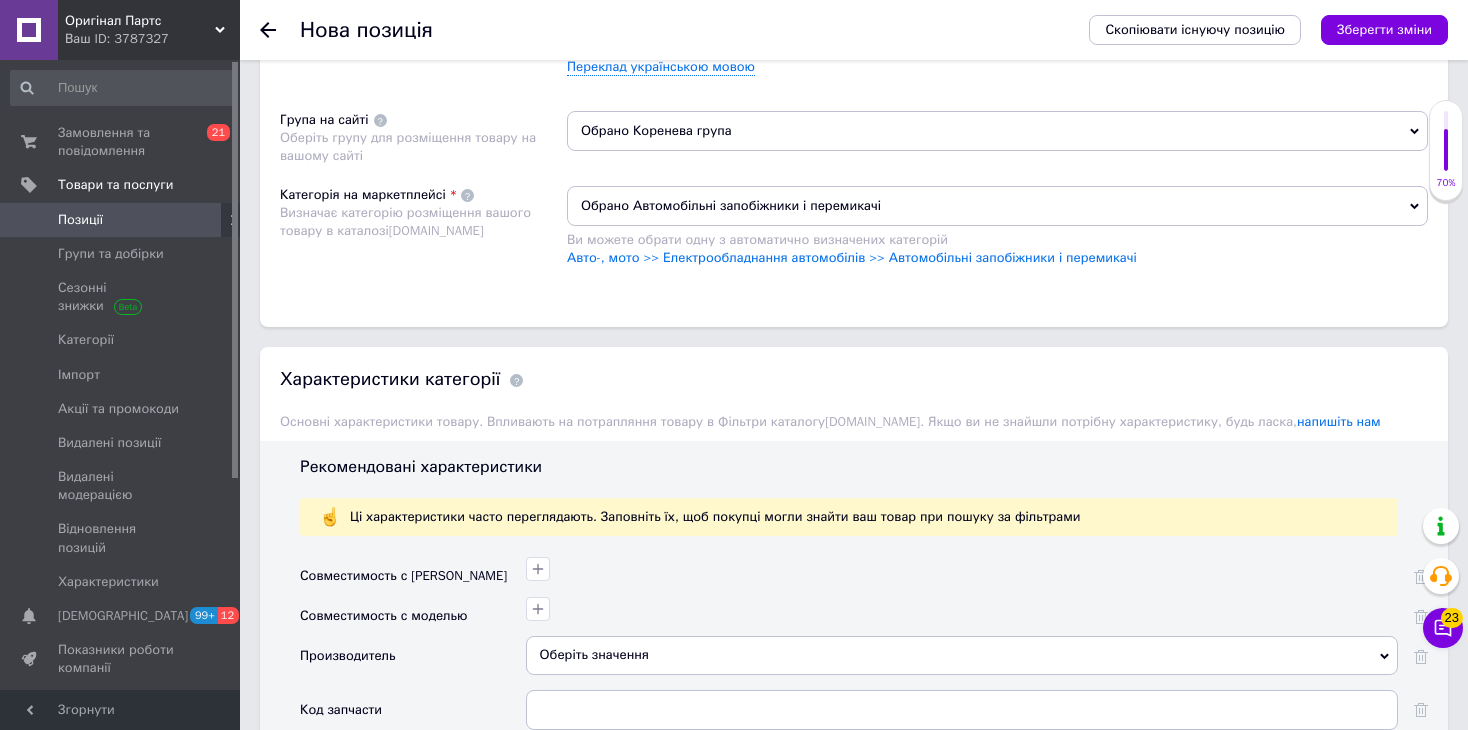 scroll, scrollTop: 1465, scrollLeft: 0, axis: vertical 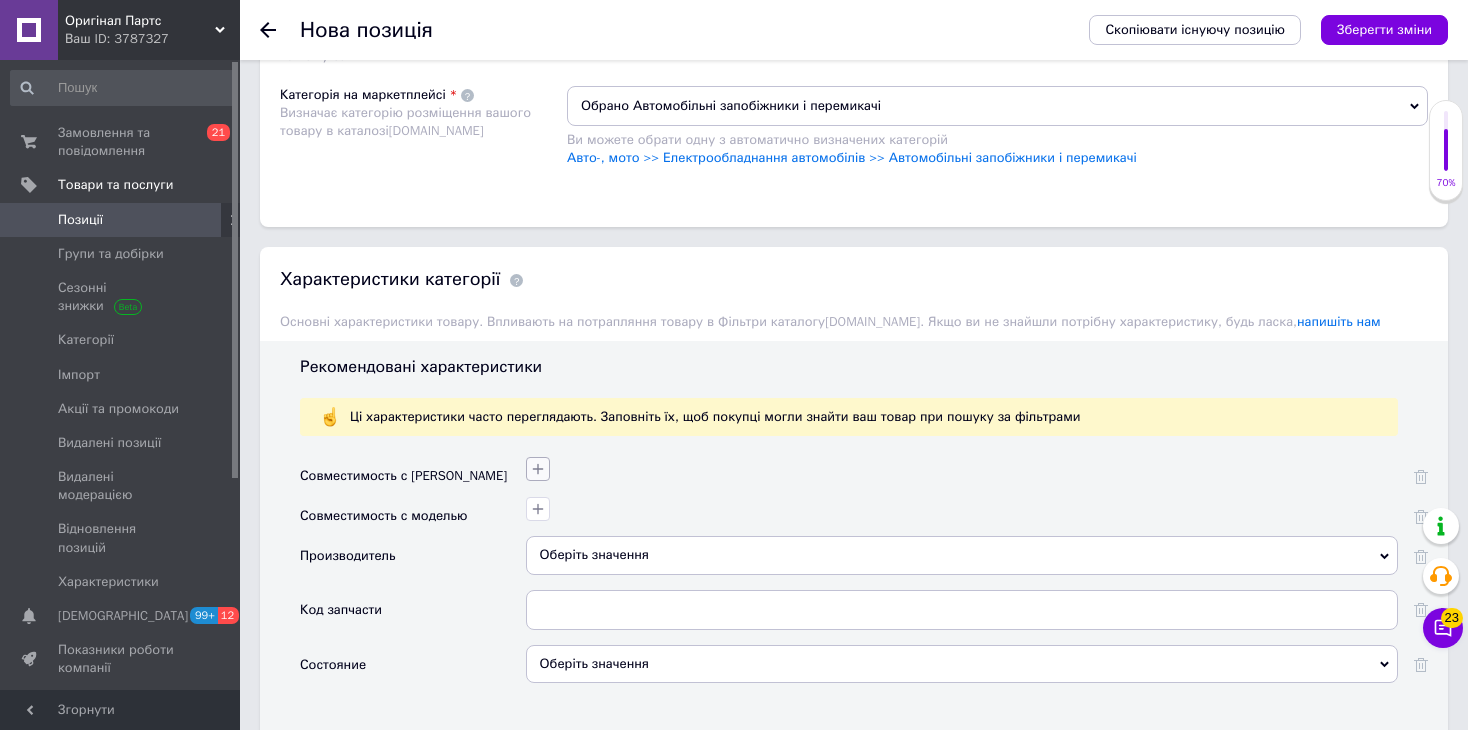 click 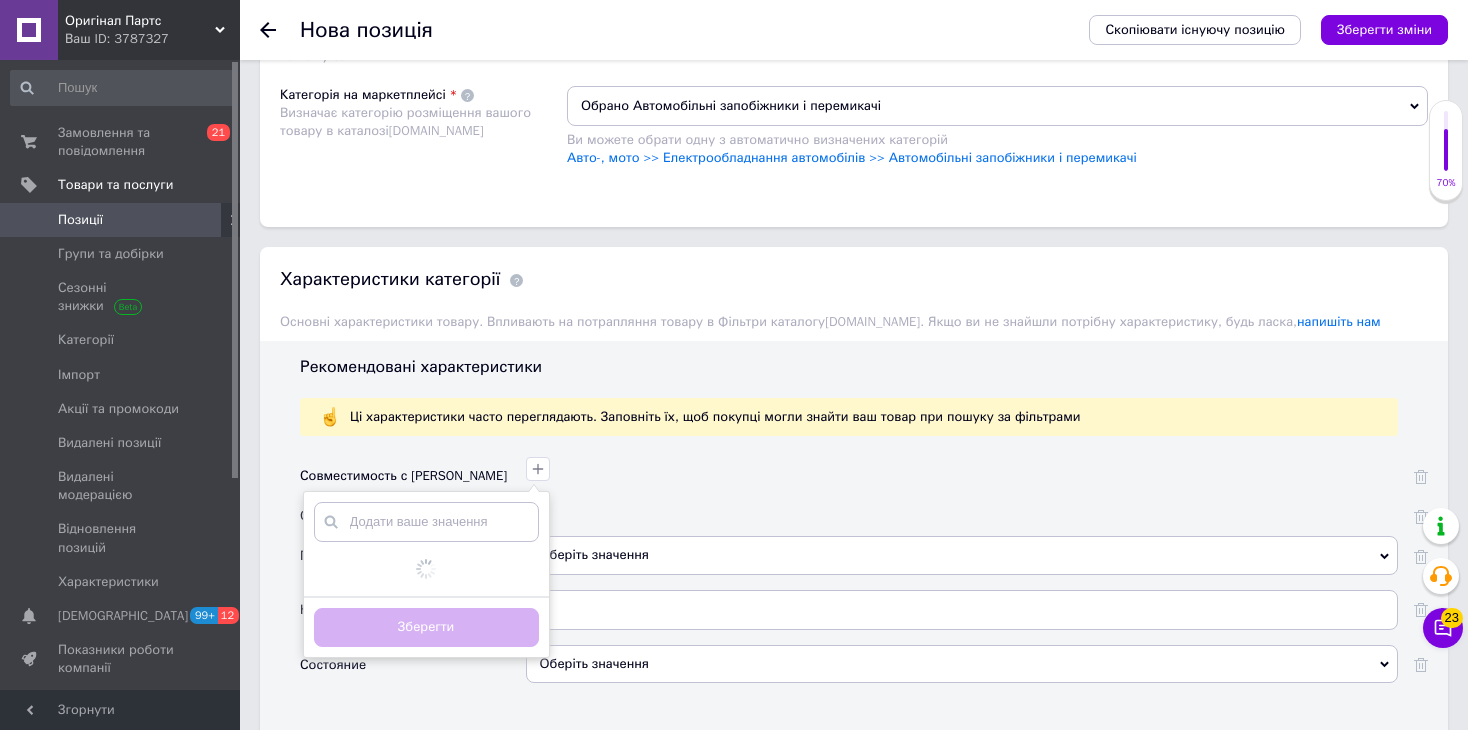 scroll, scrollTop: 1565, scrollLeft: 0, axis: vertical 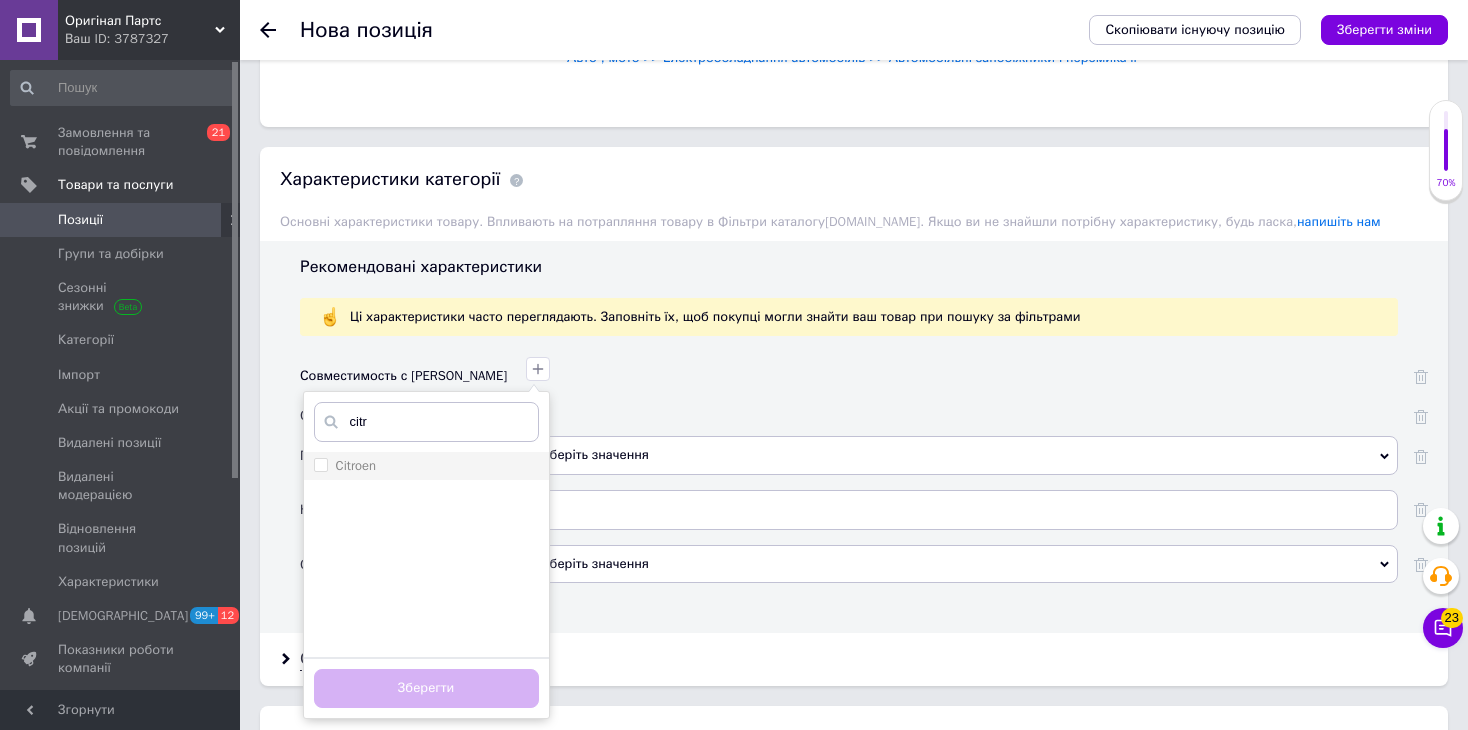 type on "citr" 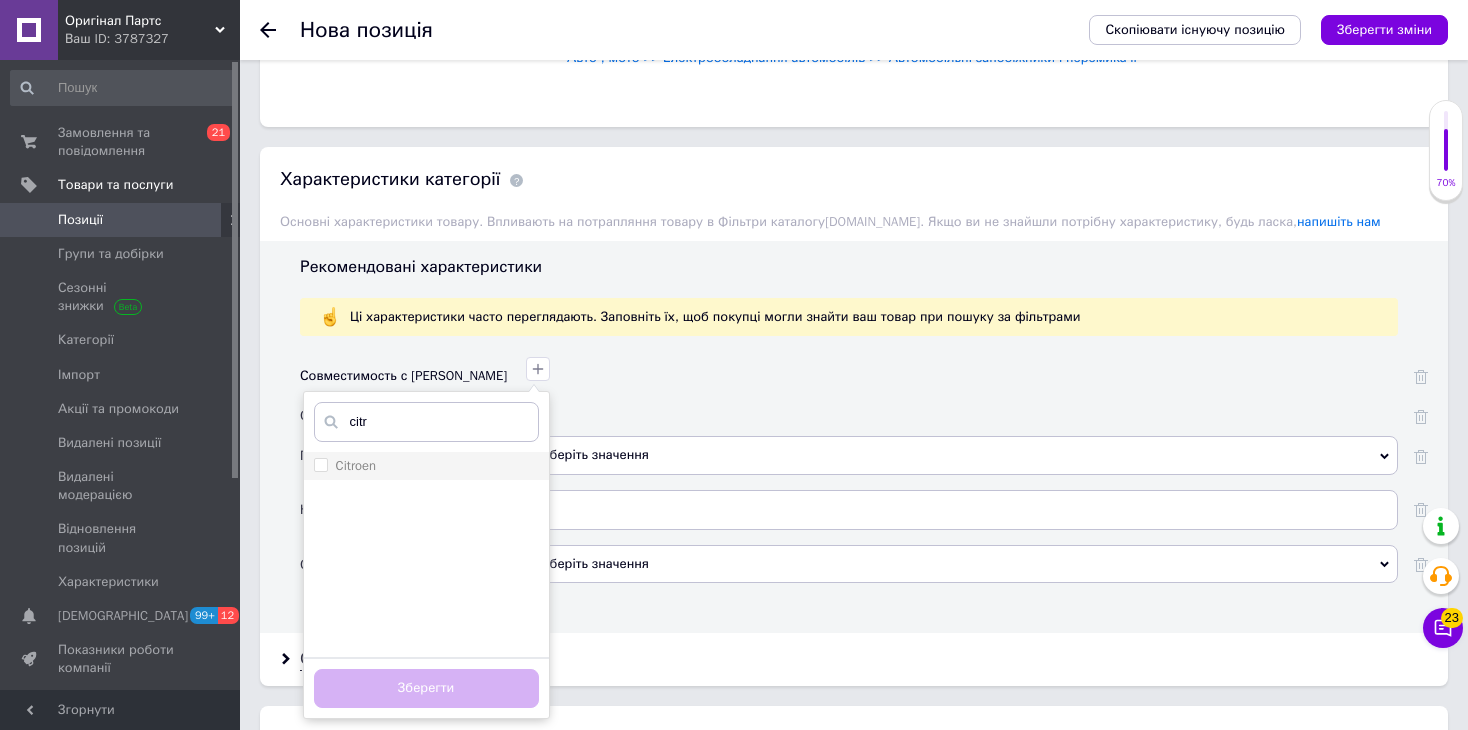 click on "Citroen" at bounding box center [426, 466] 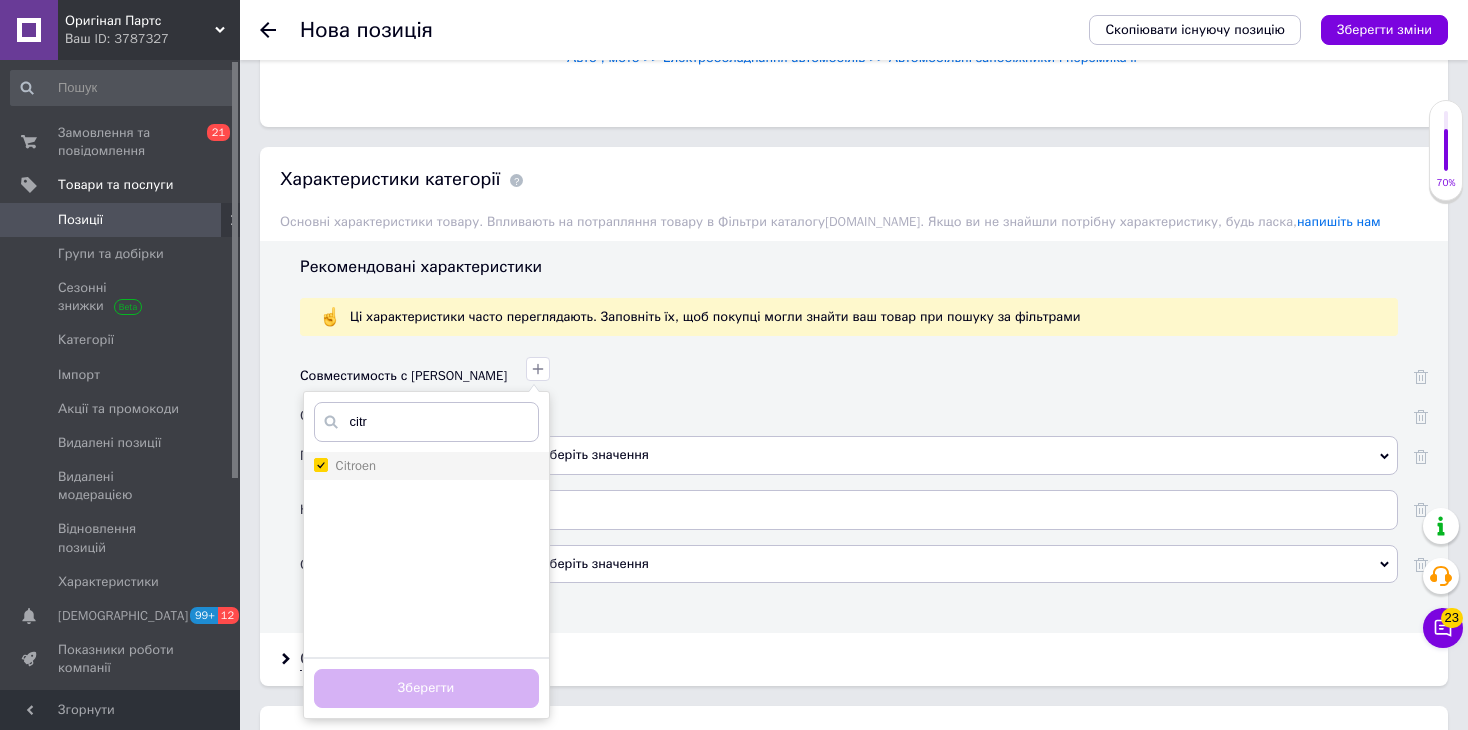 checkbox on "true" 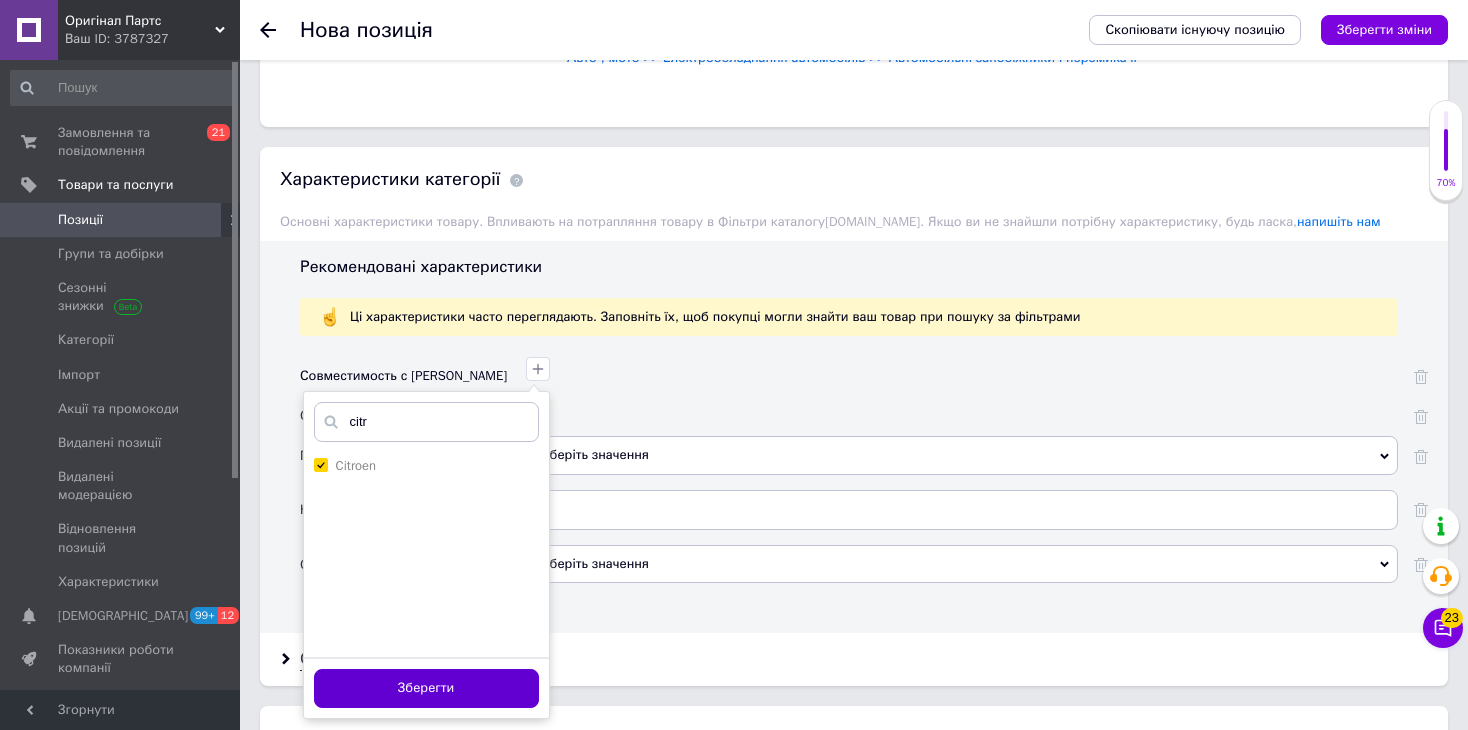 click on "Зберегти" at bounding box center [426, 688] 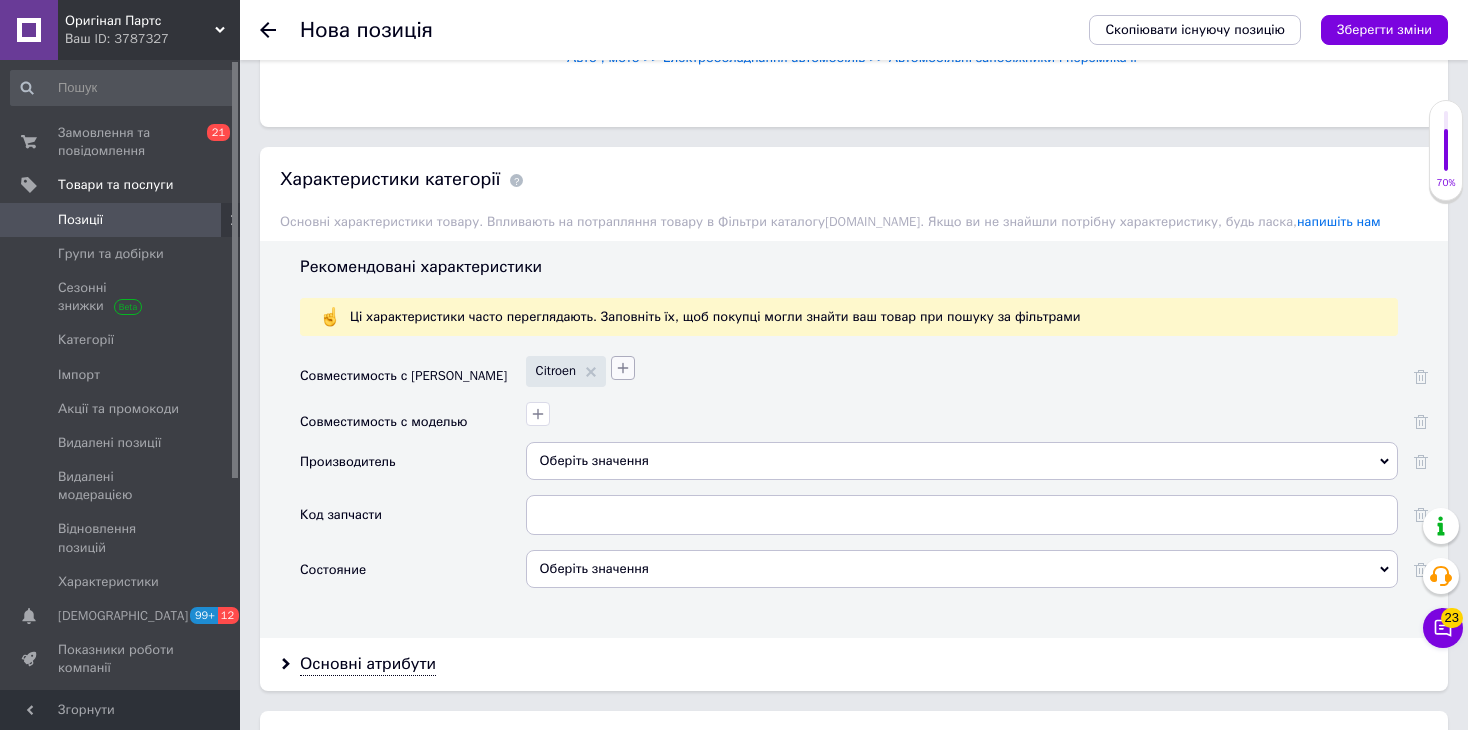 click 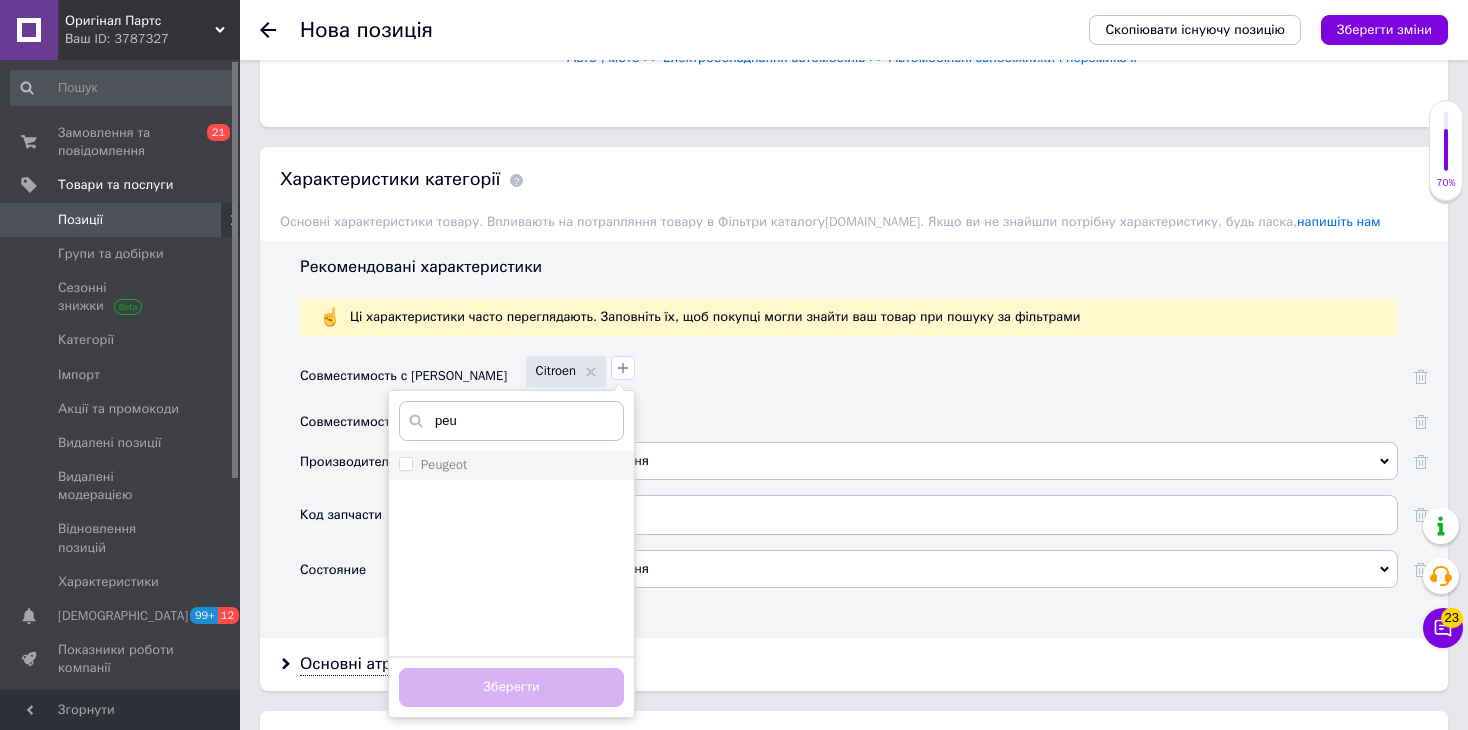 type on "peu" 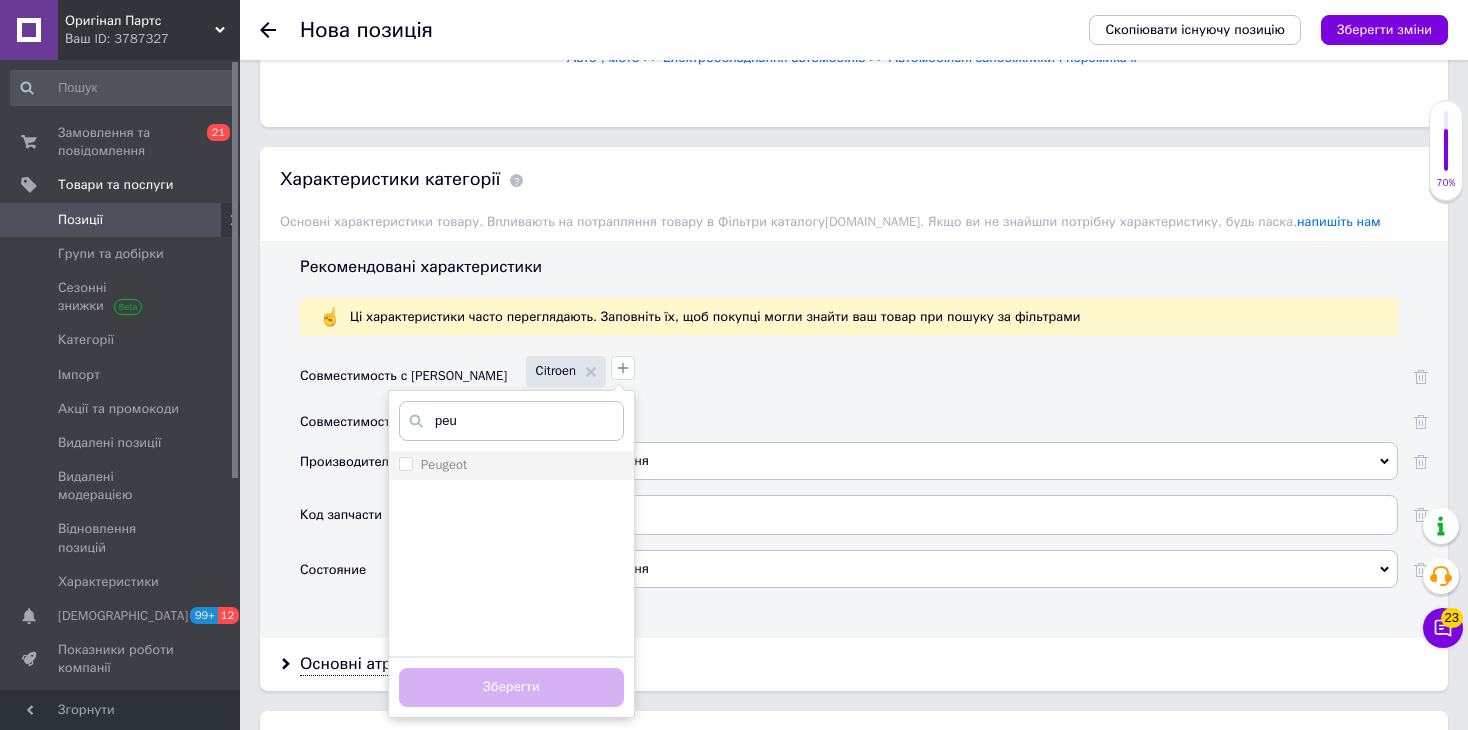 click on "Peugeot" at bounding box center (511, 465) 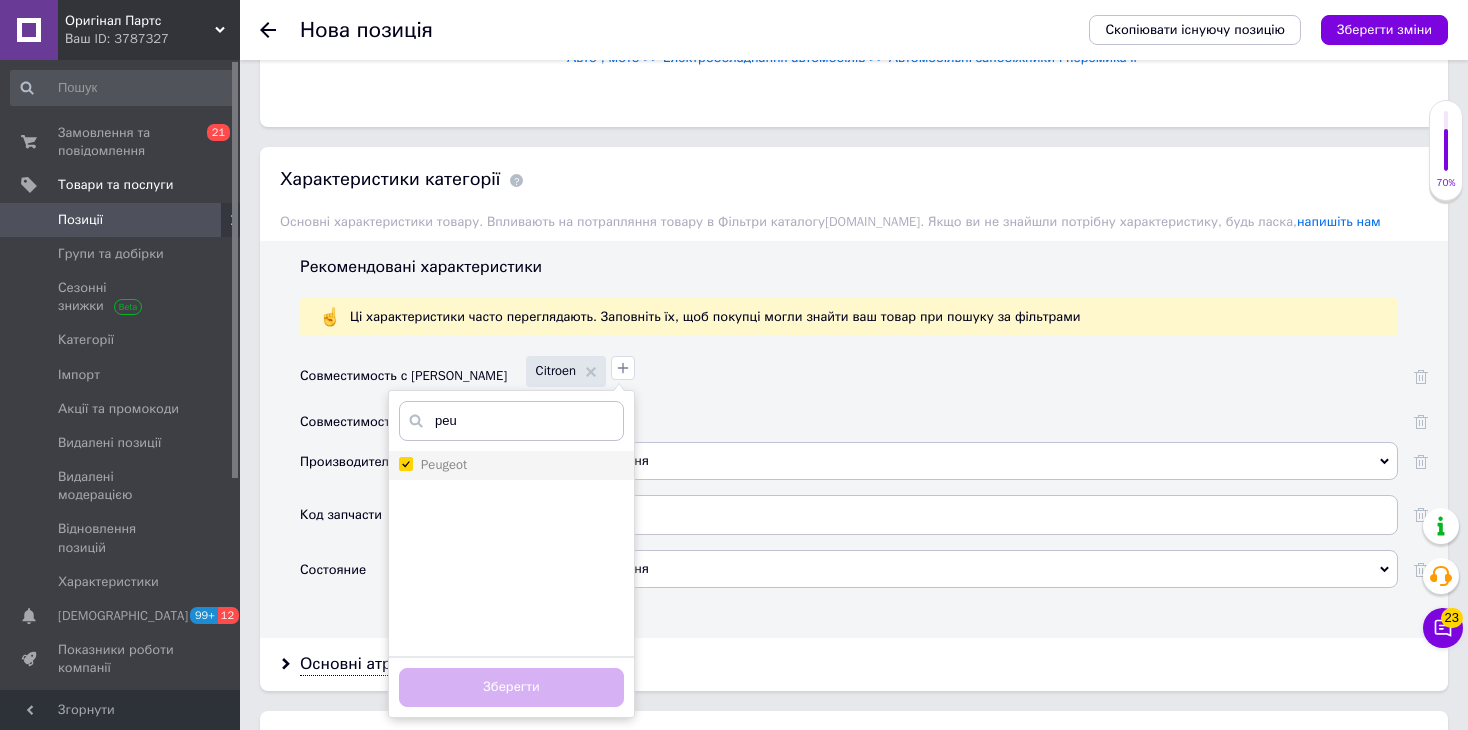checkbox on "true" 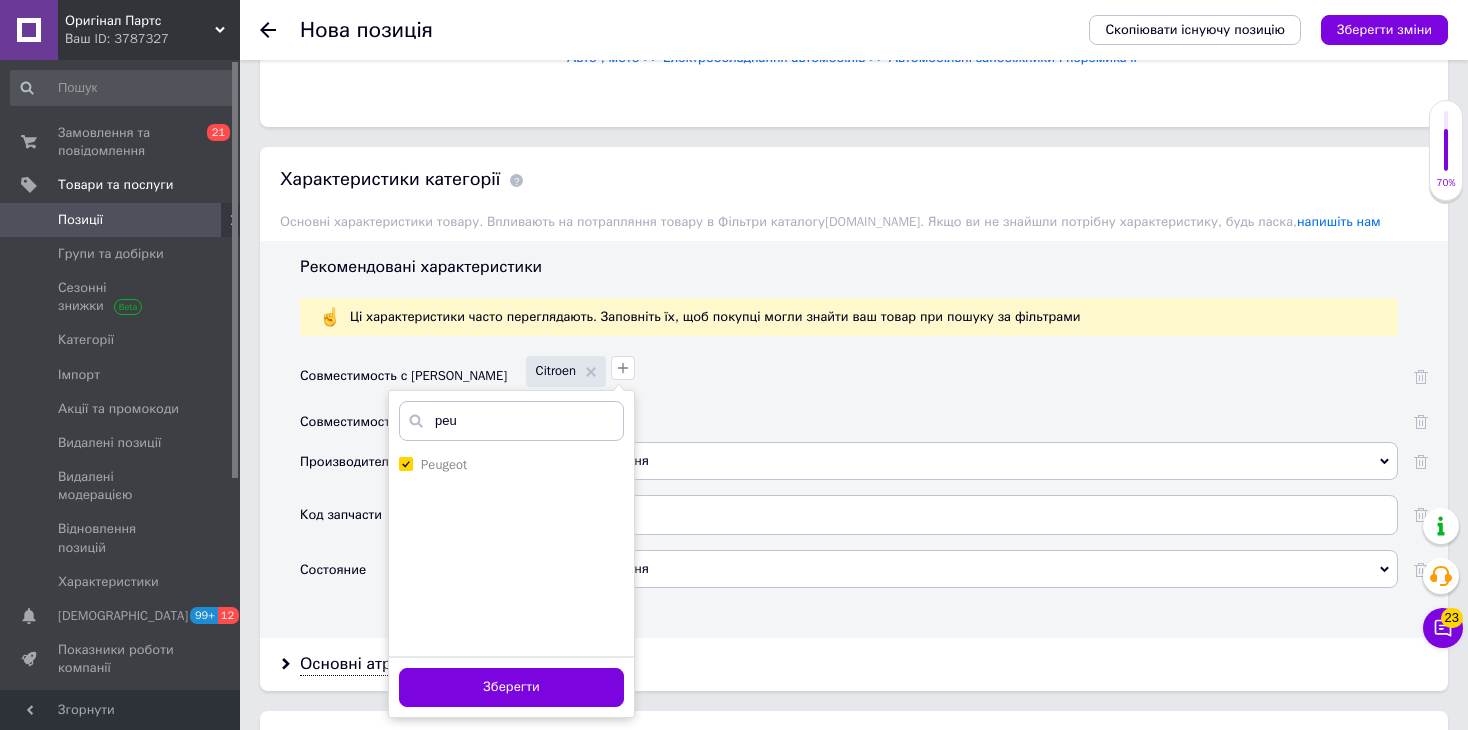 click on "Користувацькi характеристики Додаткові характеристики товару.
Ви можете самостійно додати будь-які характеристики, якщо їх немає
у портальних значеннях. Користувальницькі
характеристики не потрапляють до фільтрів каталогу [DOMAIN_NAME]" at bounding box center (854, 767) 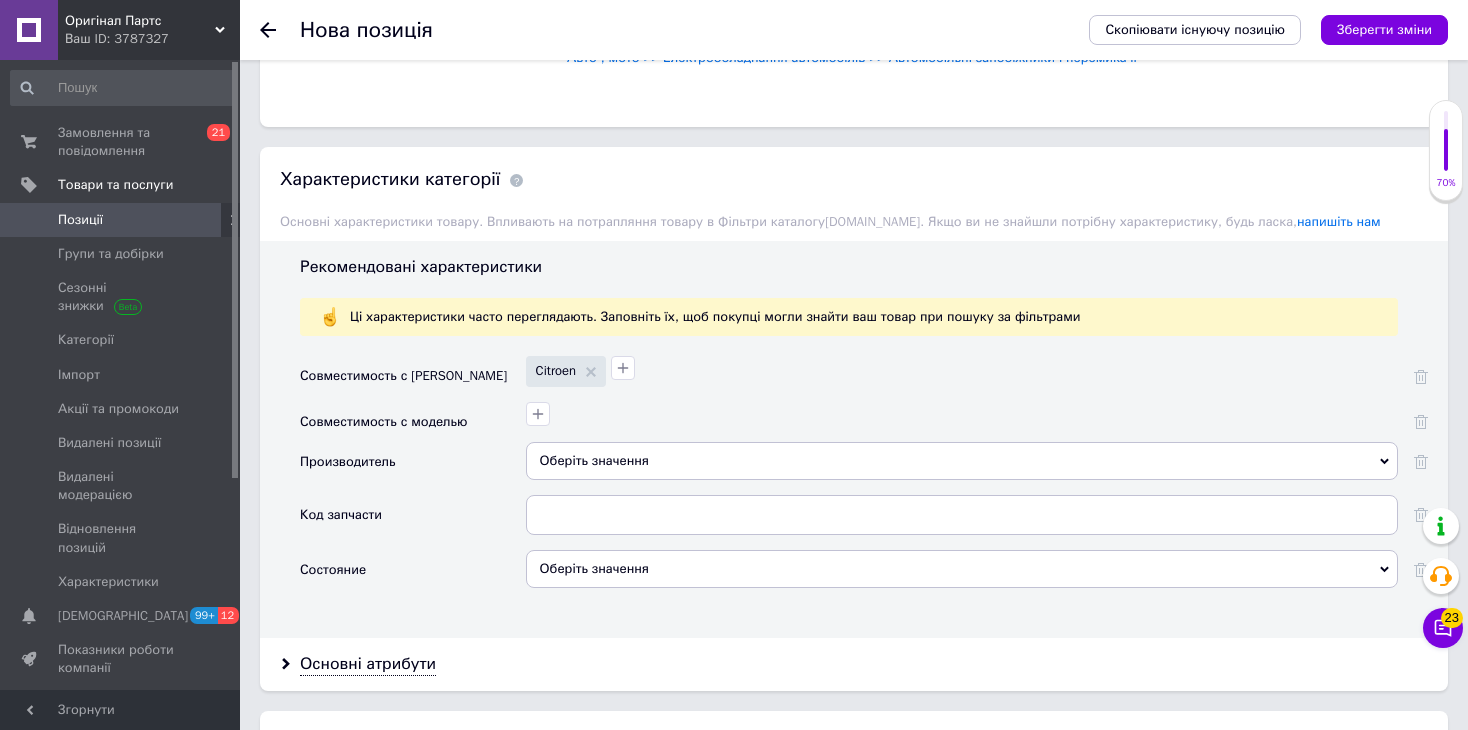 click on "Основна інформація Назва позиції (Російська) ✱ Подрулевой переключатель поворотников Citroën Xsara Berlingo Peugeot 307 308 207 206 Переключатель Пежо Код/Артикул 96608841XT Опис (Російська) ✱ Подрулевой переключатель поворотников Peugeot / Citroën — аналог
Совместимость с автомобилями:
[PERSON_NAME]
Peugeot
1007, 206, 207, 301, 307, 308, 3008, 405, 407, 408, 807, RCZ*
Citroën
Xsara, Xsara Picasso, Berlingo, C2, C3, C4, C5, C8
* Для Peugeot RCZ и некоторых моделей — только для праворульных версий (RHD).
Перед покупкой уточняйте тип подрулевого блока (с COM2000 или без, комплектация машины, год выпуска)." at bounding box center (854, -58) 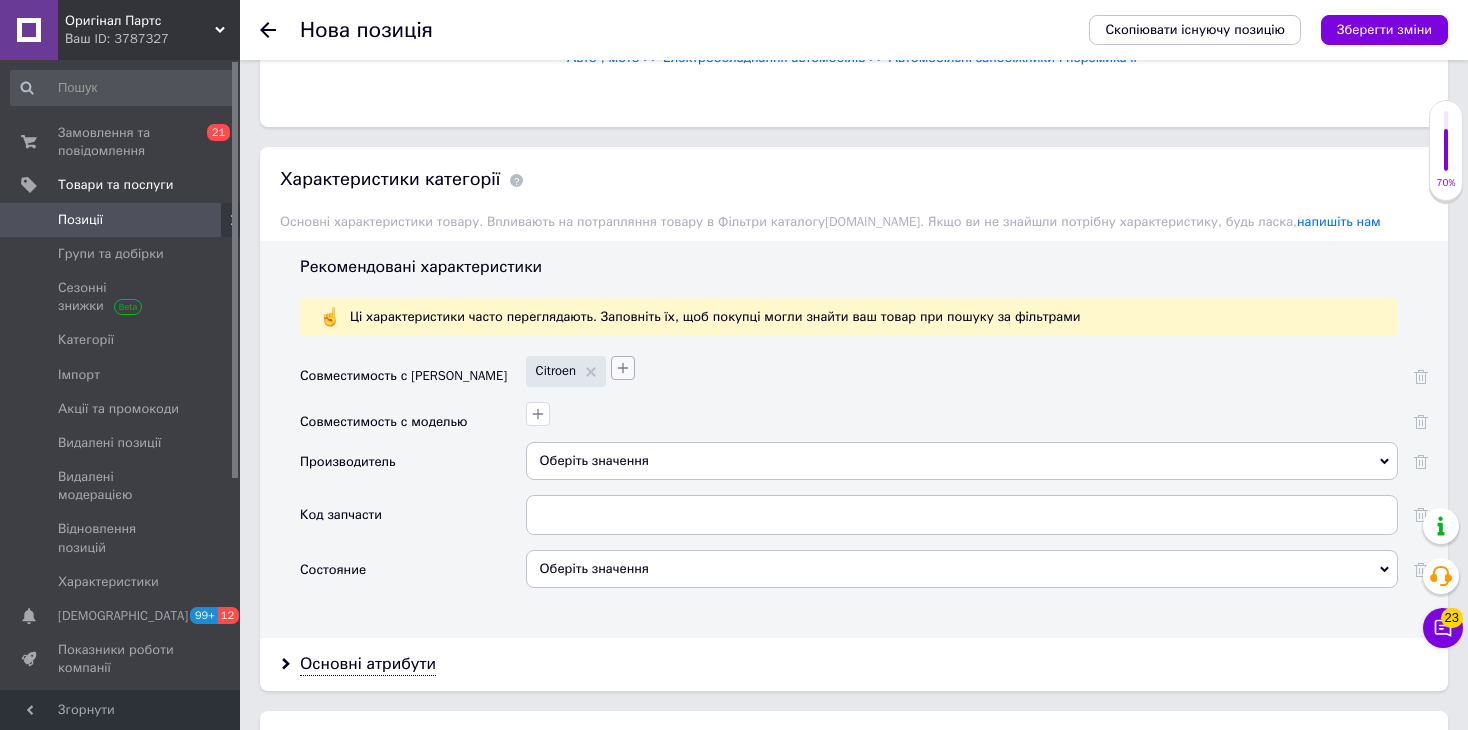 click 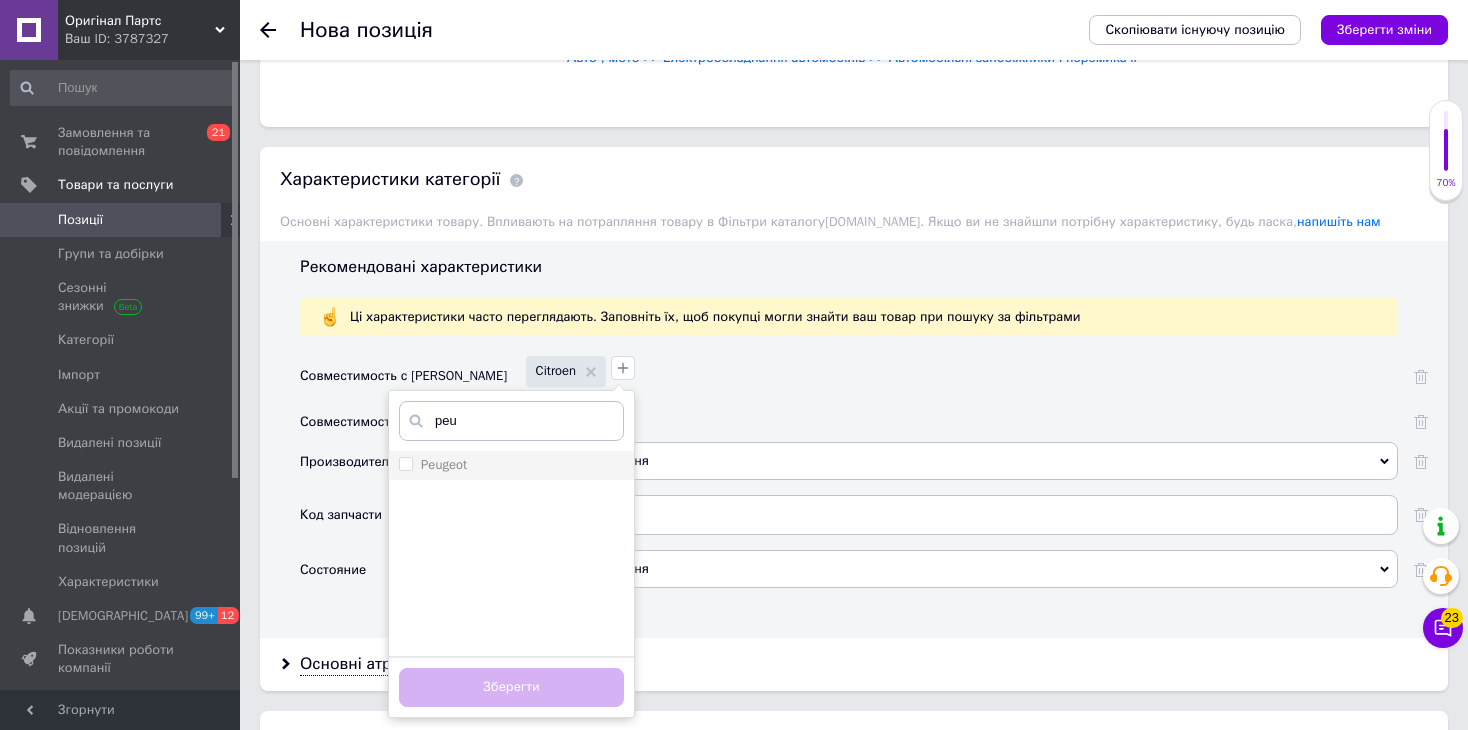 type on "peu" 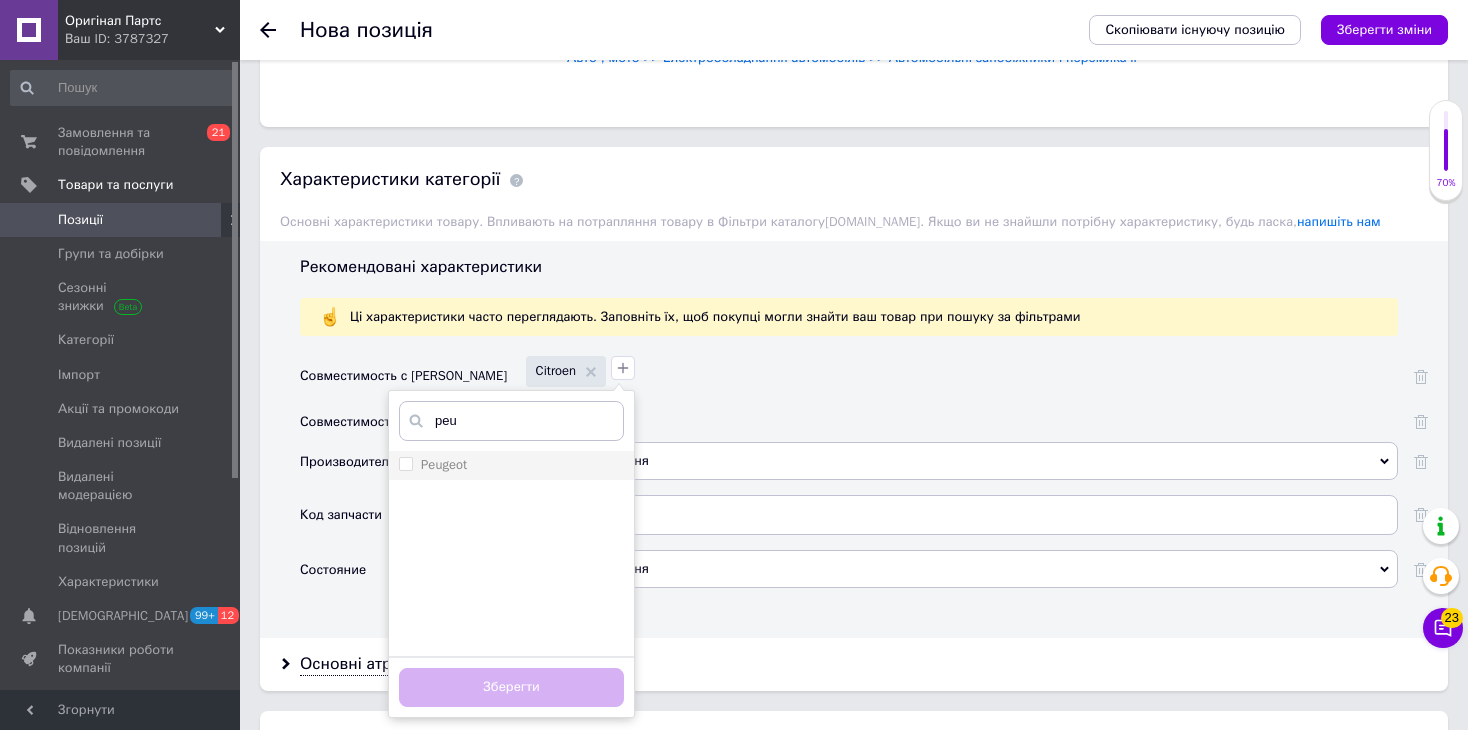 click on "Peugeot" at bounding box center (511, 465) 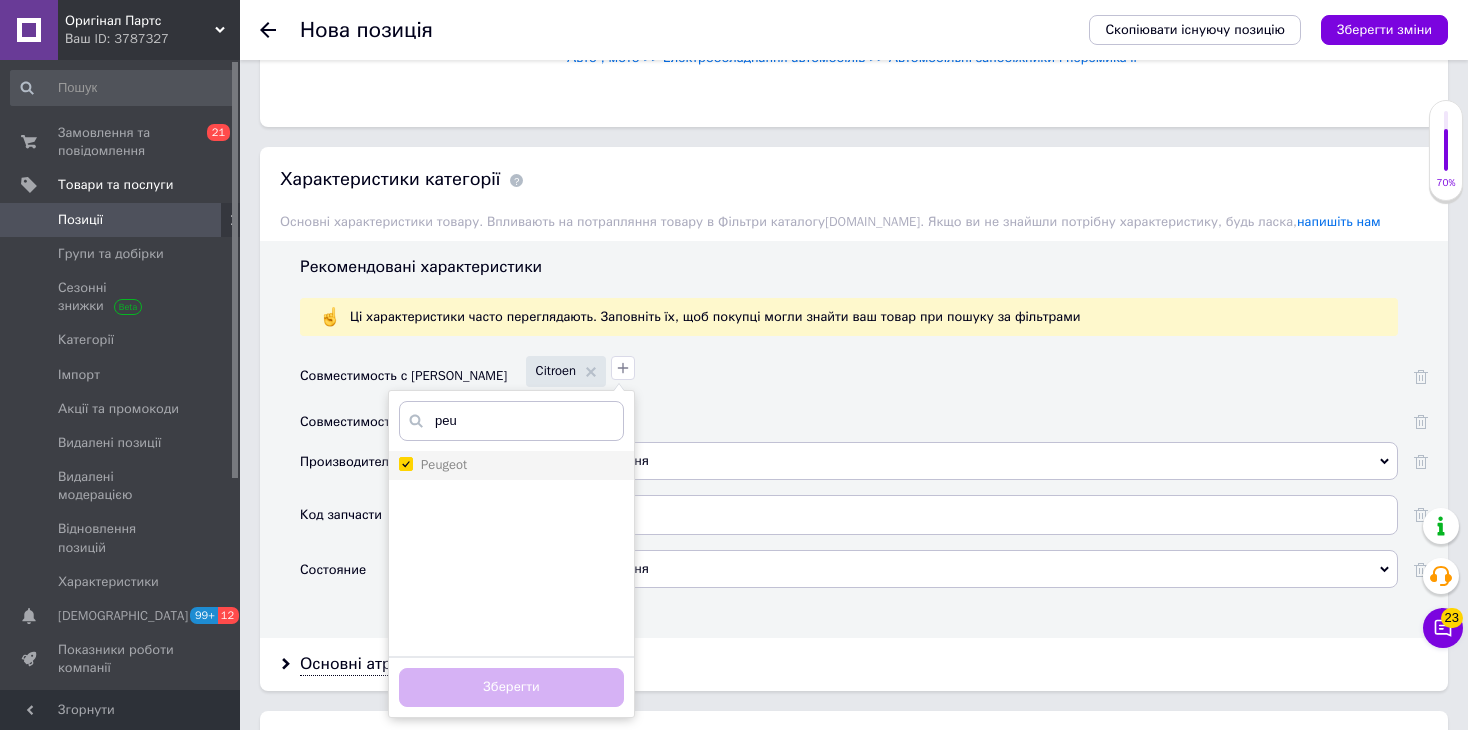 checkbox on "true" 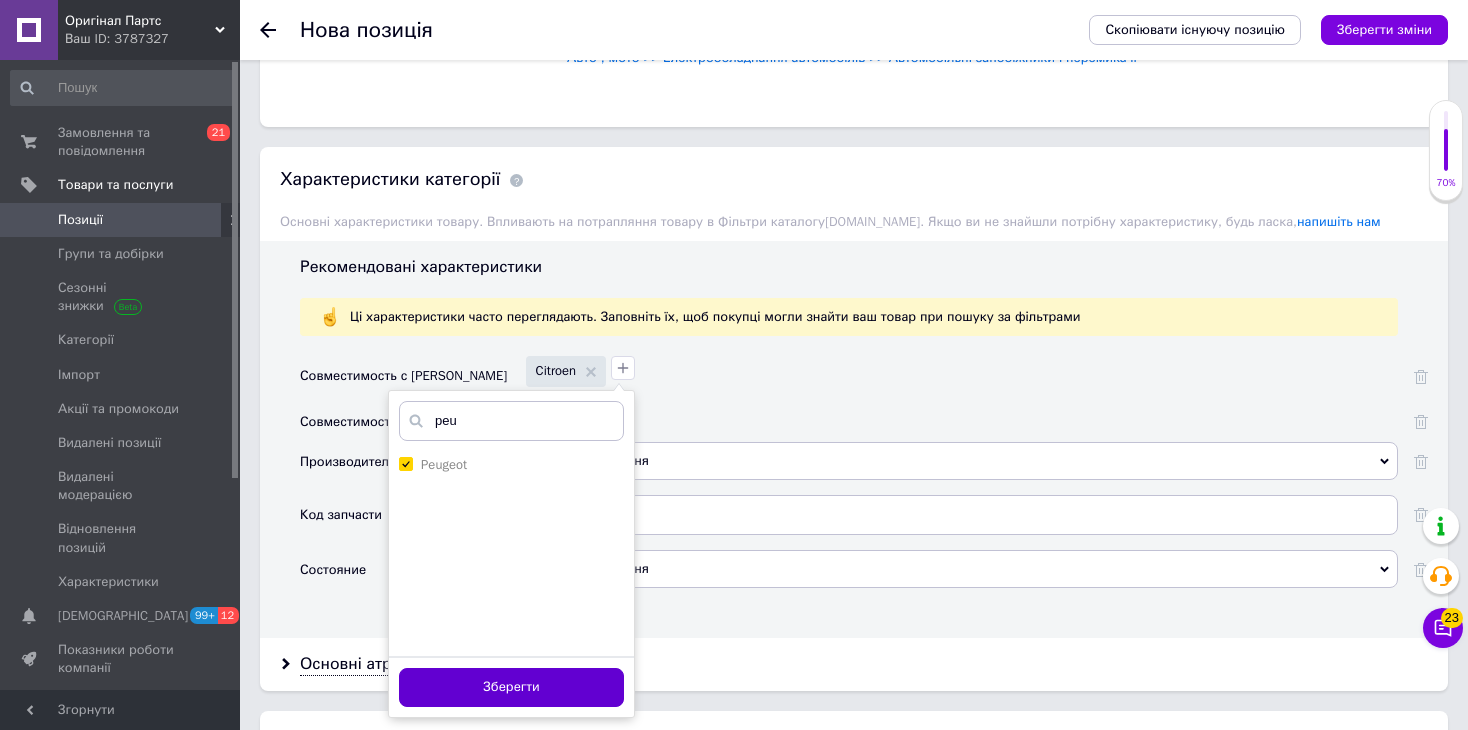 click on "Зберегти" at bounding box center (511, 687) 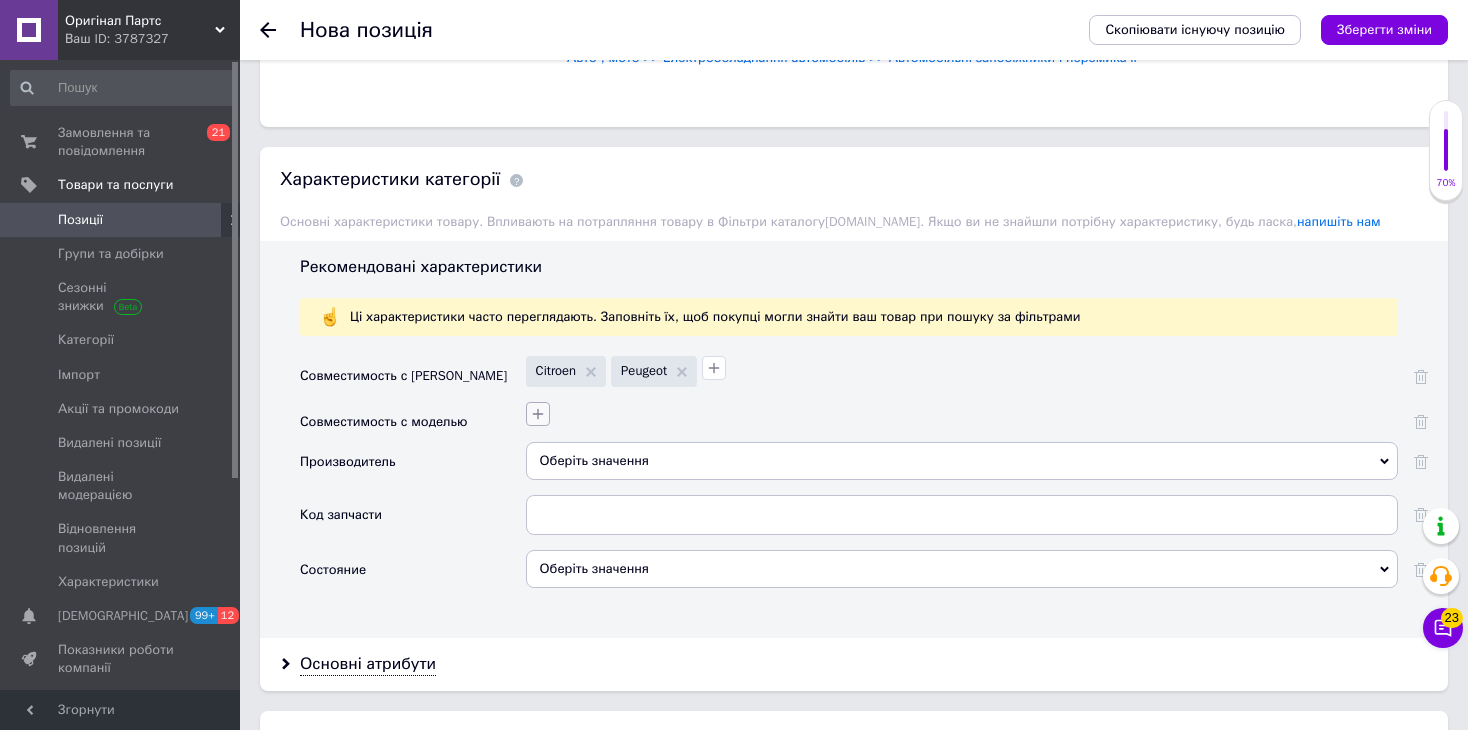 click 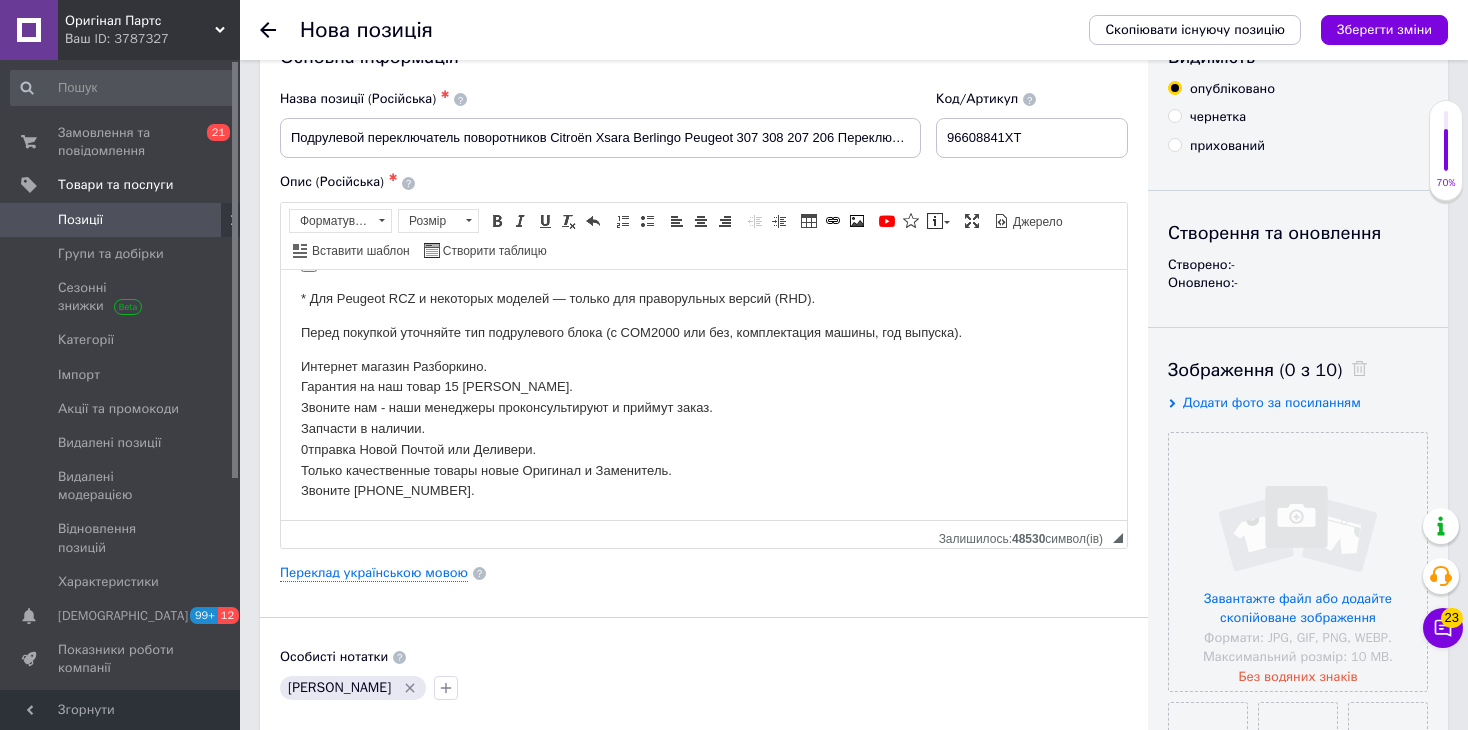 scroll, scrollTop: 0, scrollLeft: 0, axis: both 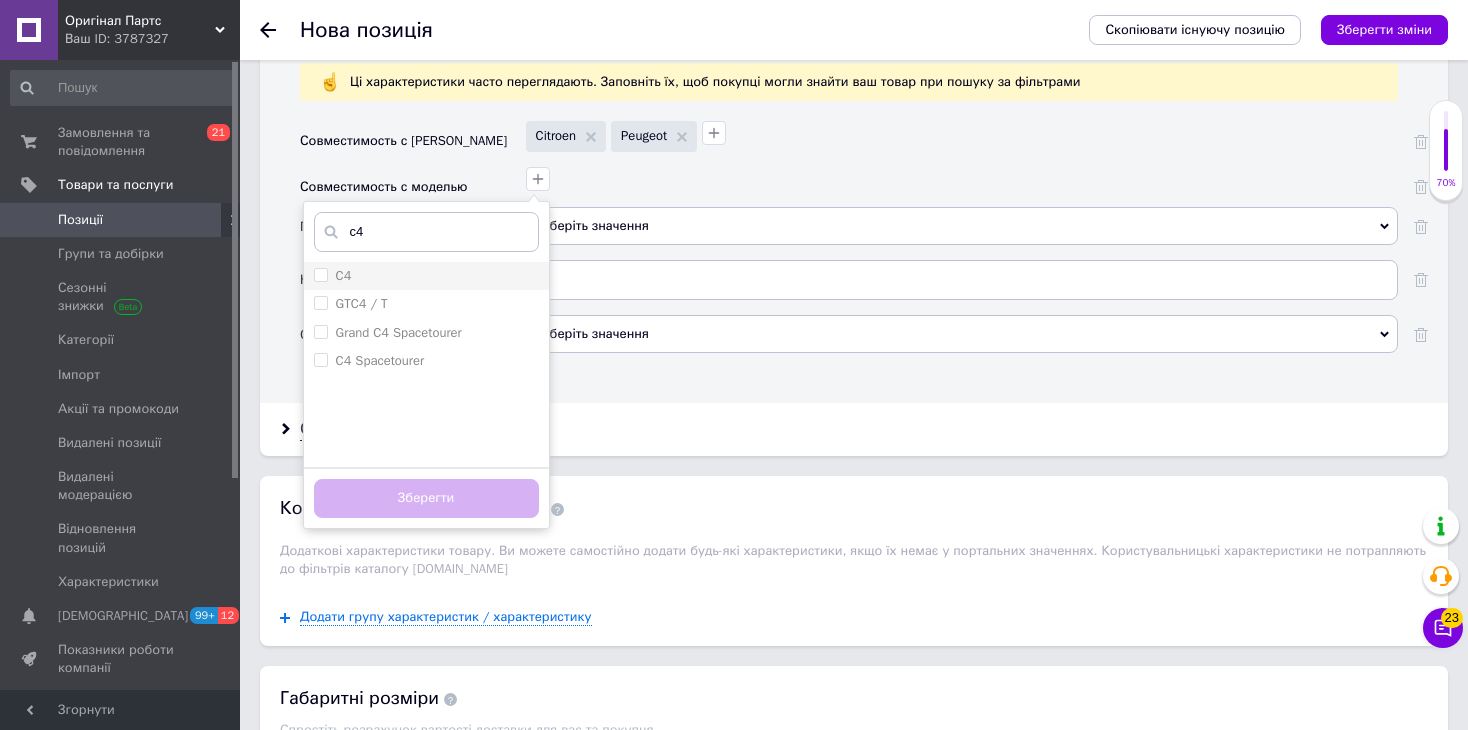 type on "c4" 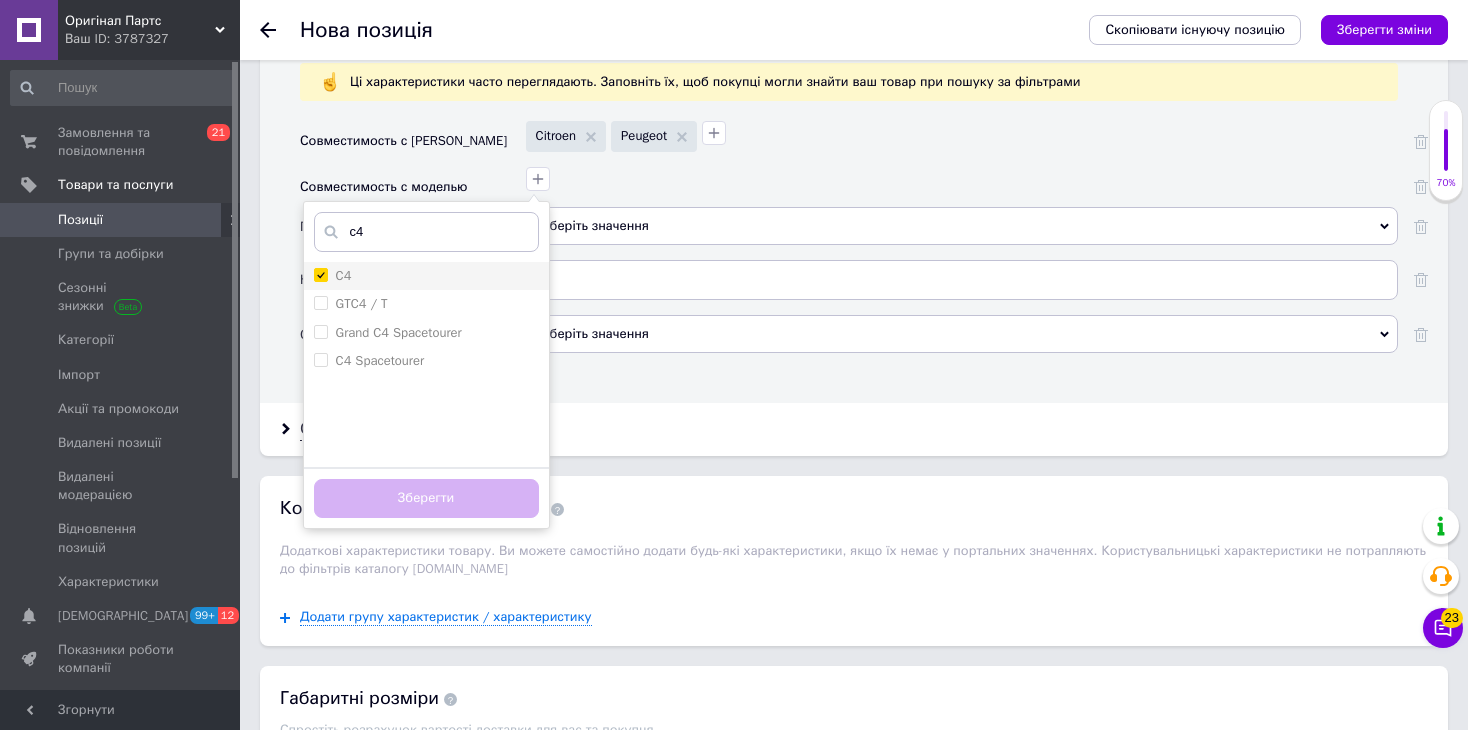 checkbox on "true" 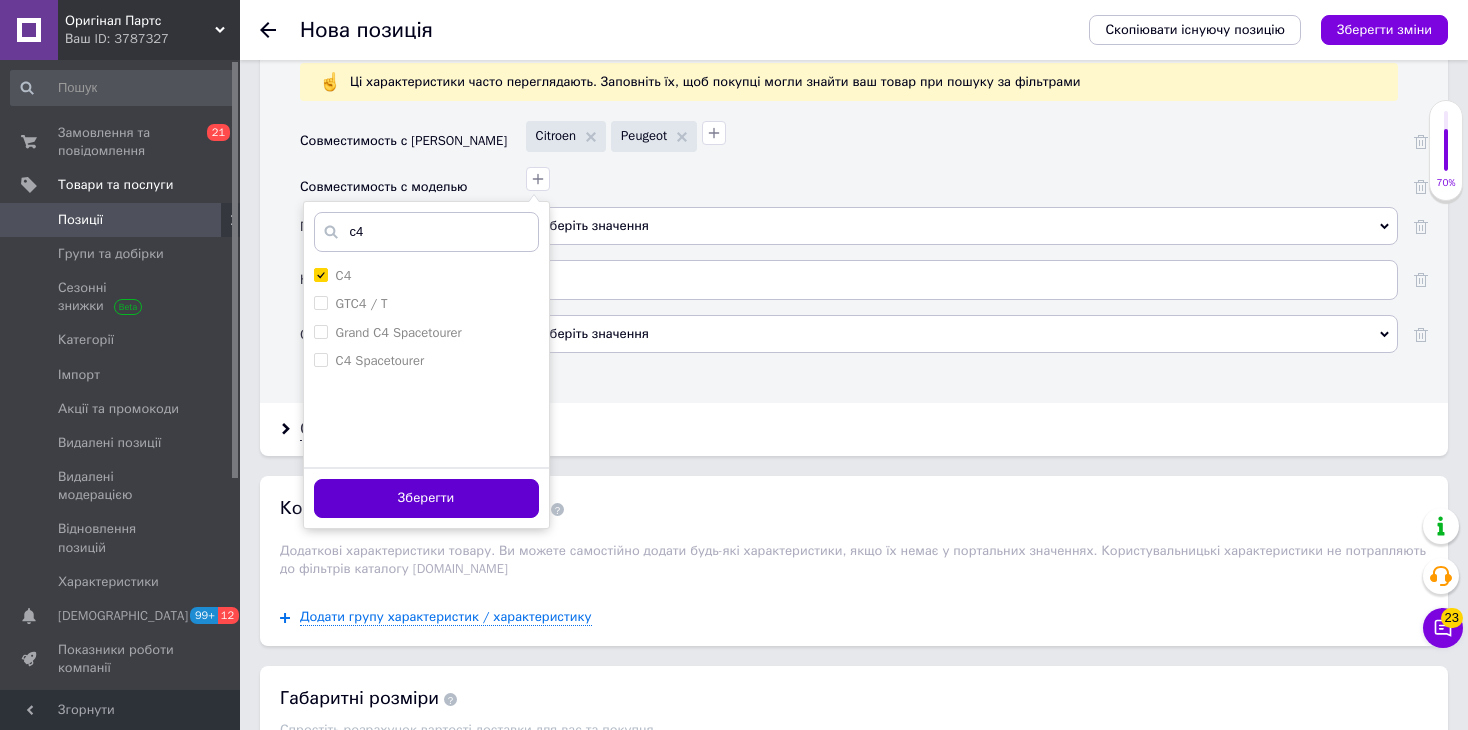click on "Зберегти" at bounding box center [426, 498] 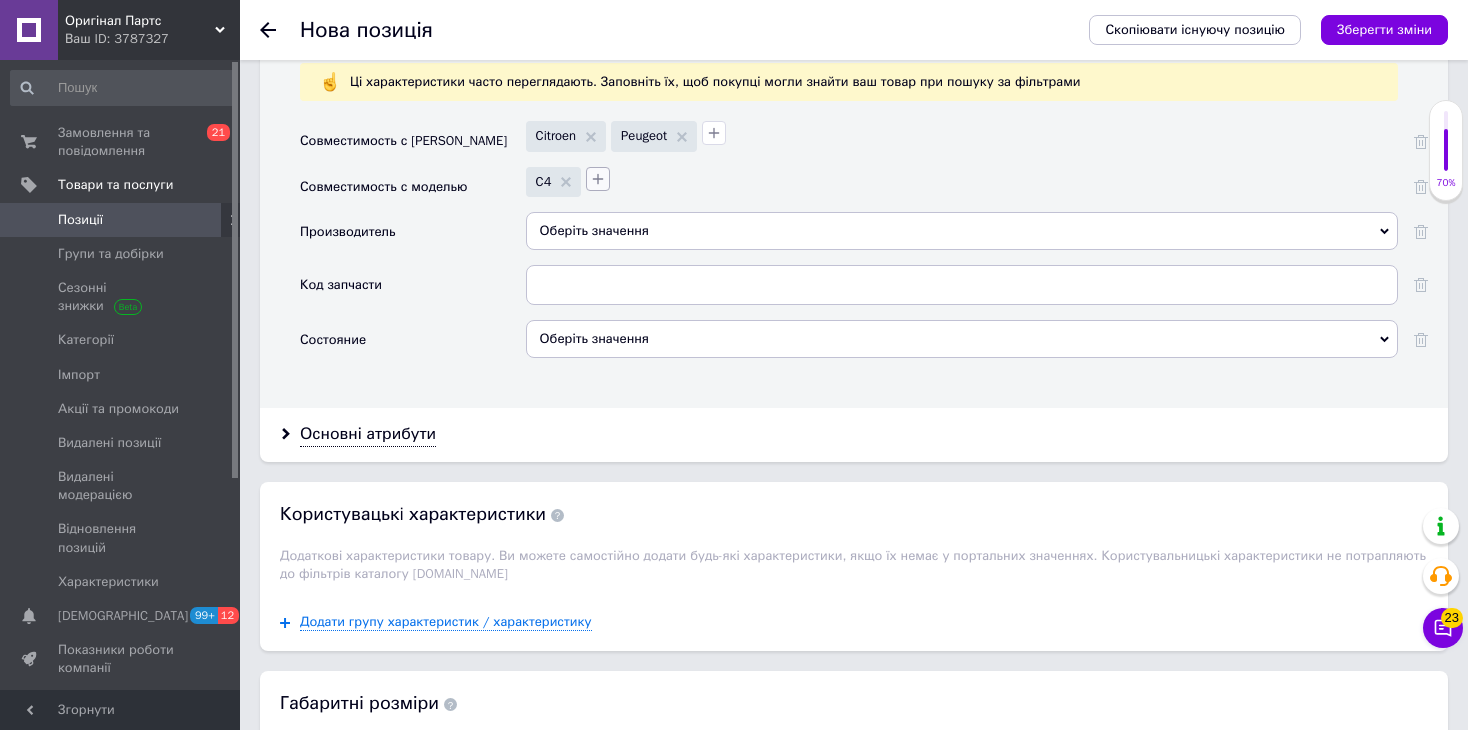 click 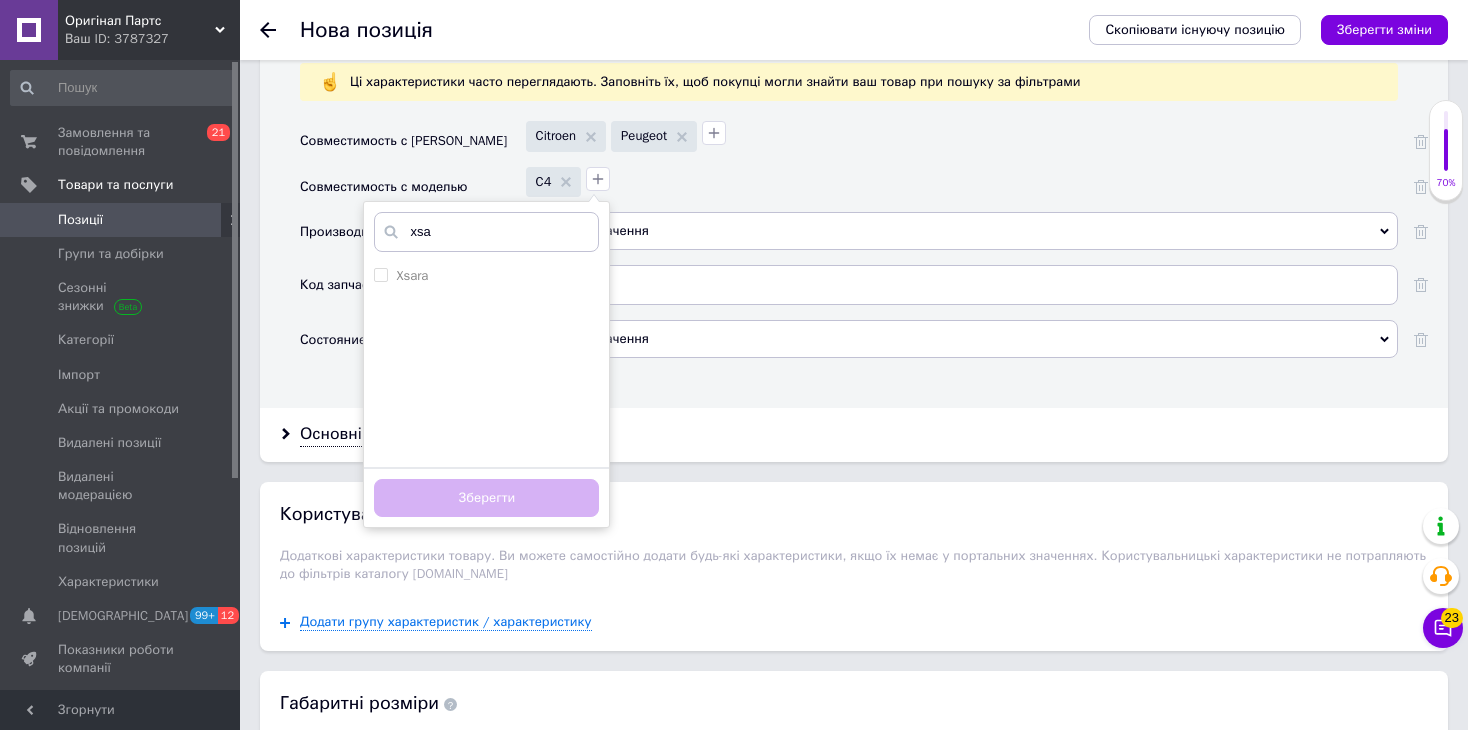 type on "xsa" 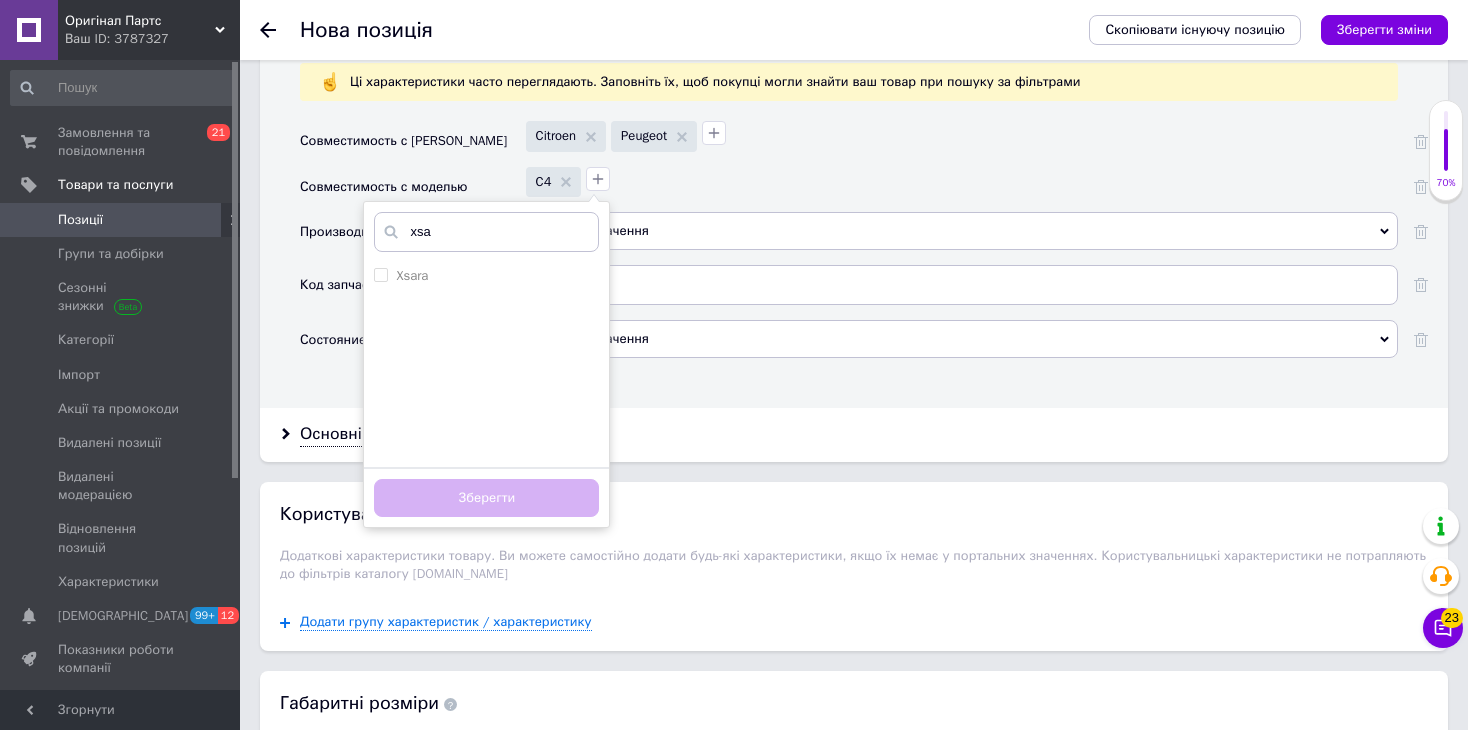 click on "Xsara" at bounding box center (486, 362) 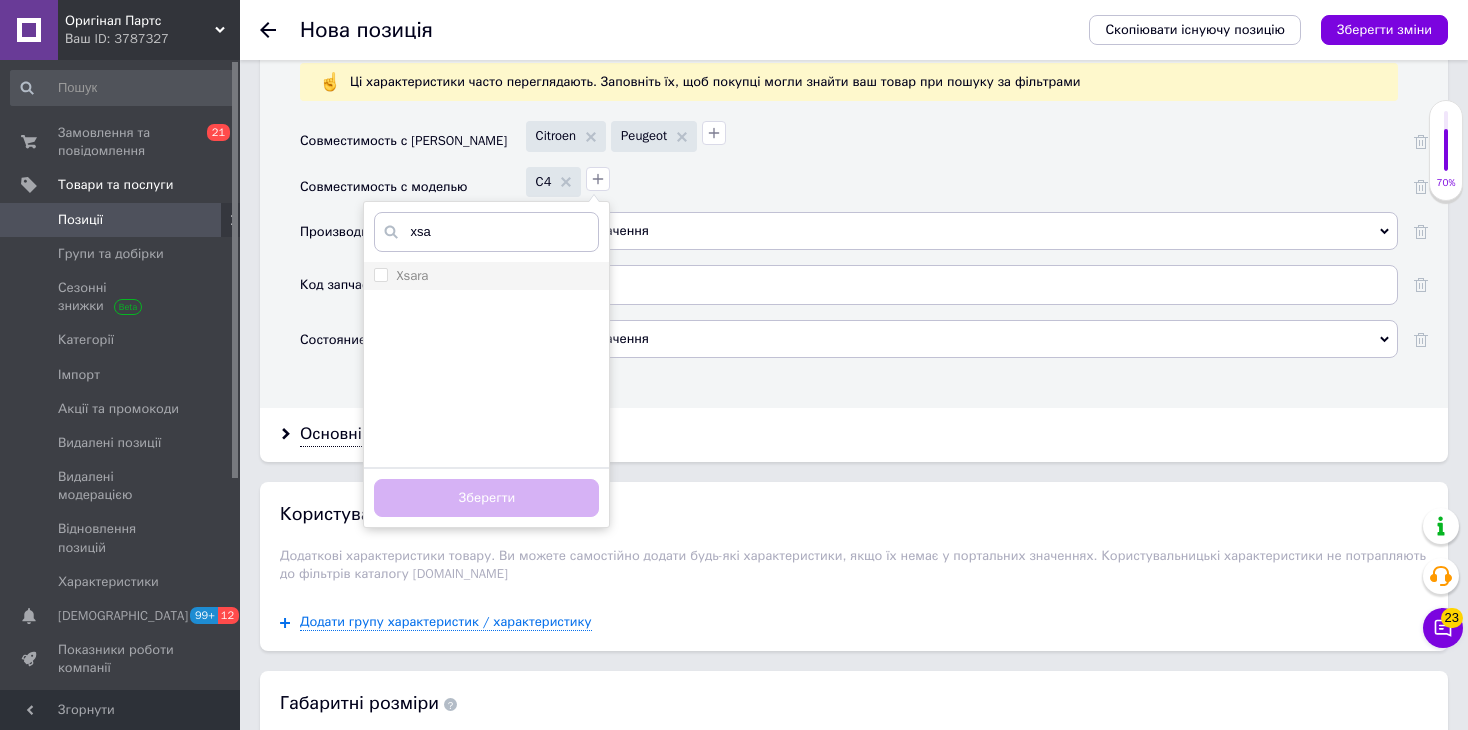 click on "Xsara" at bounding box center (412, 275) 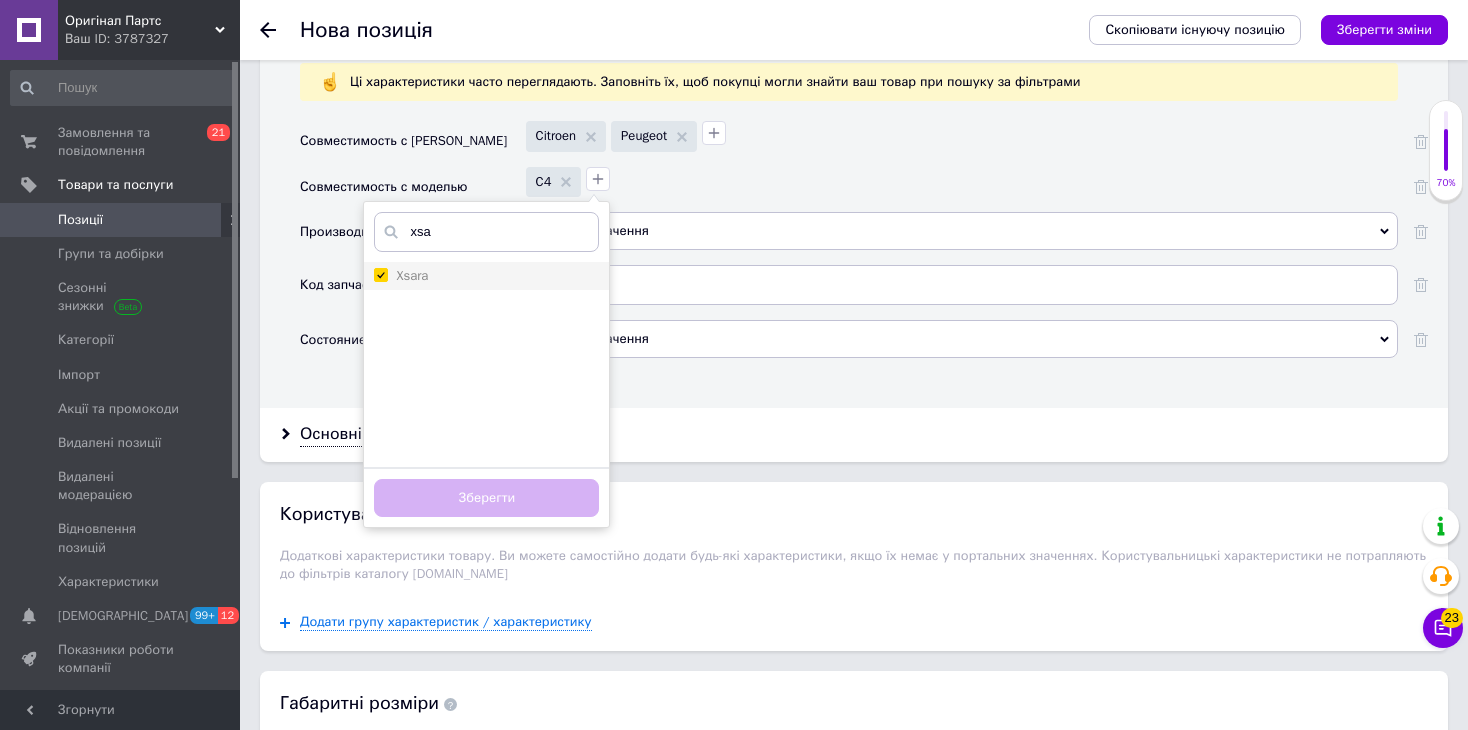 checkbox on "true" 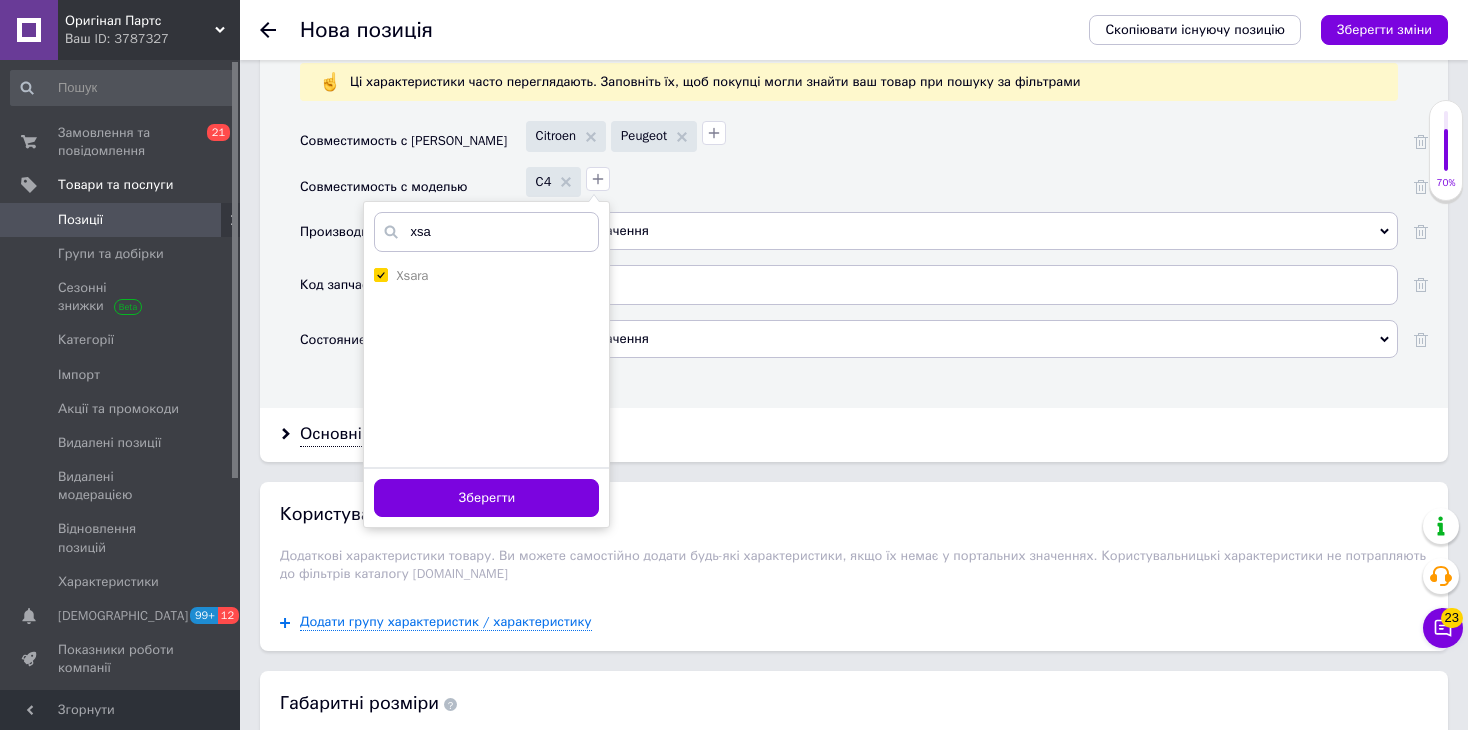 click on "Зберегти" at bounding box center [486, 497] 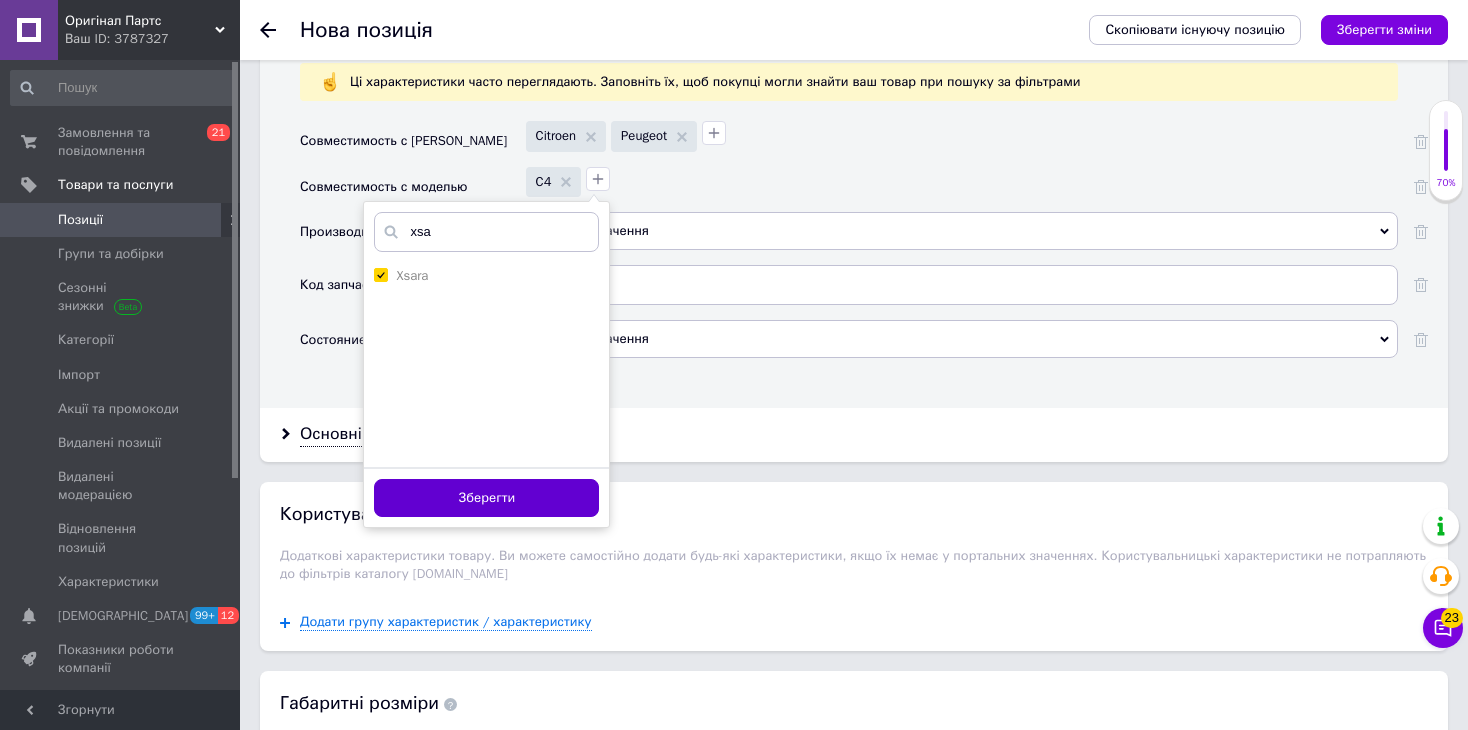 click on "Зберегти" at bounding box center [486, 498] 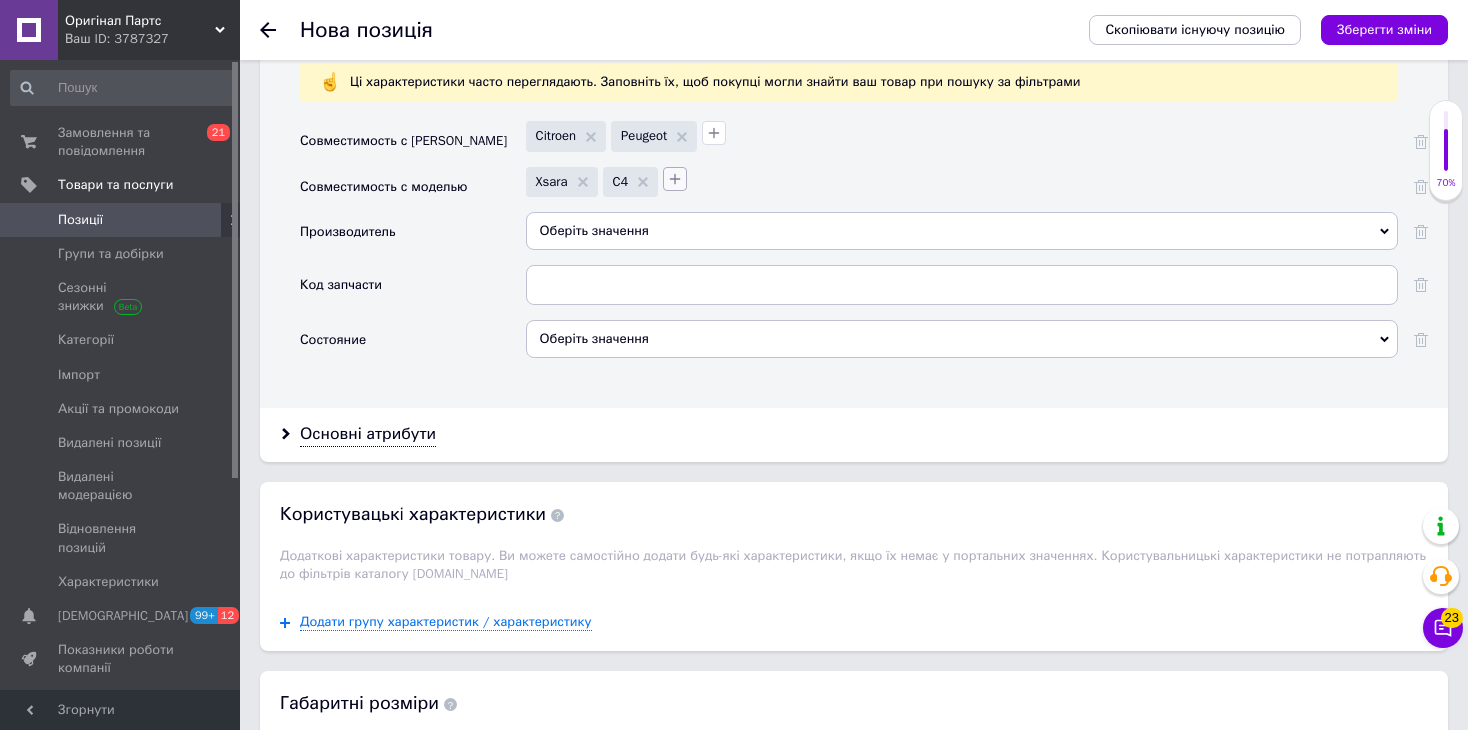 click 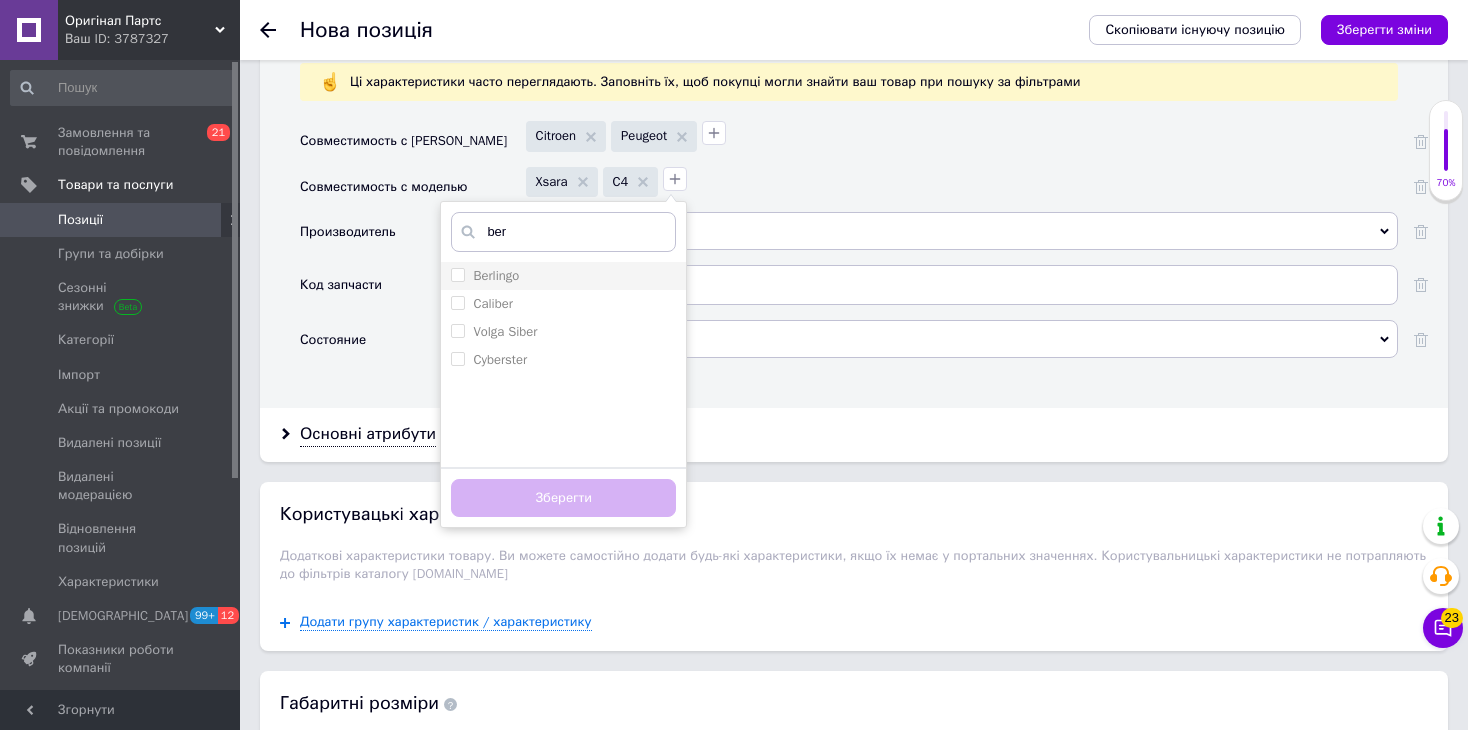 type on "ber" 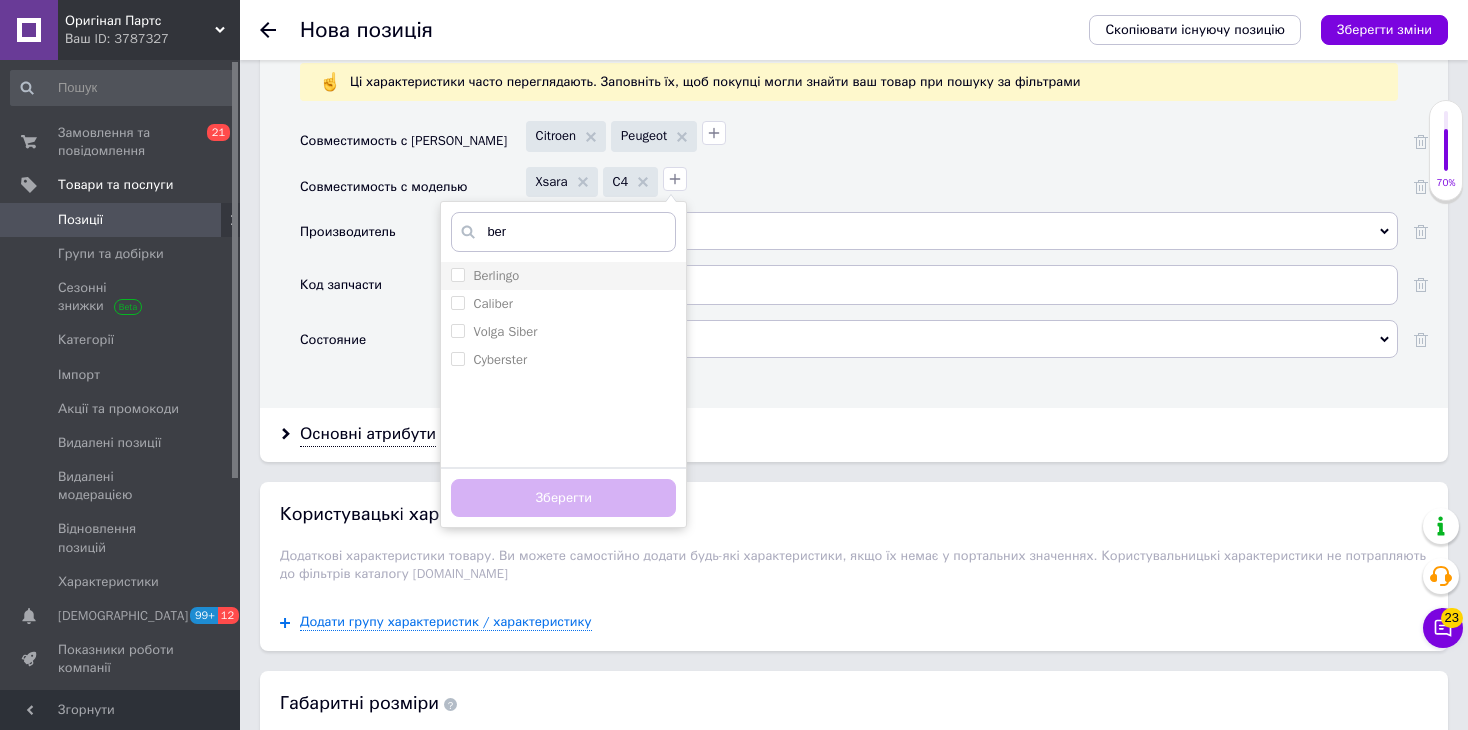 click on "Berlingo" at bounding box center [496, 275] 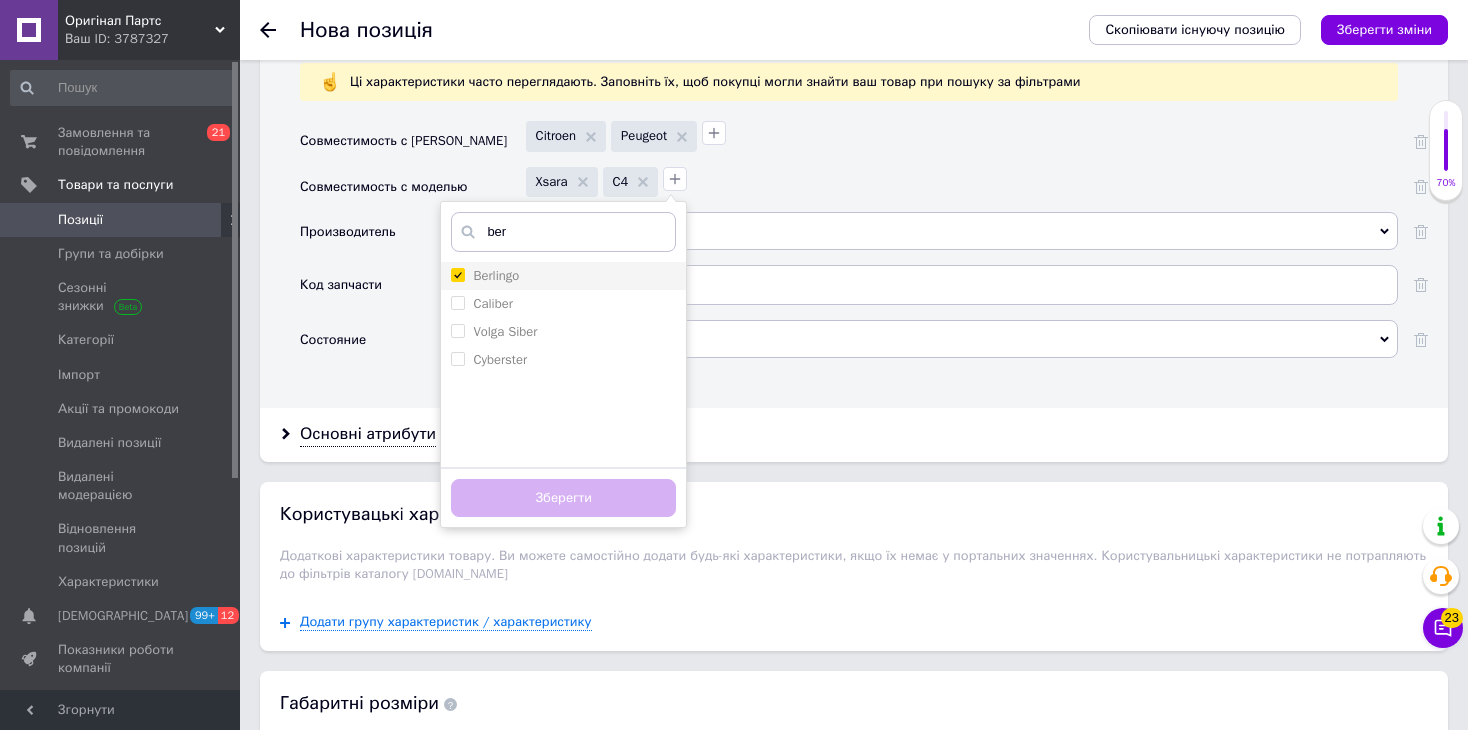 checkbox on "true" 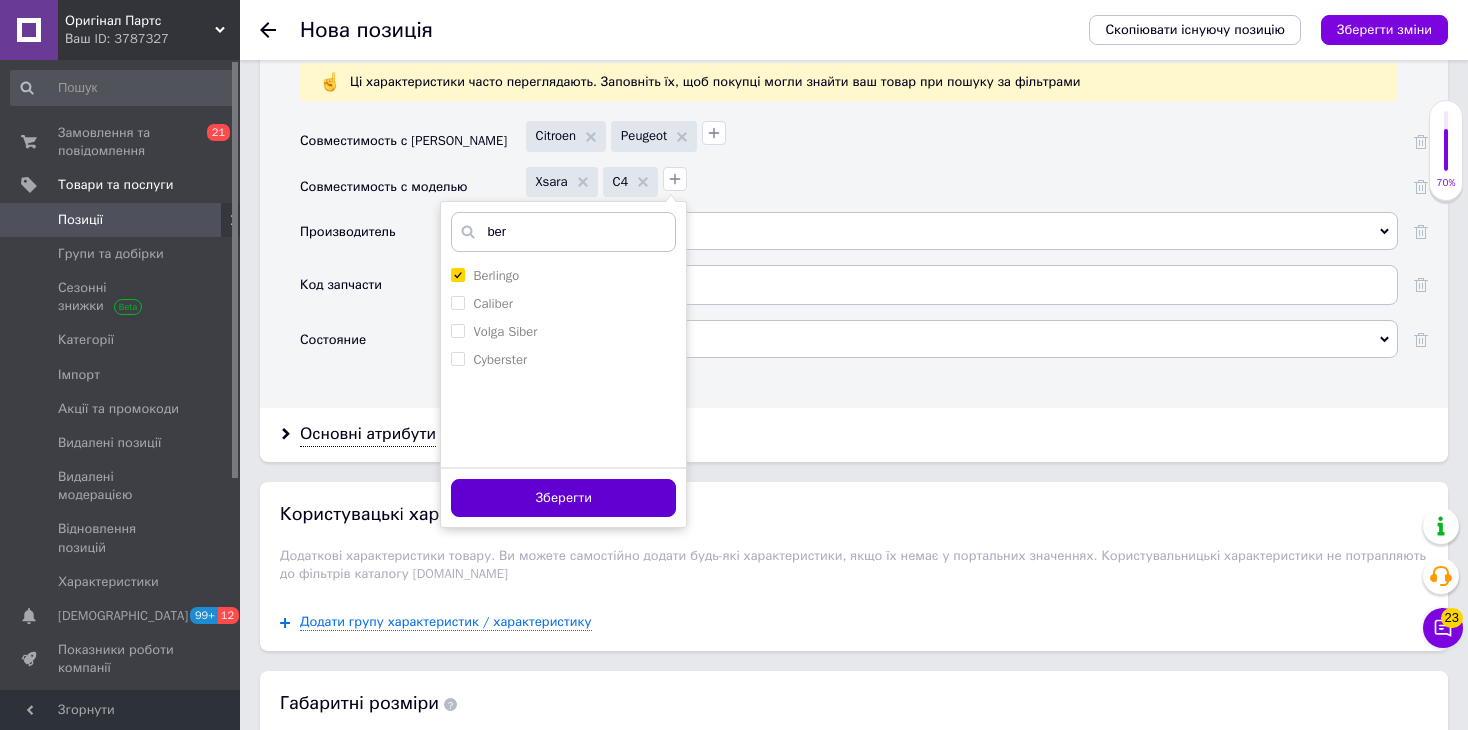 click on "Зберегти" at bounding box center [563, 498] 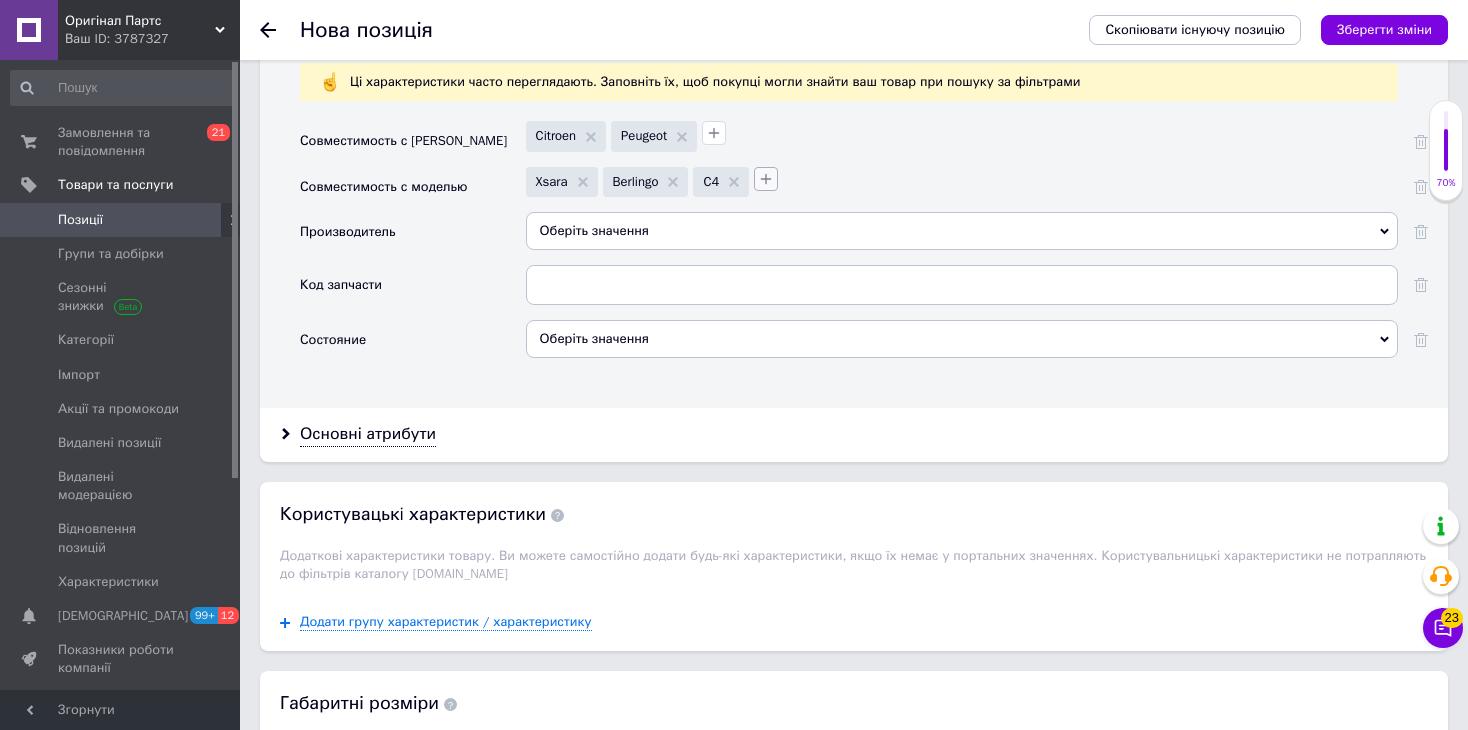 click 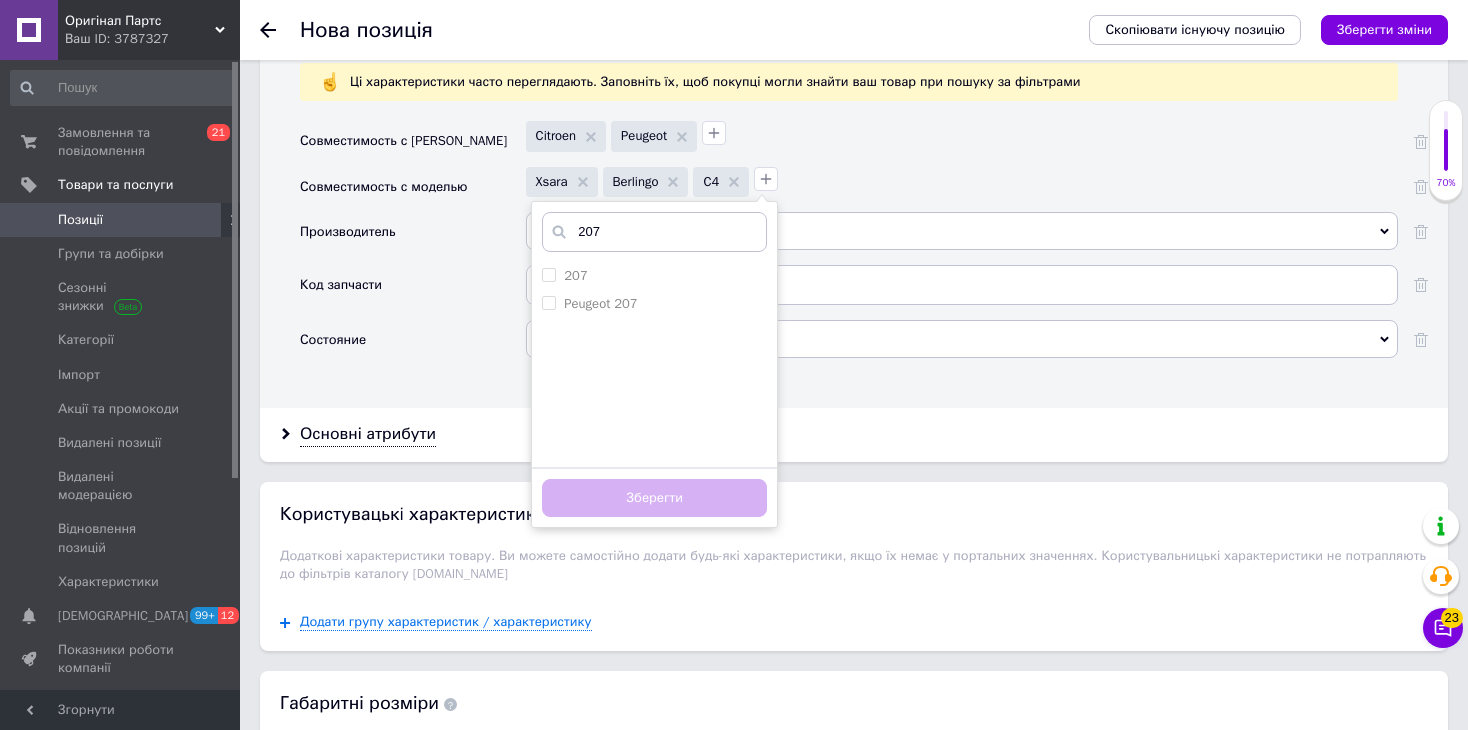 type on "207" 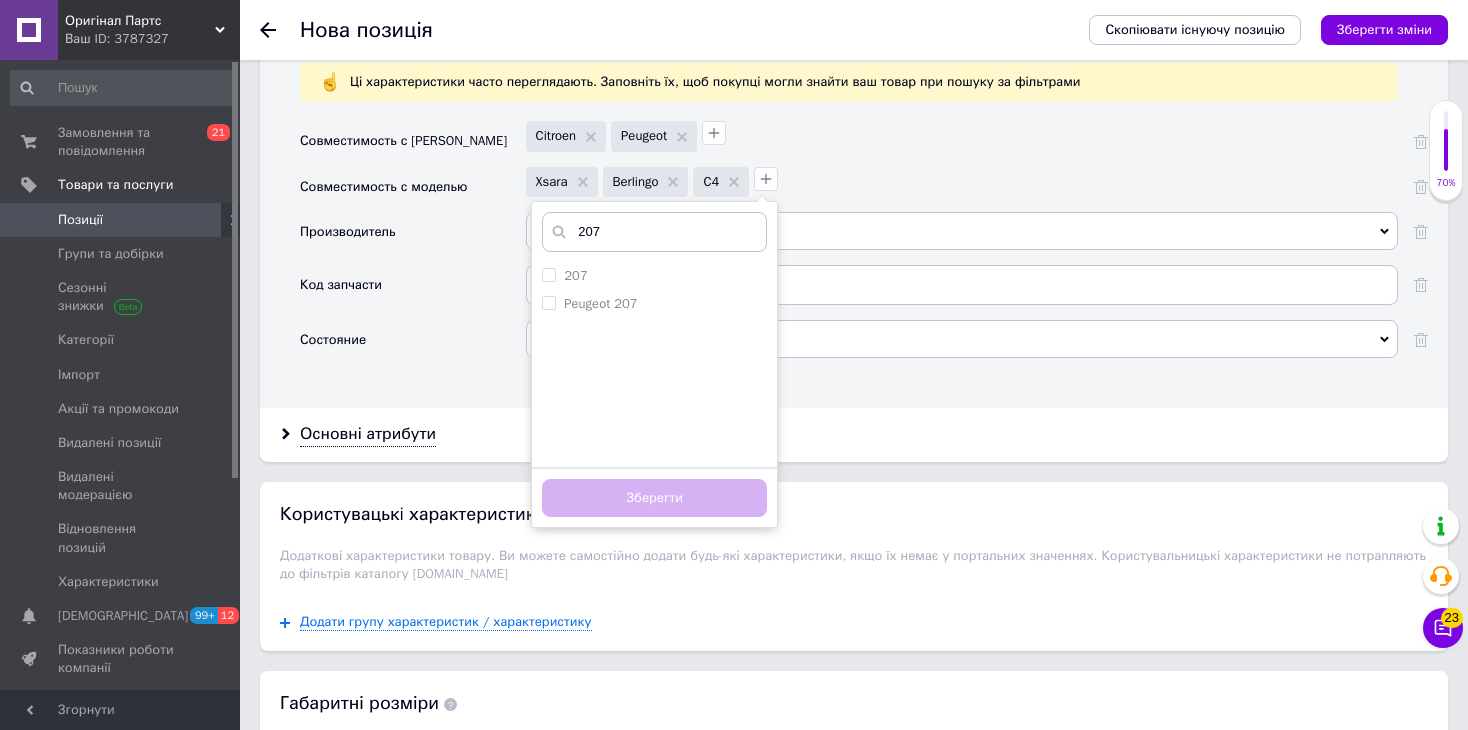click on "Peugeot 207" at bounding box center [600, 303] 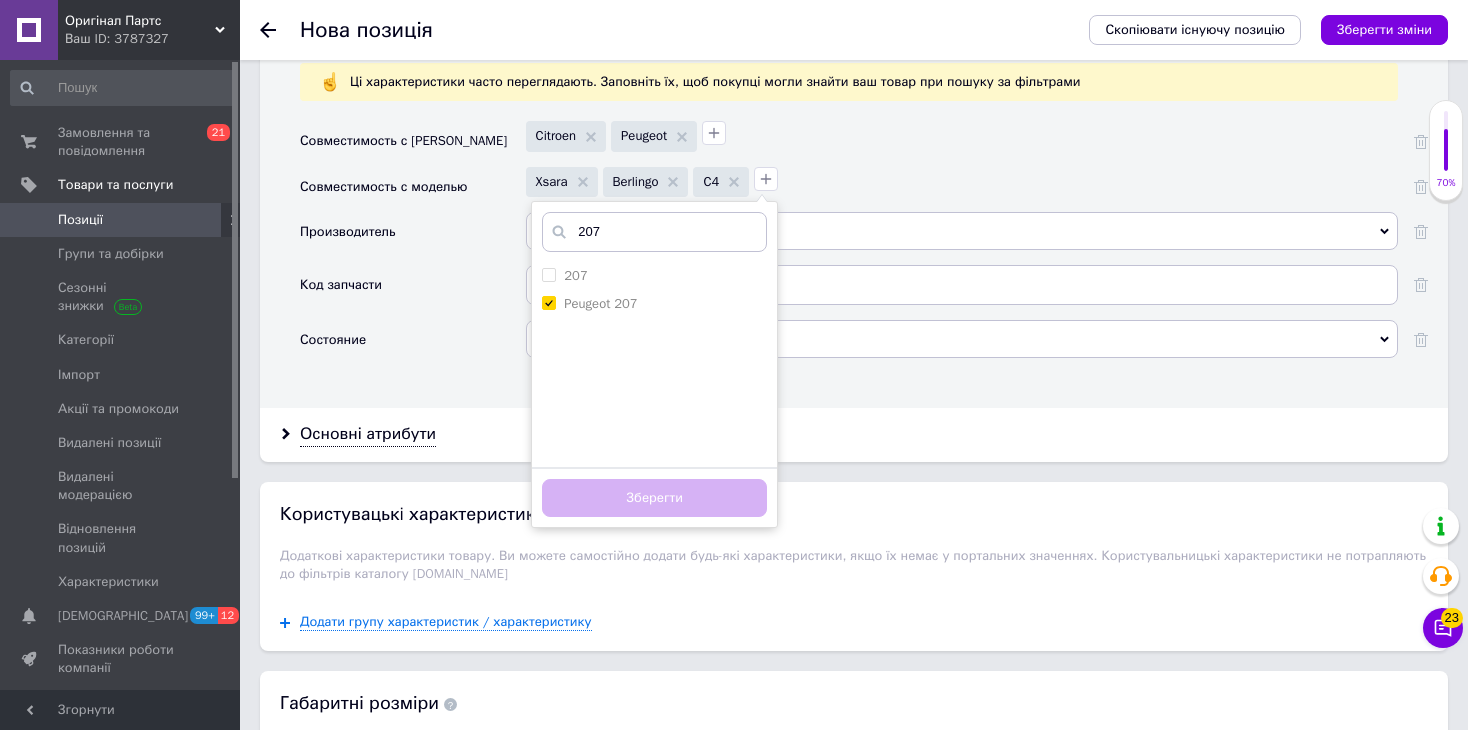 checkbox on "true" 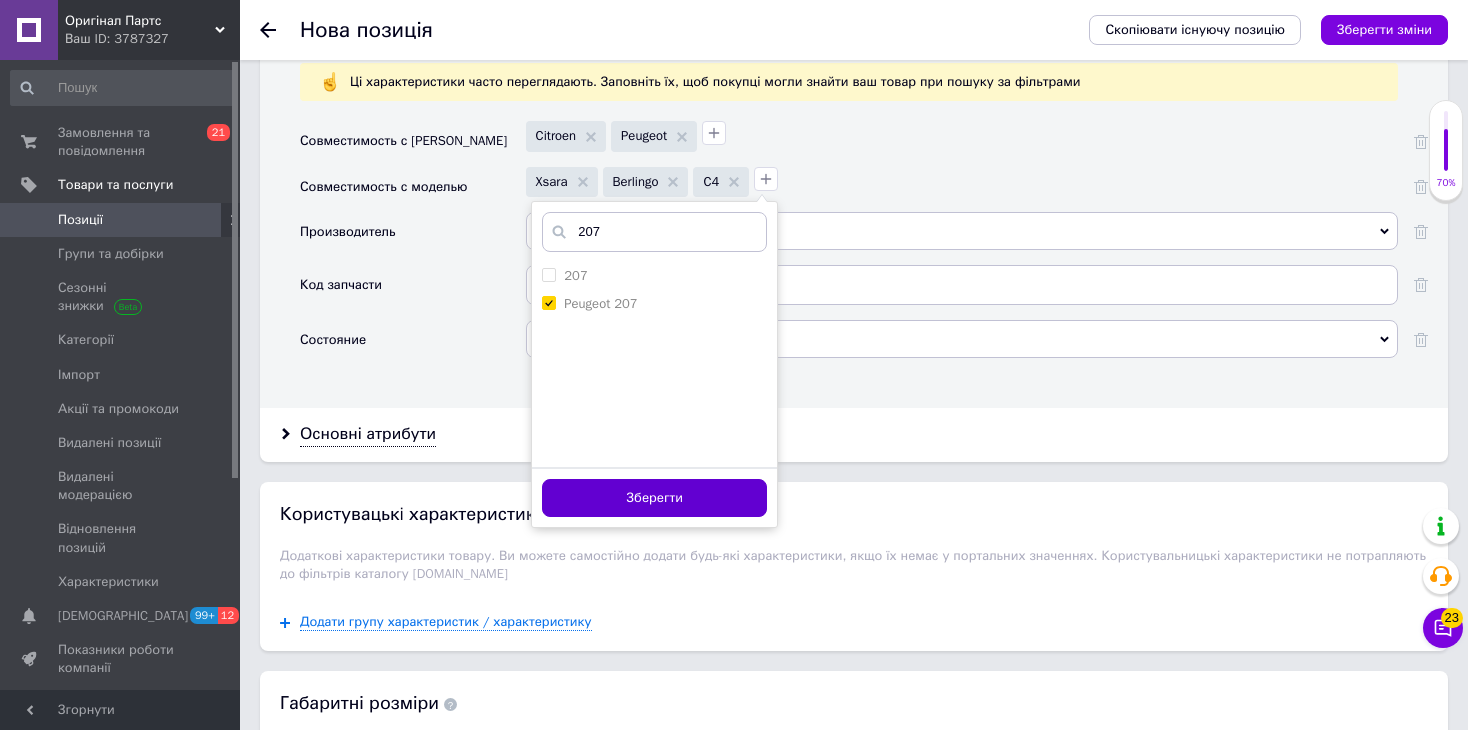click on "Зберегти" at bounding box center [654, 498] 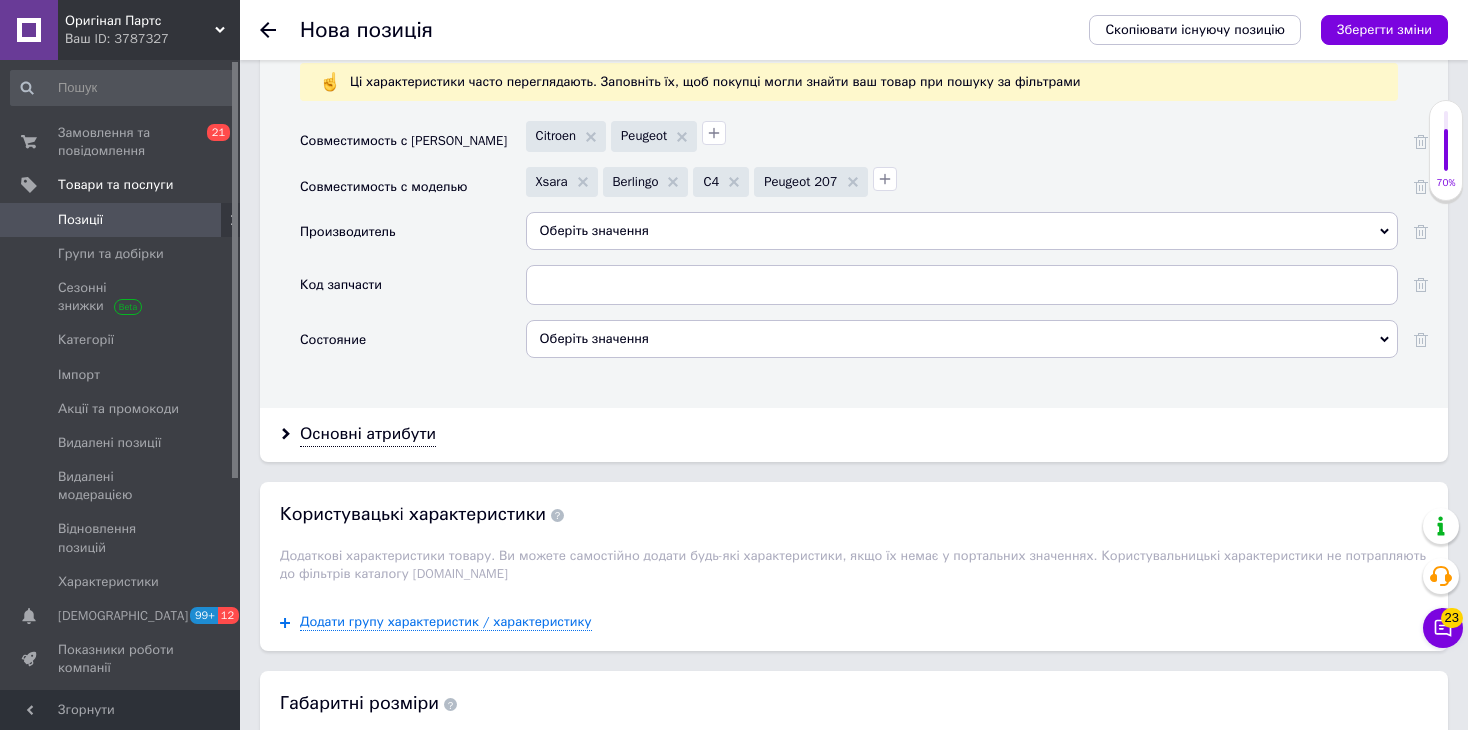 click on "Оберіть значення" at bounding box center (962, 339) 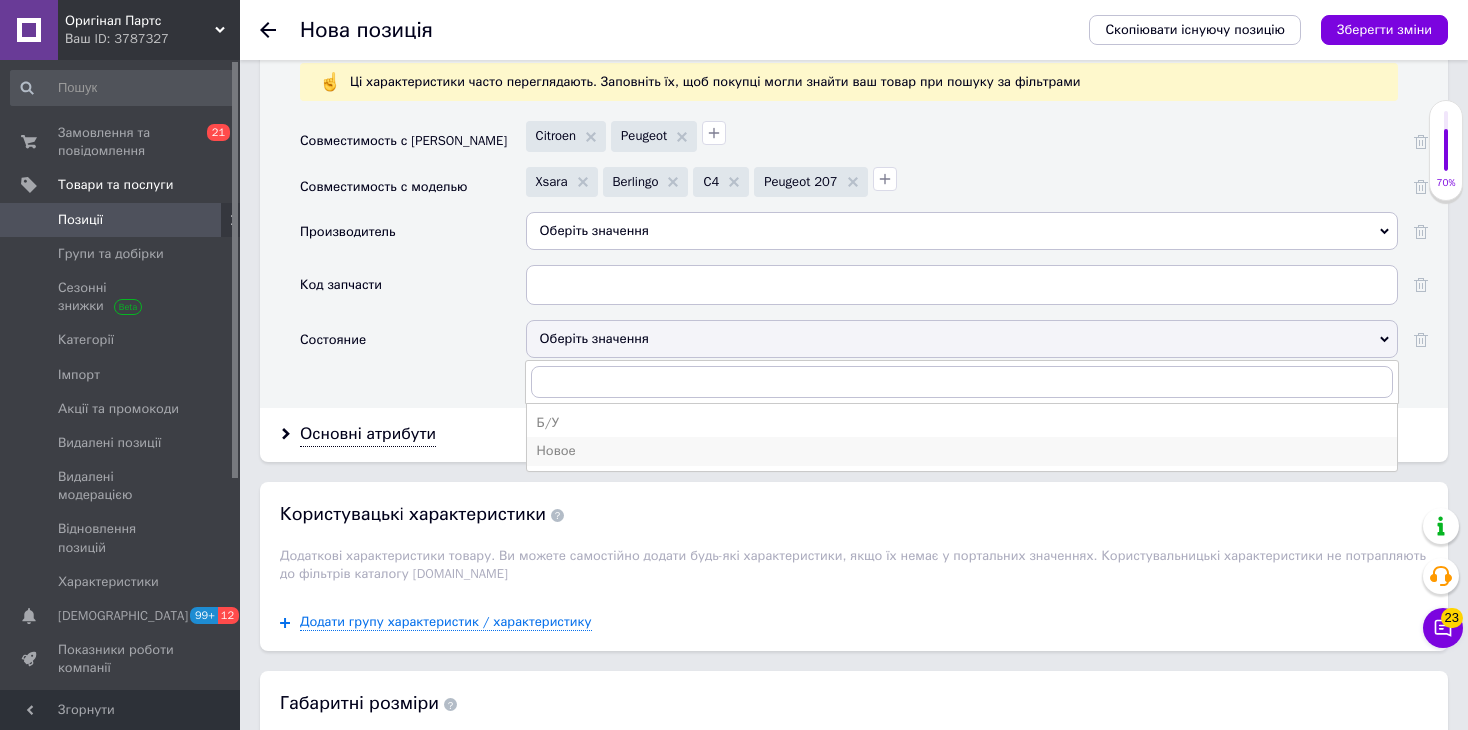click on "Новое" at bounding box center (962, 451) 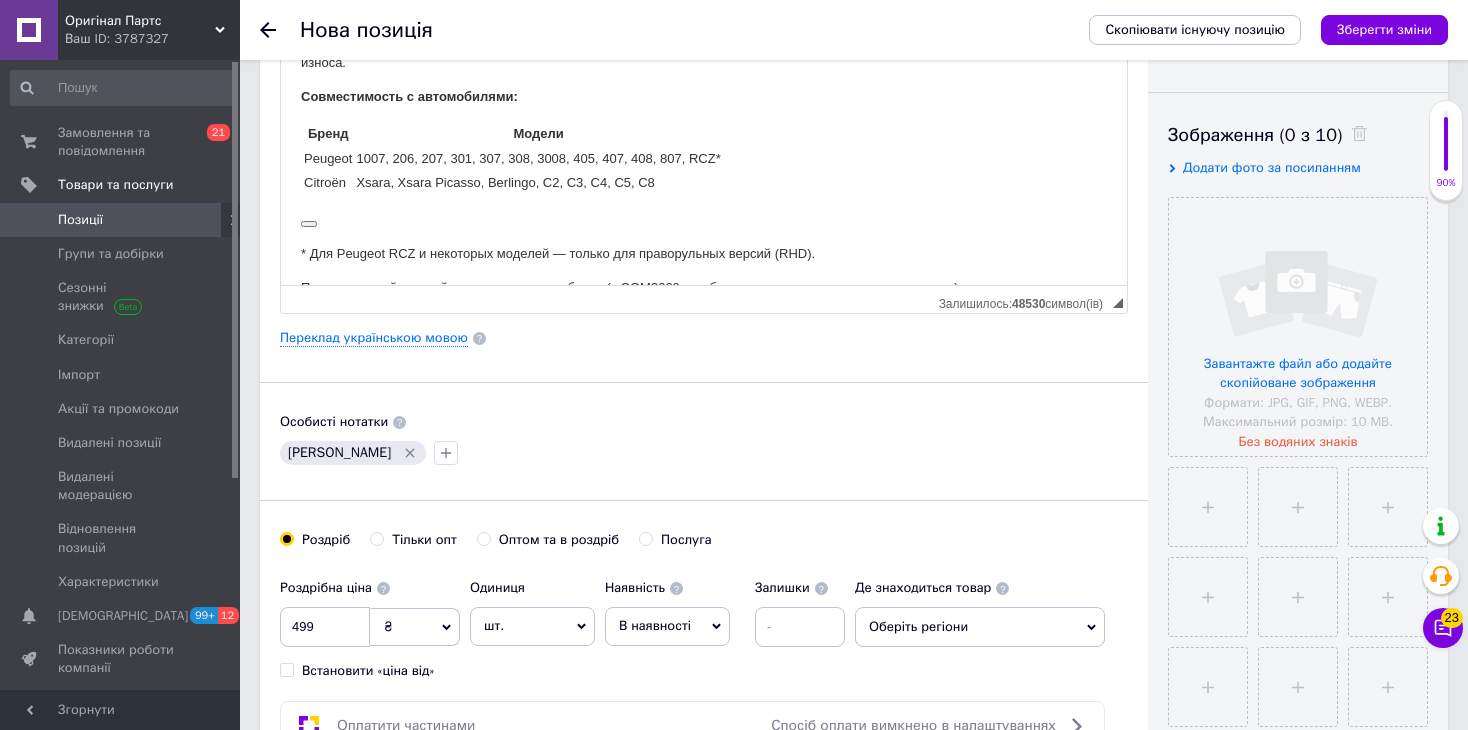 scroll, scrollTop: 400, scrollLeft: 0, axis: vertical 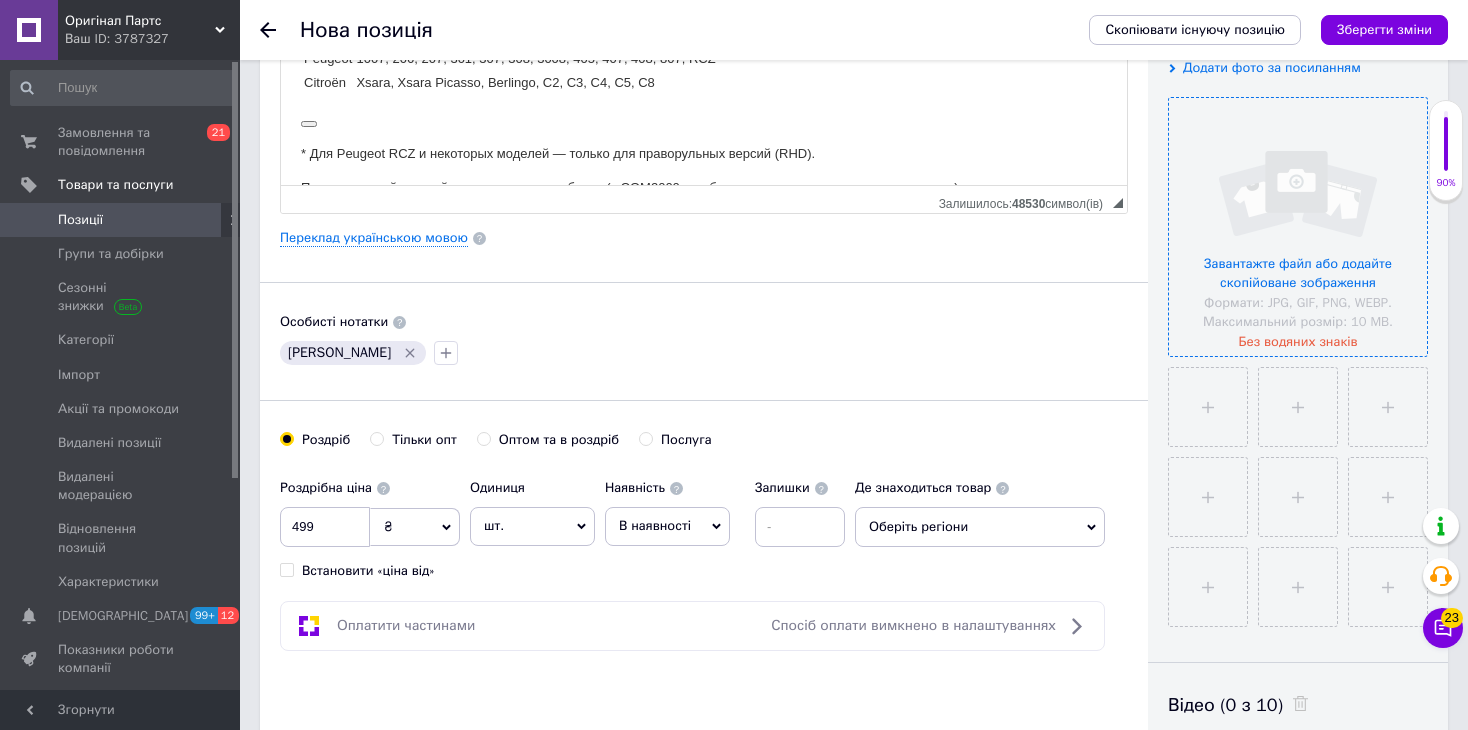 click at bounding box center (1298, 227) 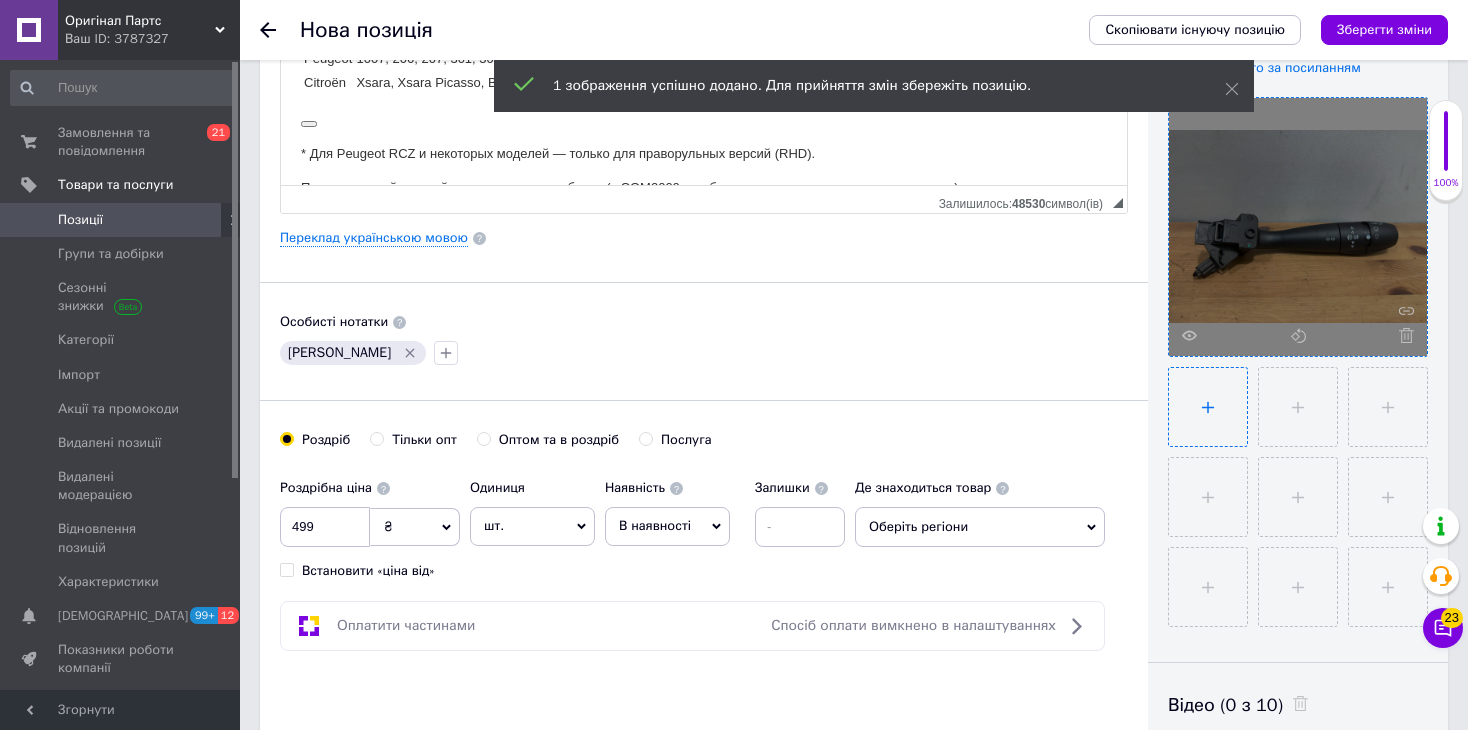 click at bounding box center [1208, 407] 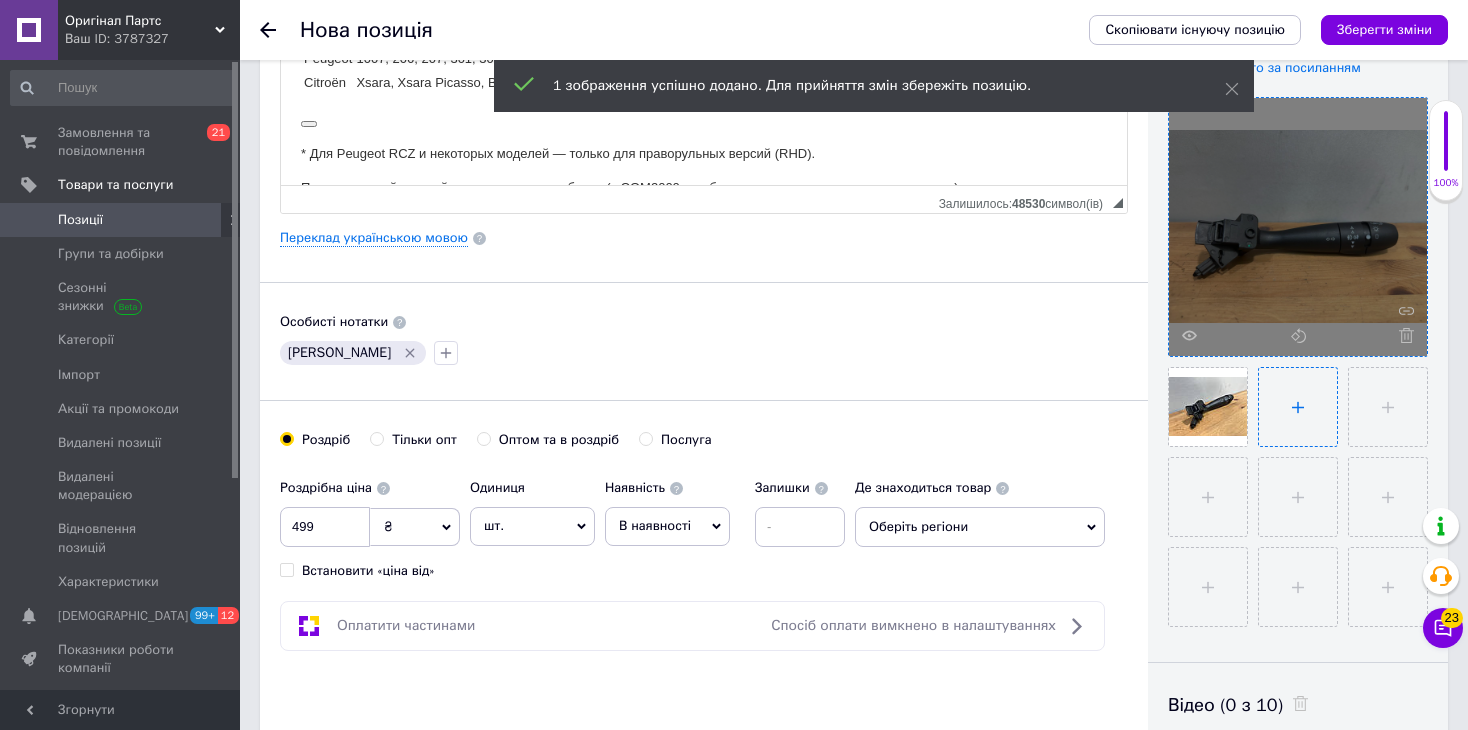click at bounding box center [1298, 407] 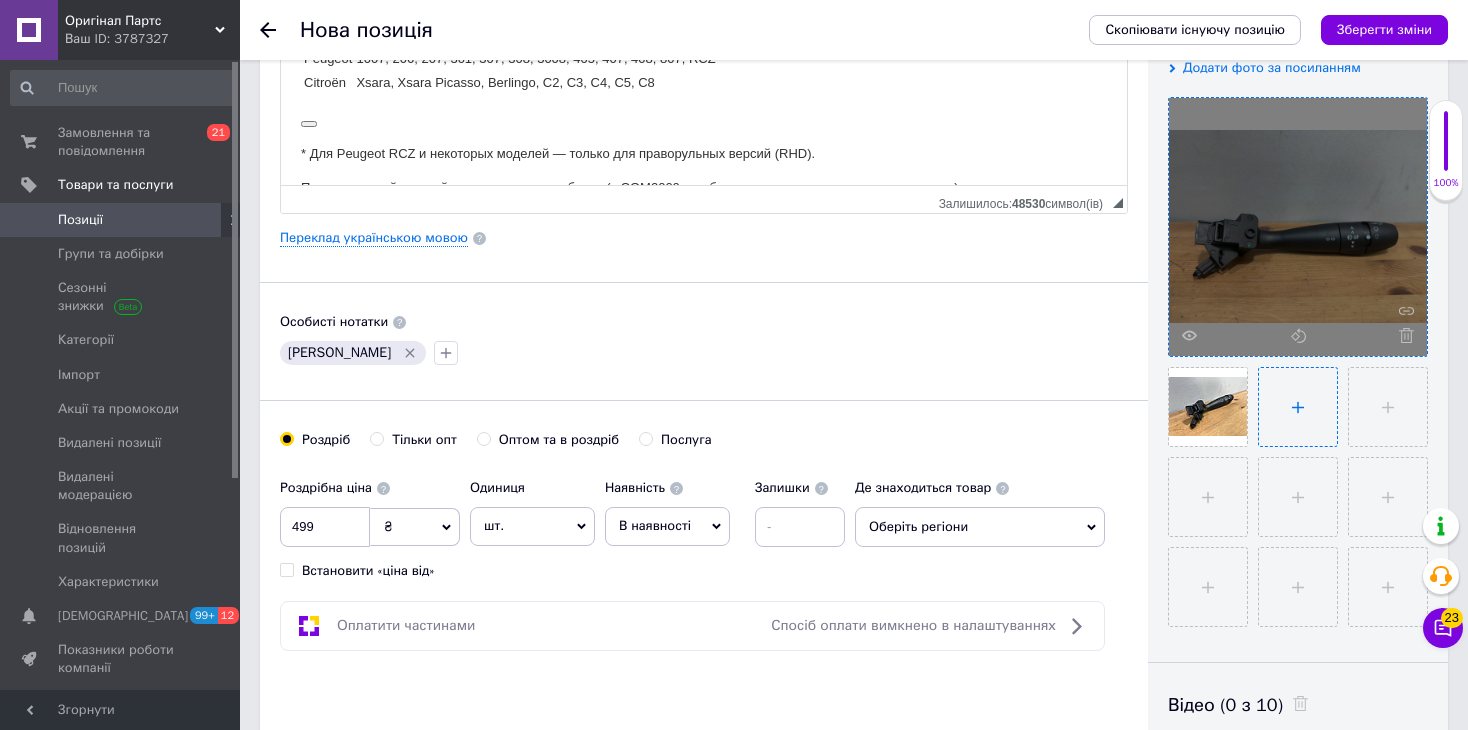 type on "C:\fakepath\photo_2025-07-14_08-53-37.jpg" 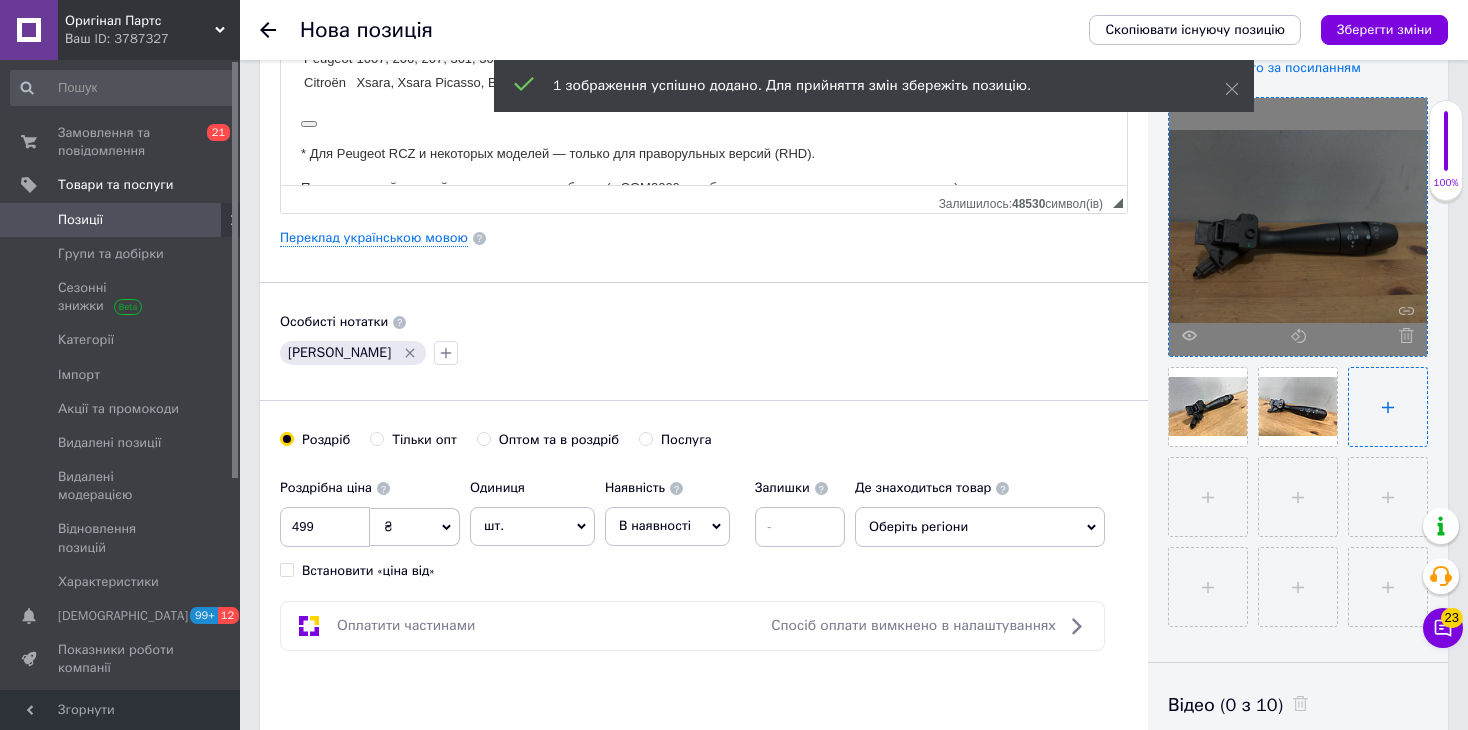 click at bounding box center [1388, 407] 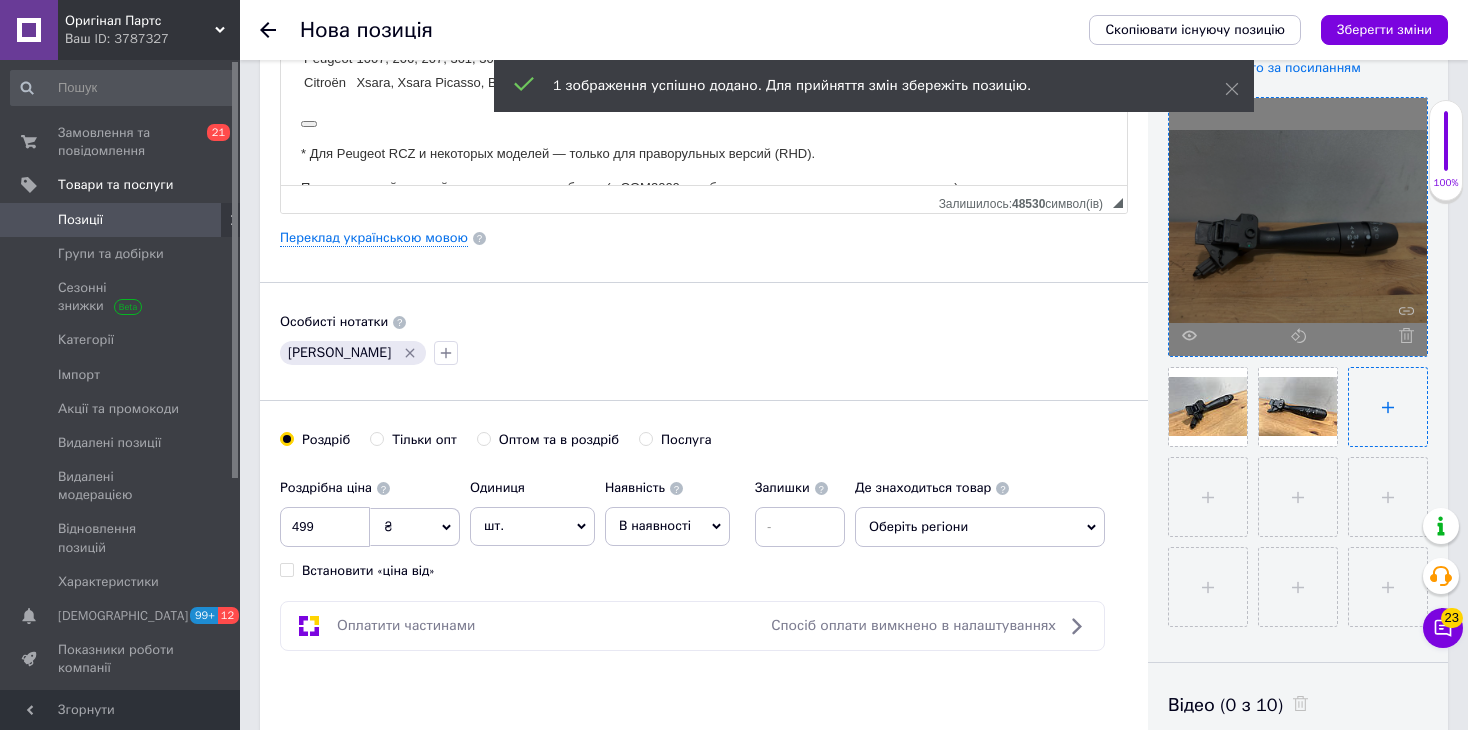 type on "C:\fakepath\photo_2025-07-14_08-53-38.jpg" 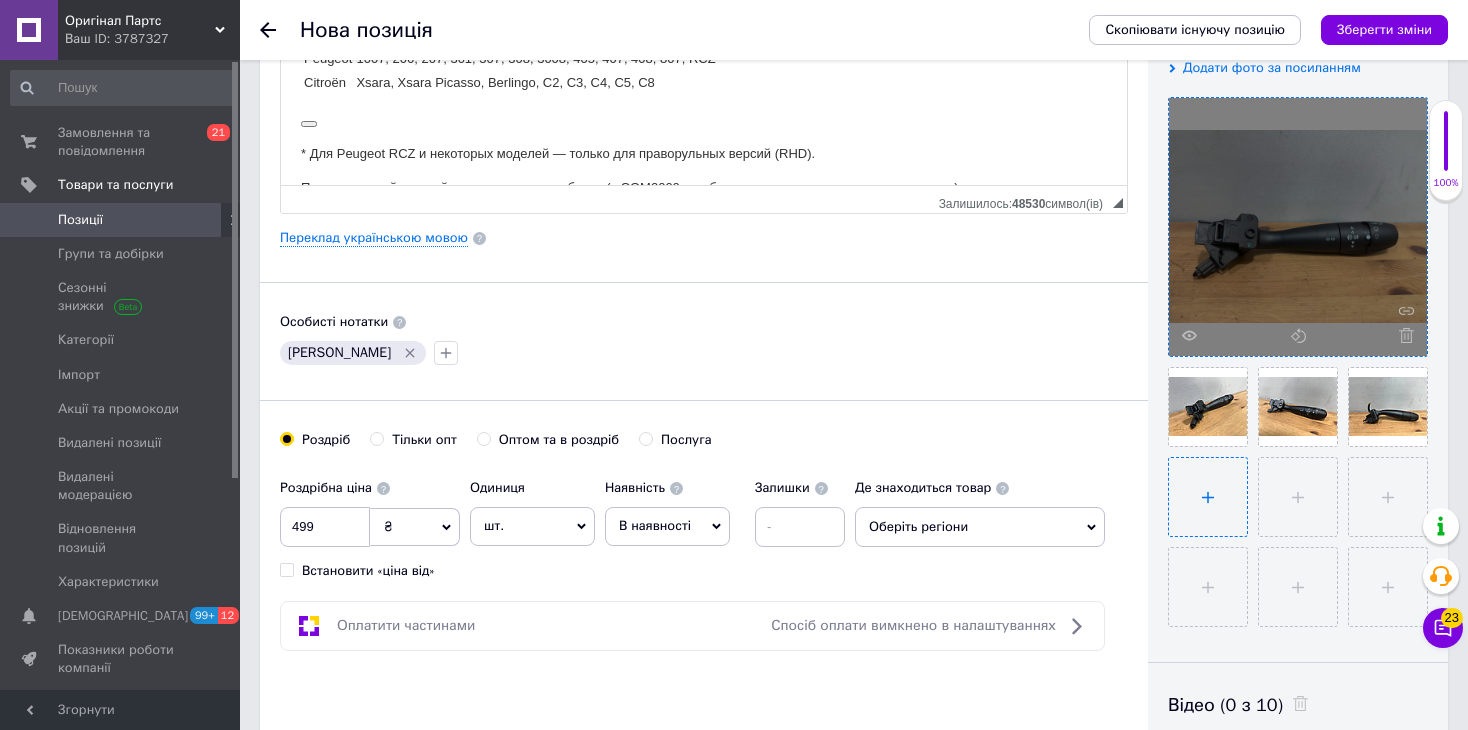click at bounding box center (1208, 497) 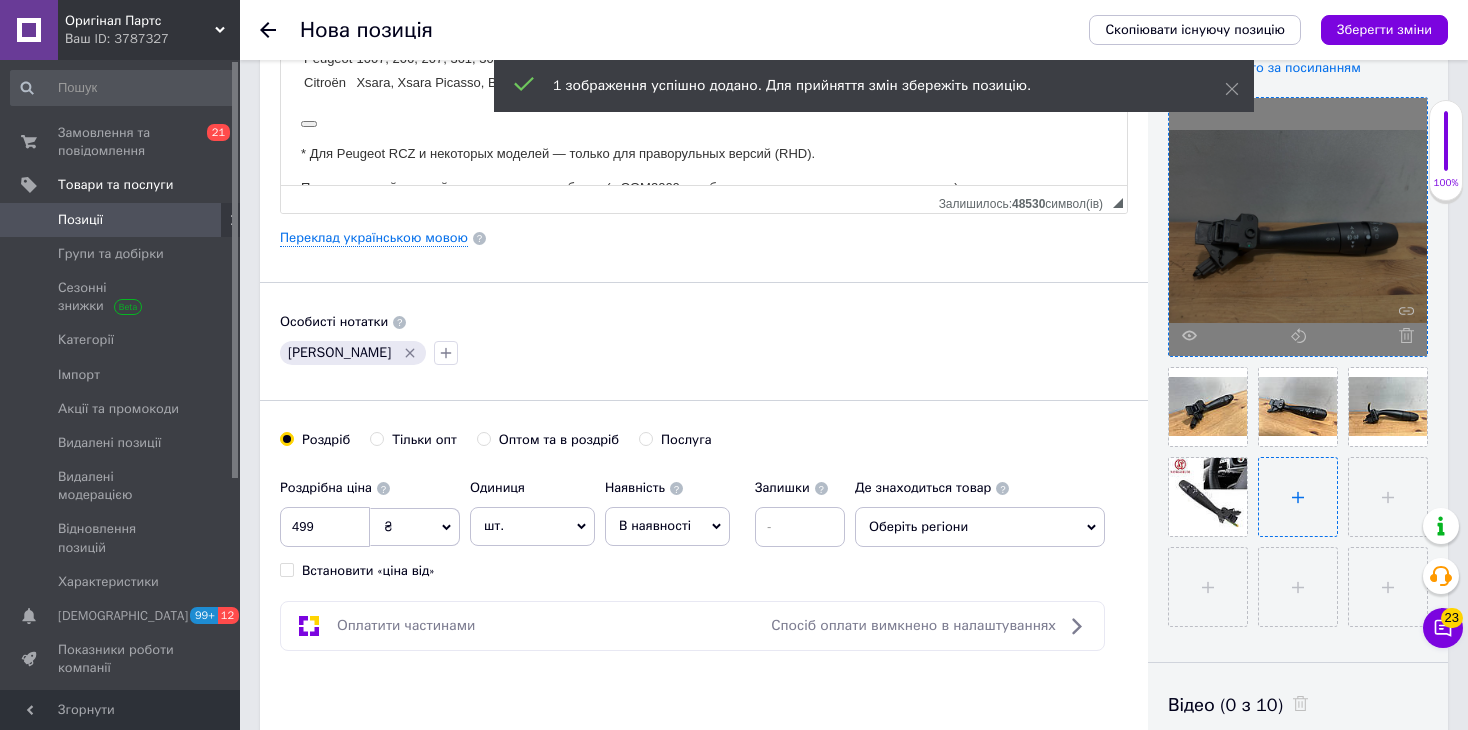 click at bounding box center [1298, 497] 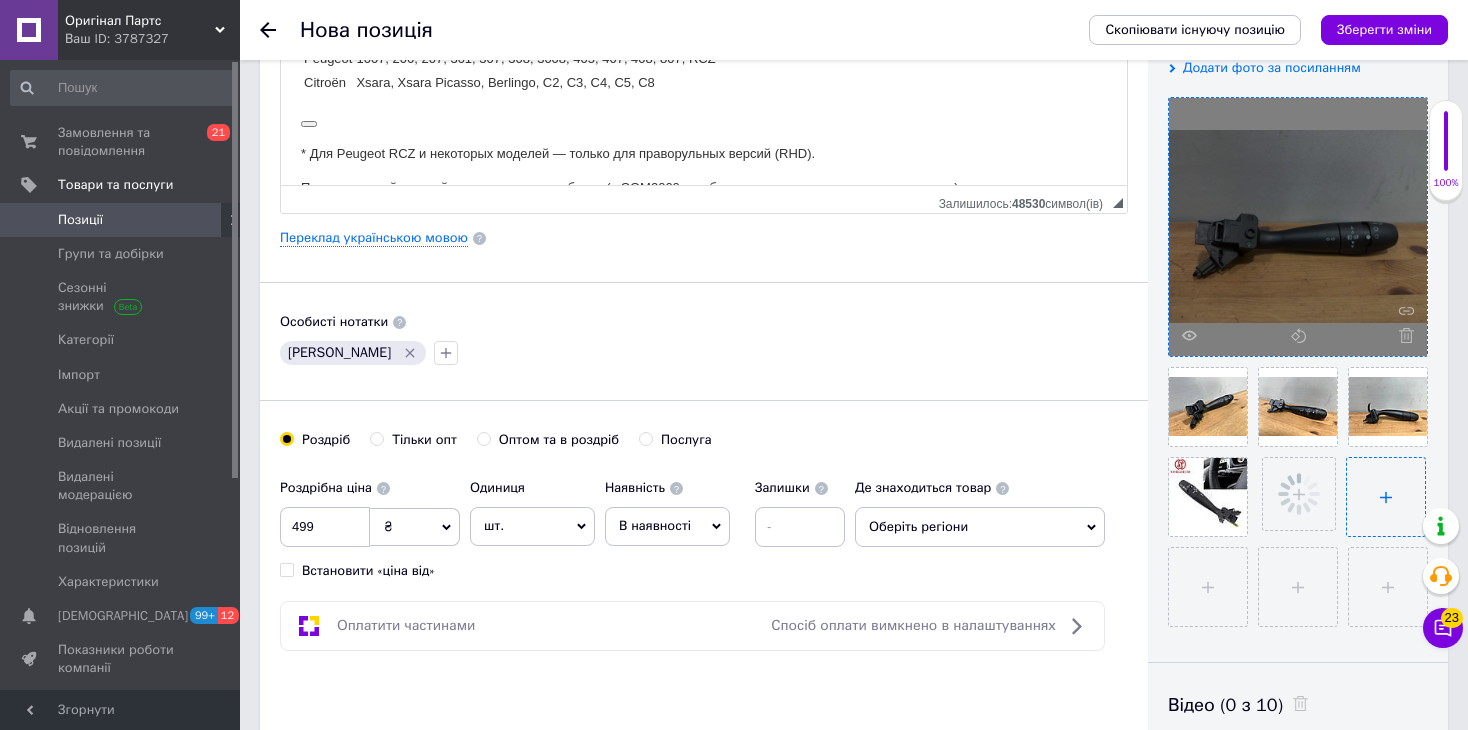 type 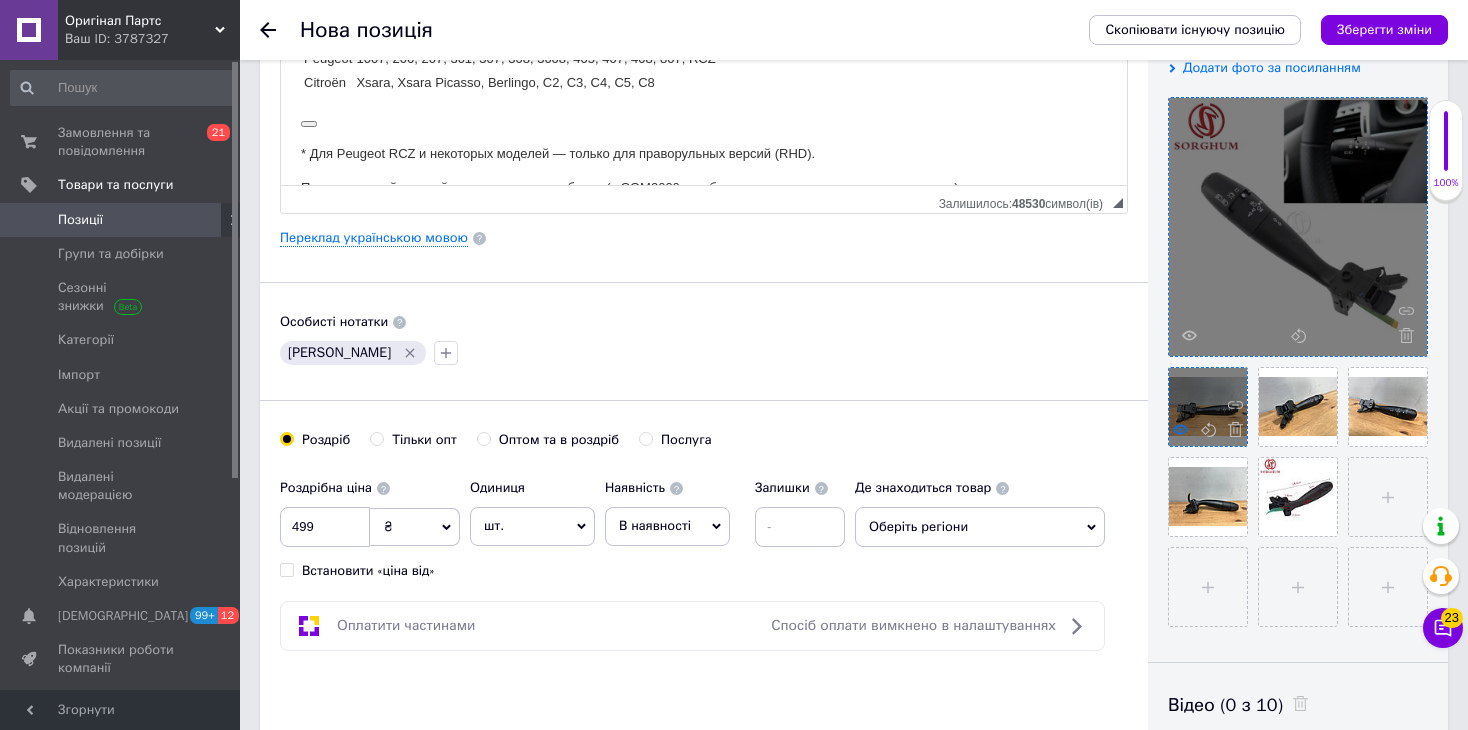 click 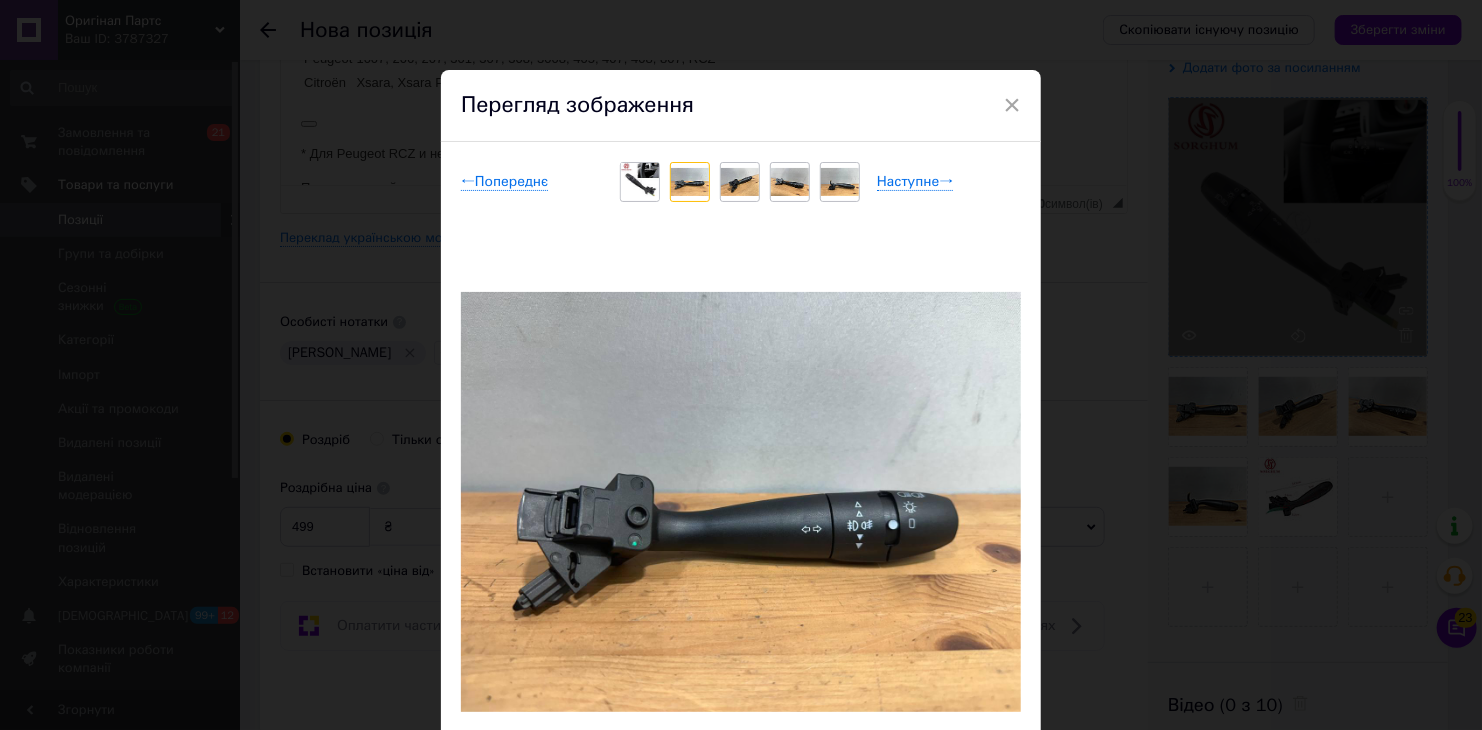 click on "Перегляд зображення" at bounding box center (741, 106) 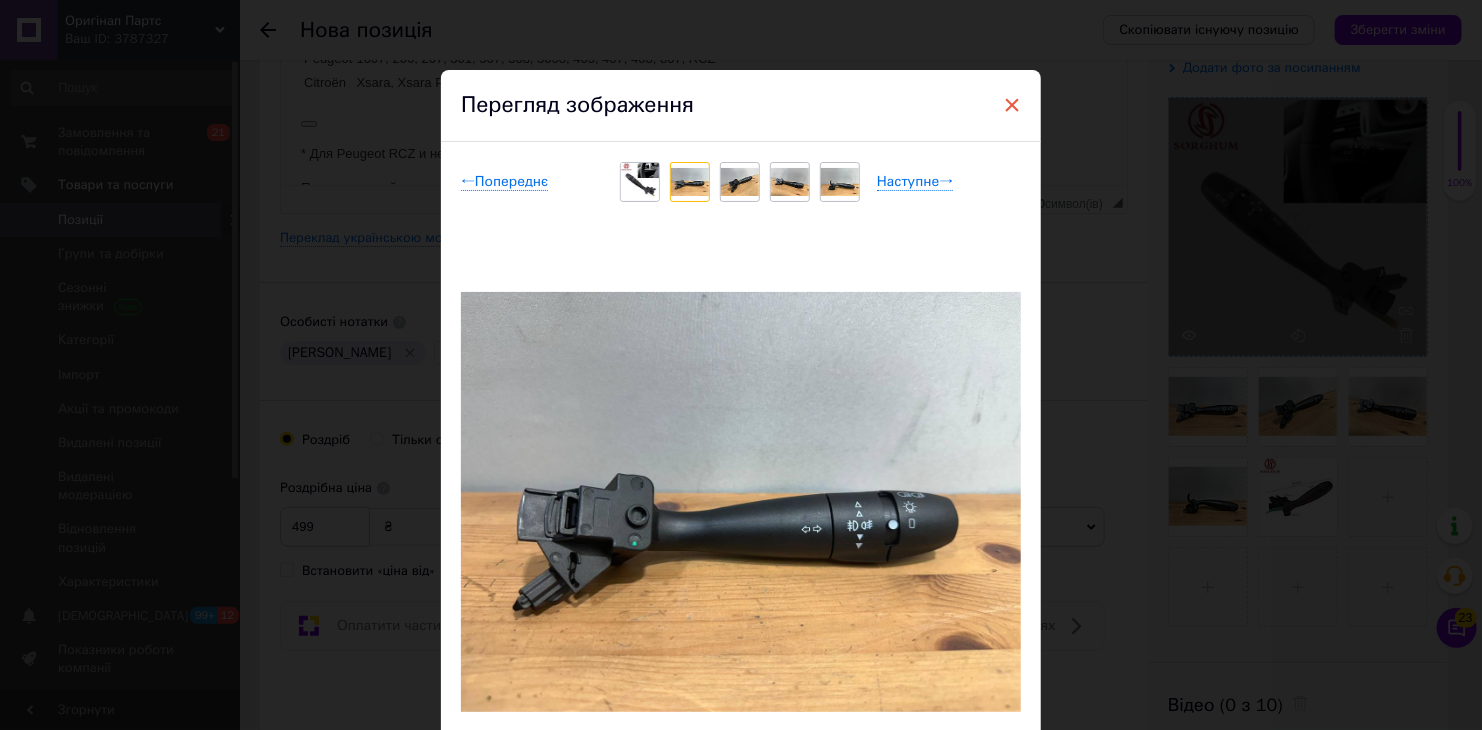 click on "×" at bounding box center [1012, 105] 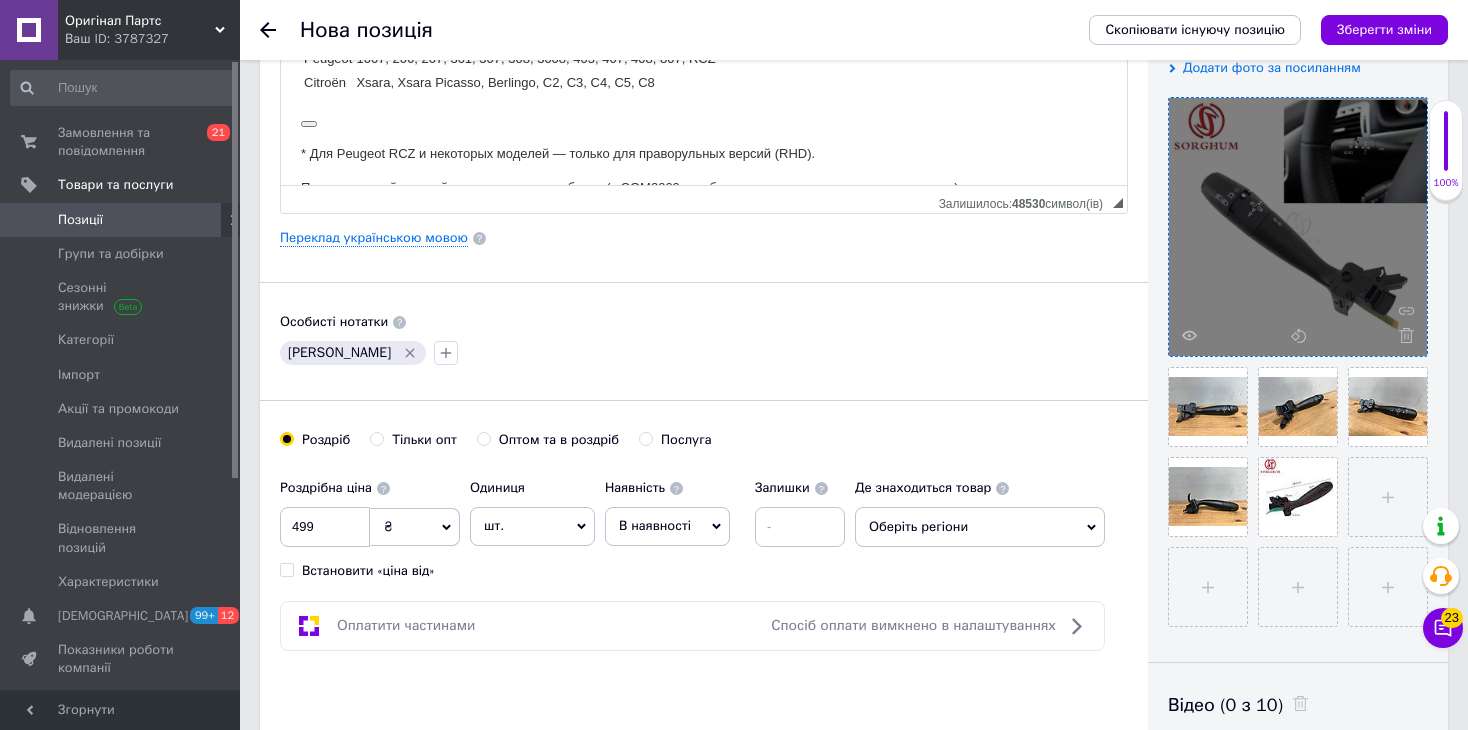 scroll, scrollTop: 100, scrollLeft: 0, axis: vertical 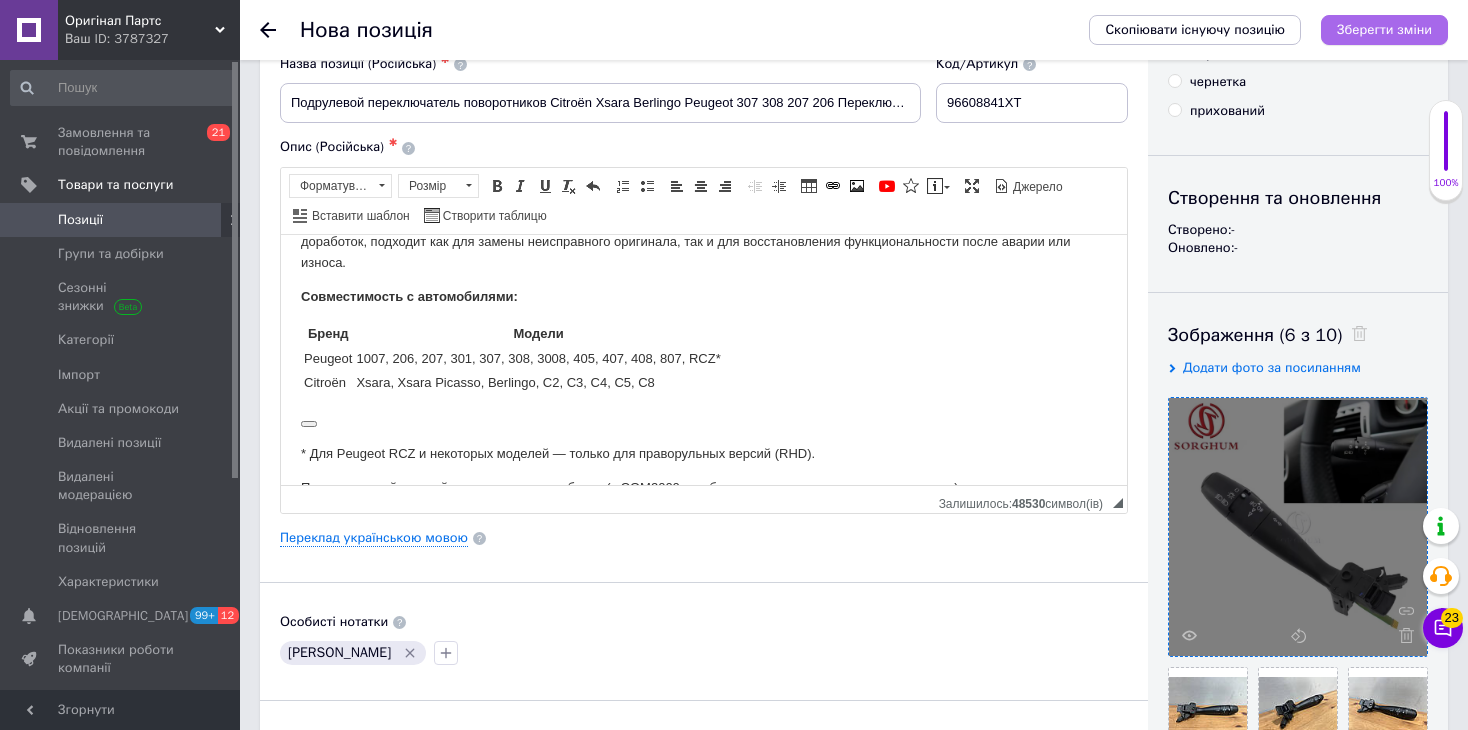 click on "Зберегти зміни" at bounding box center [1384, 29] 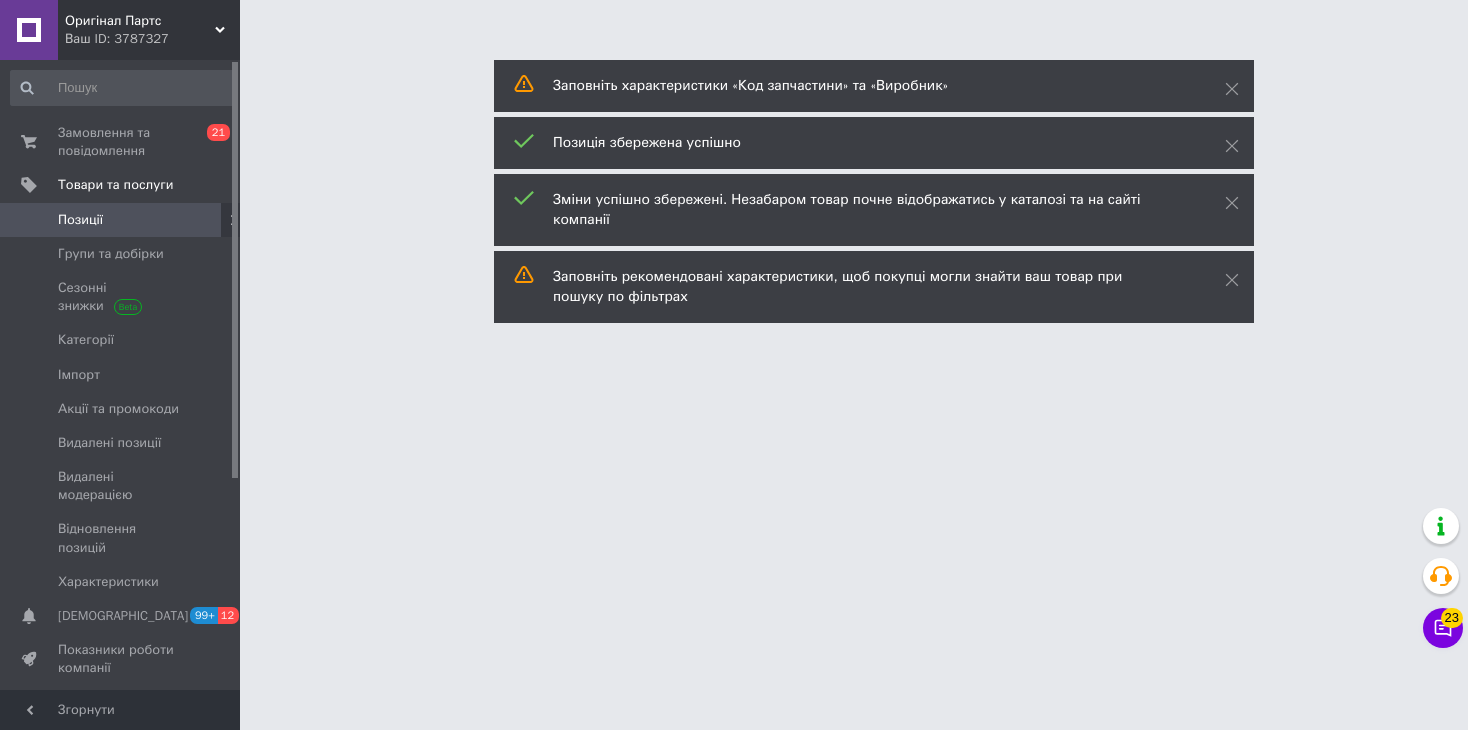 scroll, scrollTop: 0, scrollLeft: 0, axis: both 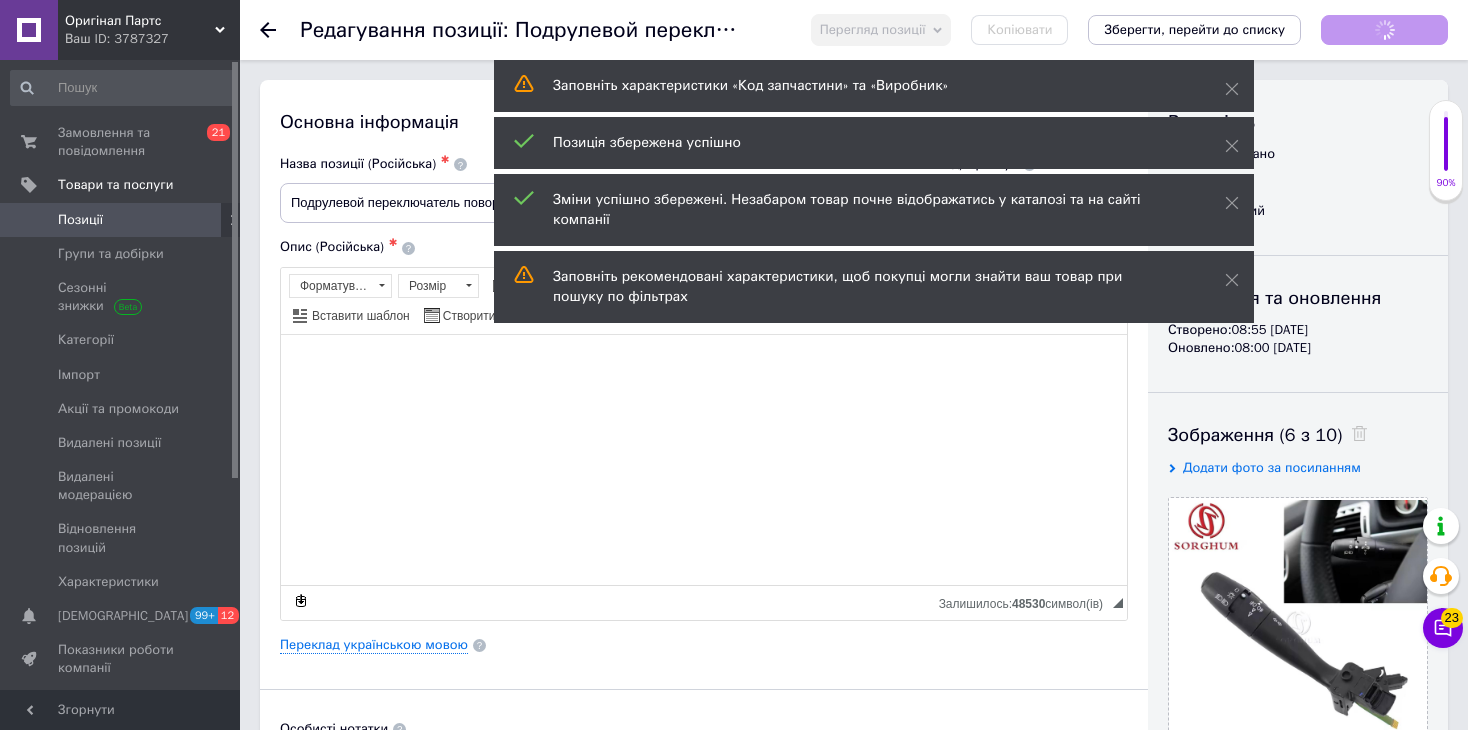 click on "Позиції" at bounding box center (121, 220) 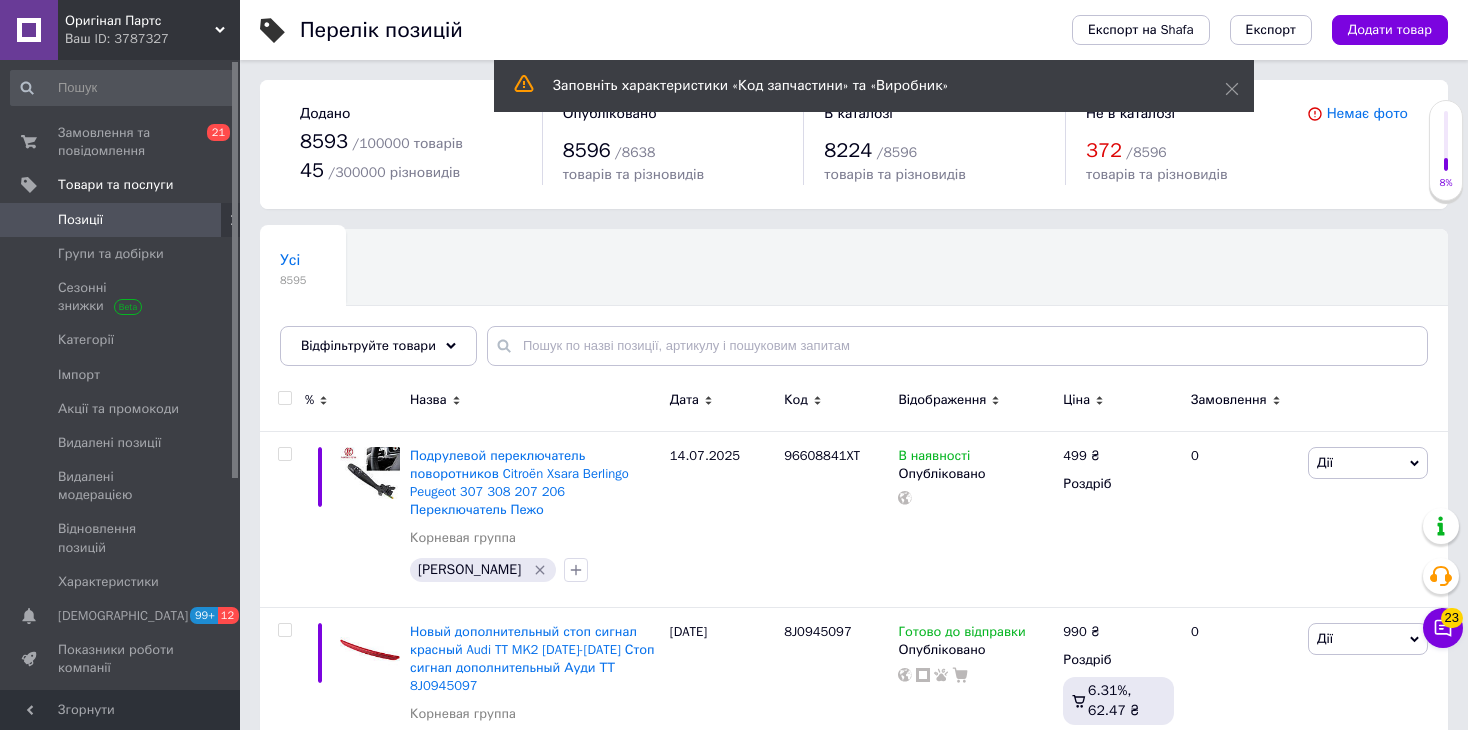 click on "Оригінал Партс" at bounding box center (140, 21) 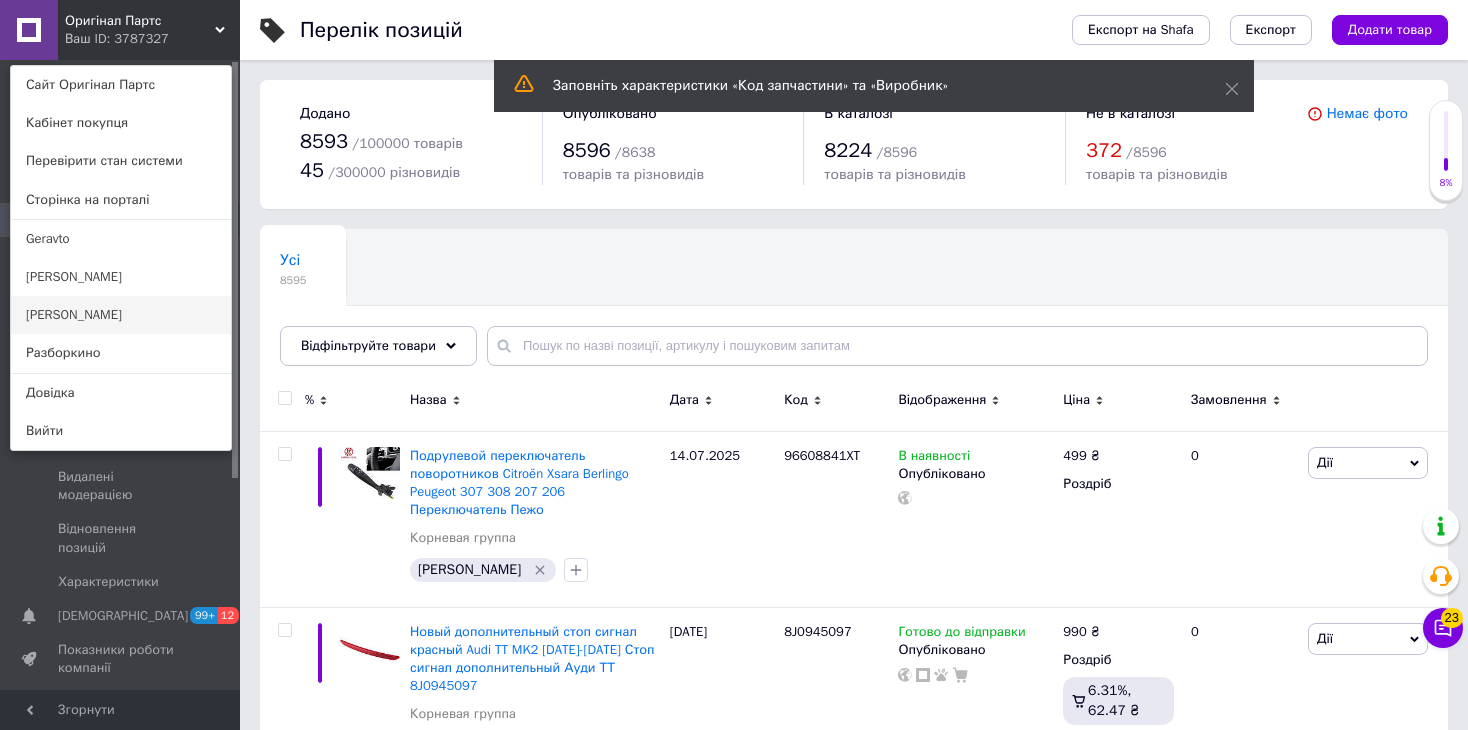 click on "[PERSON_NAME]" at bounding box center (121, 315) 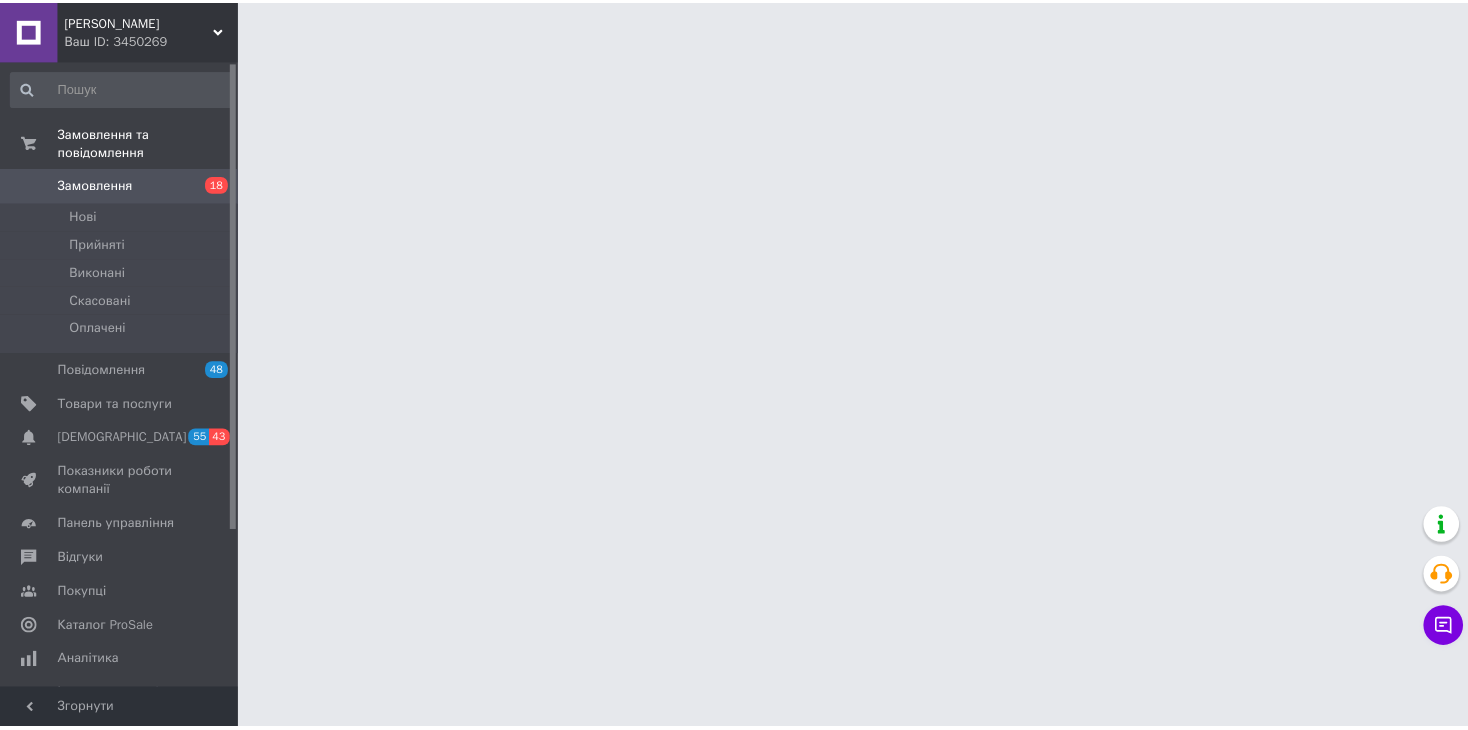 scroll, scrollTop: 0, scrollLeft: 0, axis: both 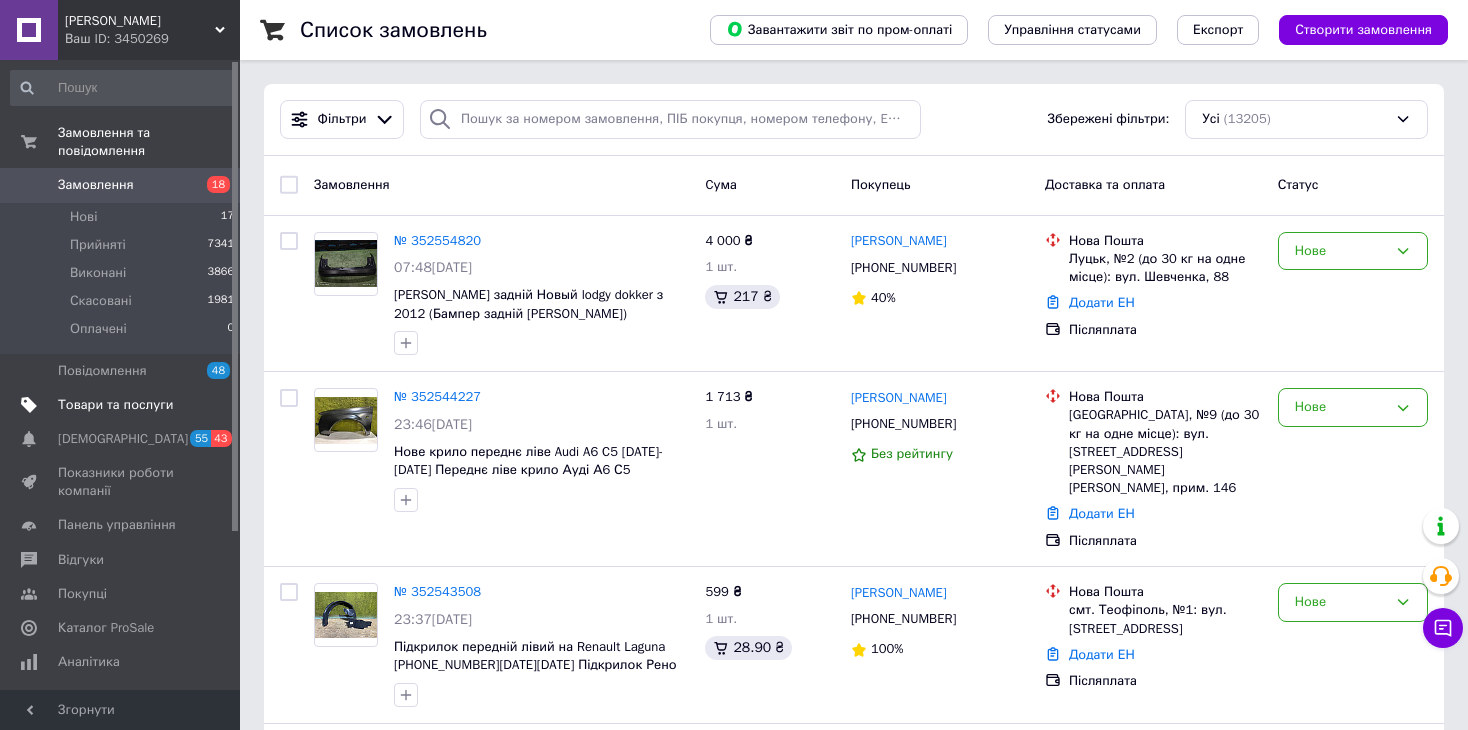 click on "Товари та послуги" at bounding box center [123, 405] 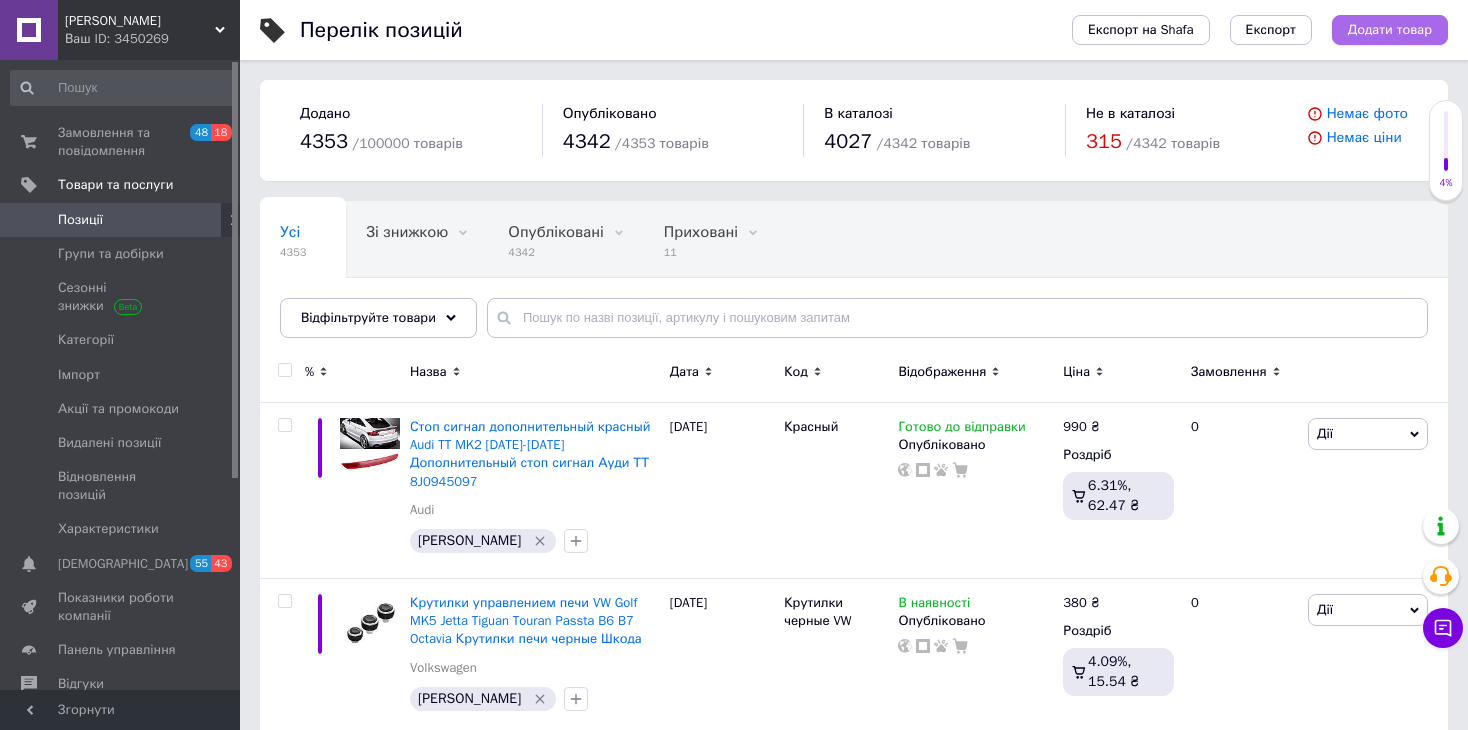 click on "Додати товар" at bounding box center [1390, 30] 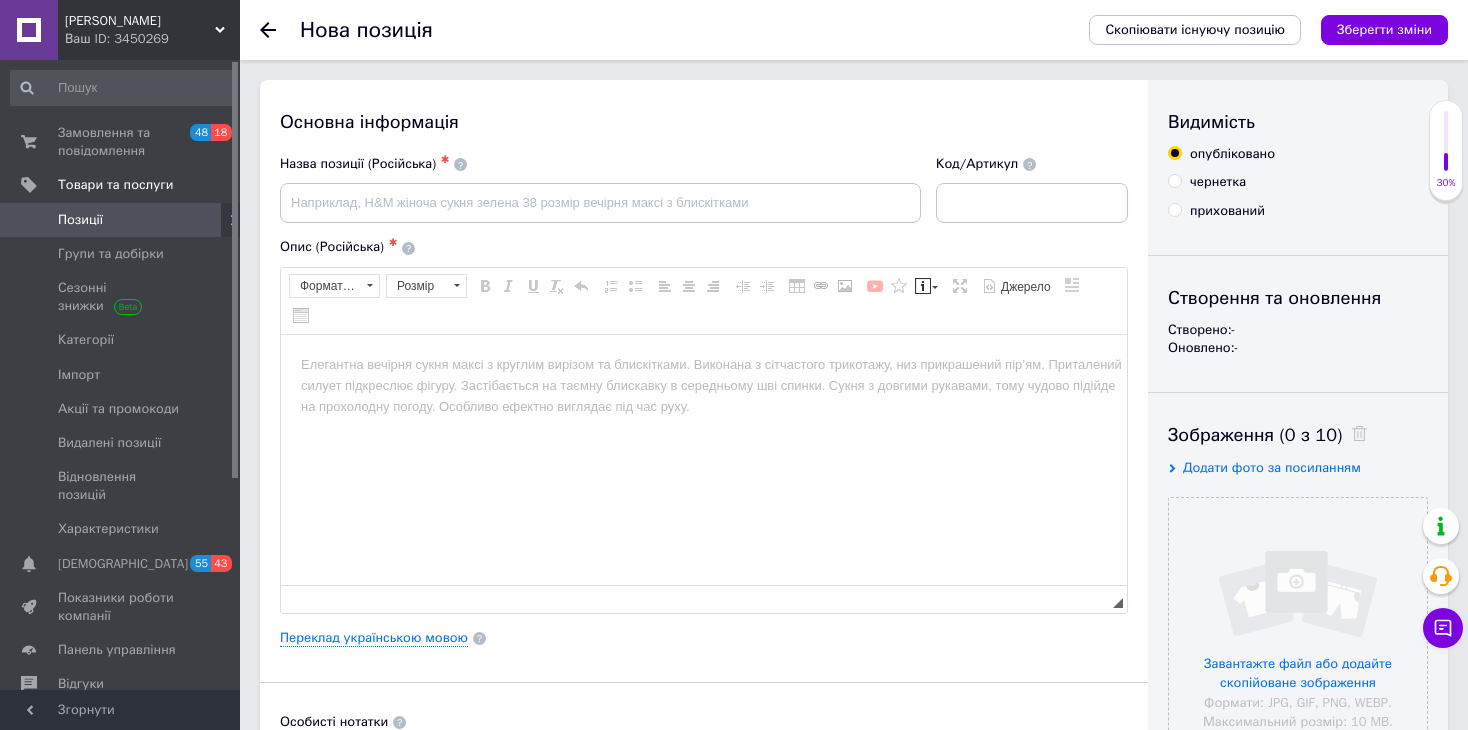 scroll, scrollTop: 0, scrollLeft: 0, axis: both 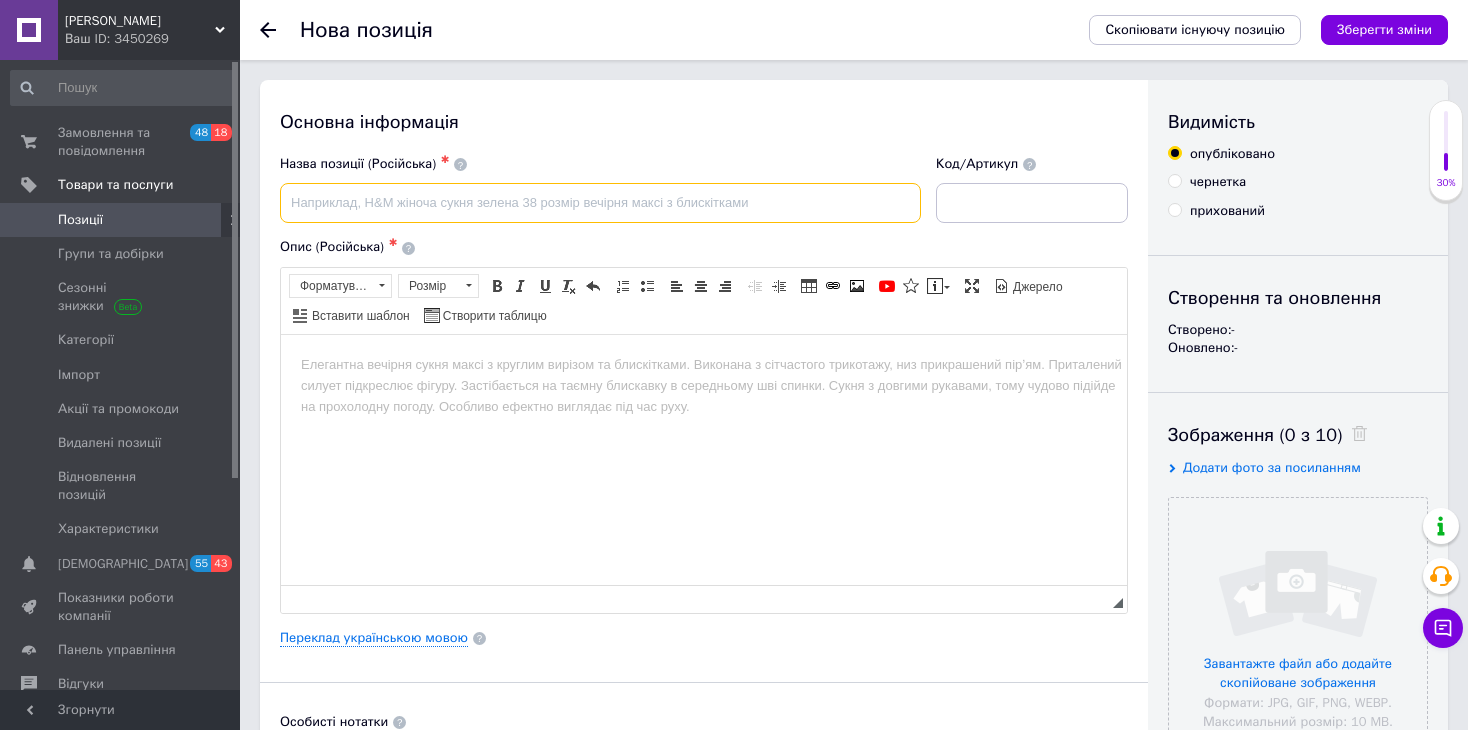 click at bounding box center (600, 203) 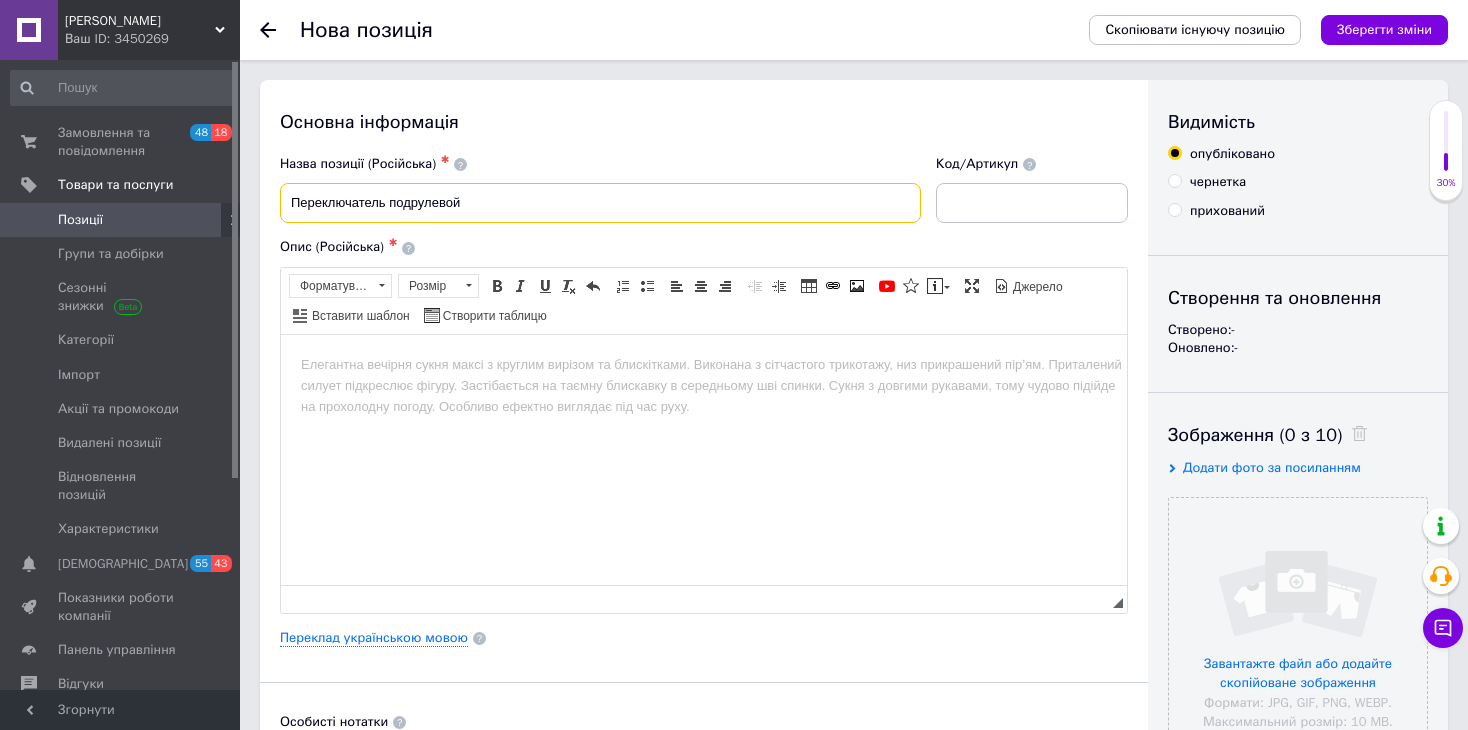 click on "Переключатель подрулевой" at bounding box center [600, 203] 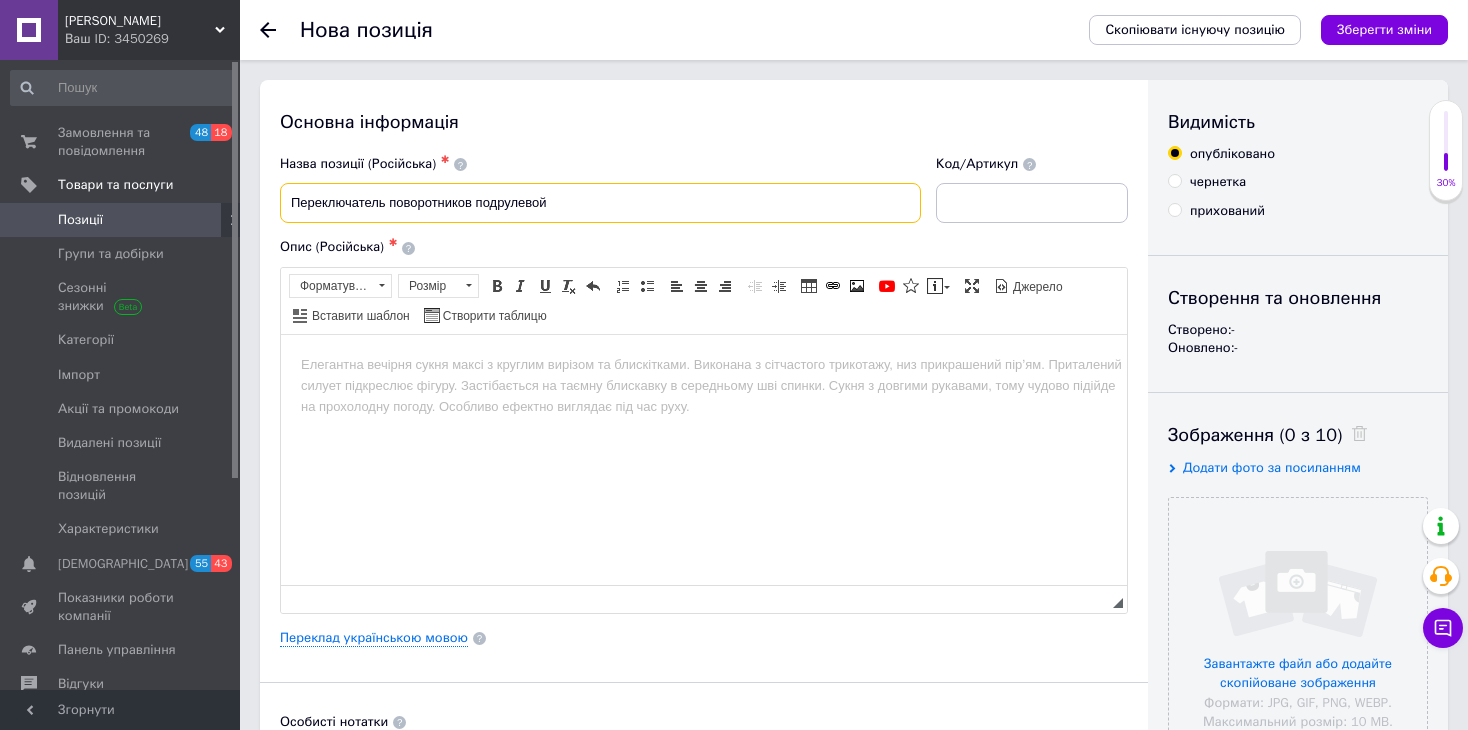 click on "Переключатель поворотников подрулевой" at bounding box center (600, 203) 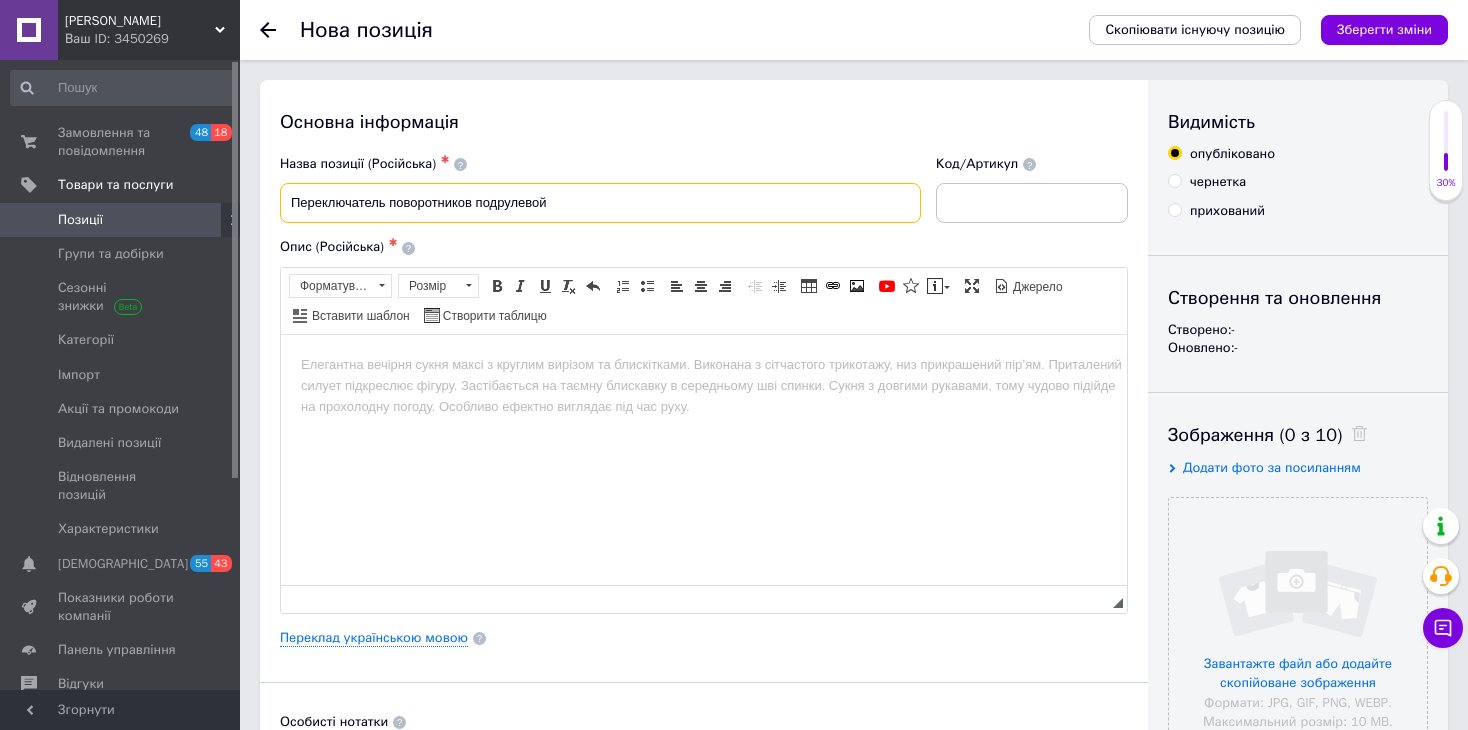 paste on "Citroën Xsara Berlingo Peugeot 307 308 207" 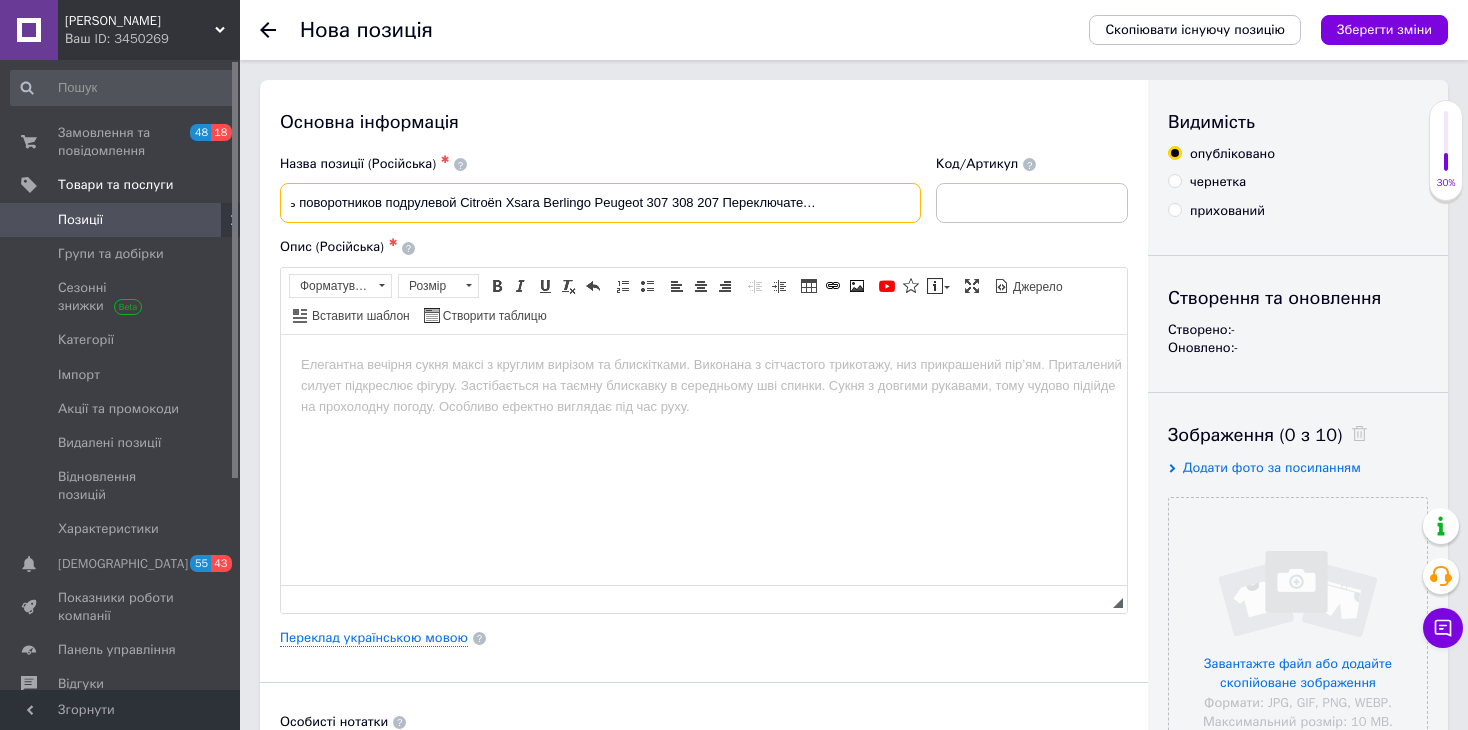 scroll, scrollTop: 0, scrollLeft: 93, axis: horizontal 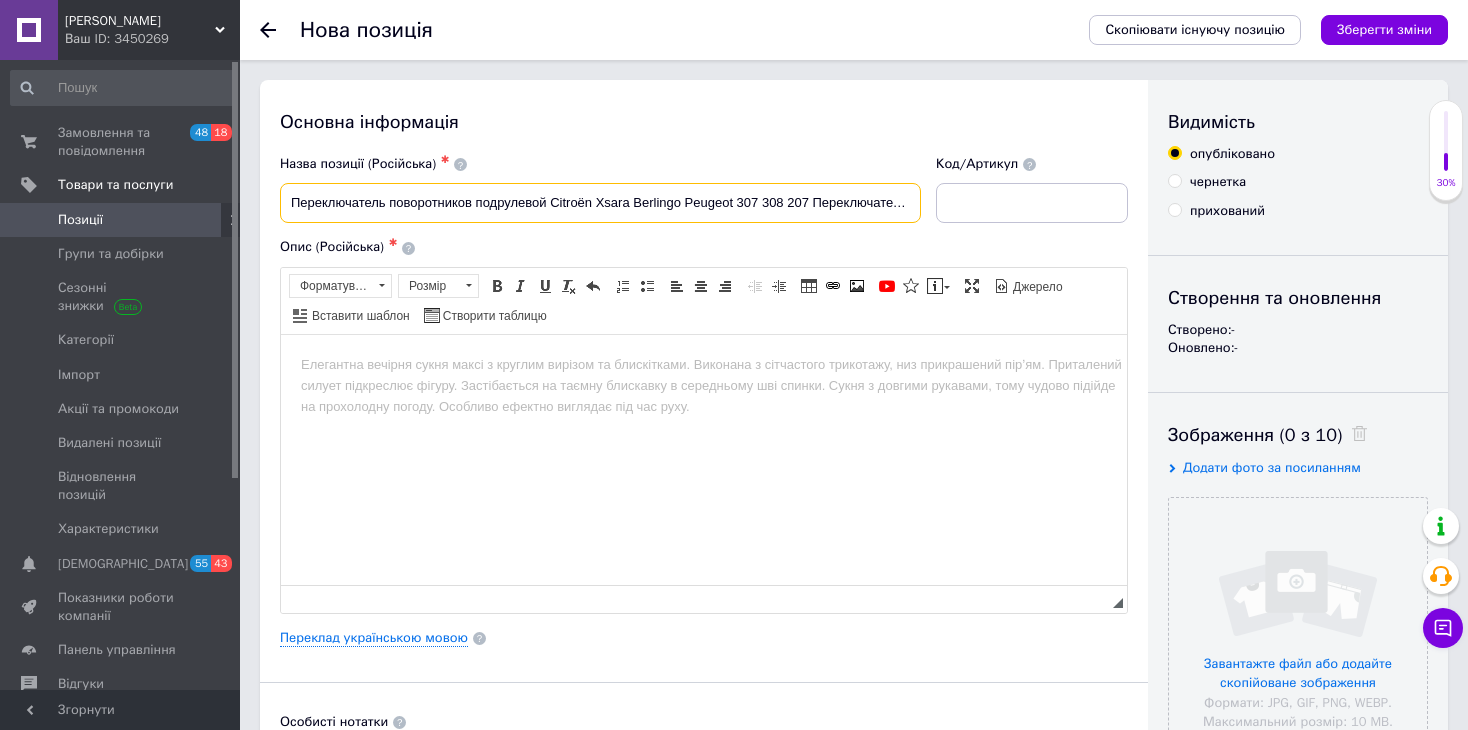 drag, startPoint x: 918, startPoint y: 204, endPoint x: 292, endPoint y: 223, distance: 626.28827 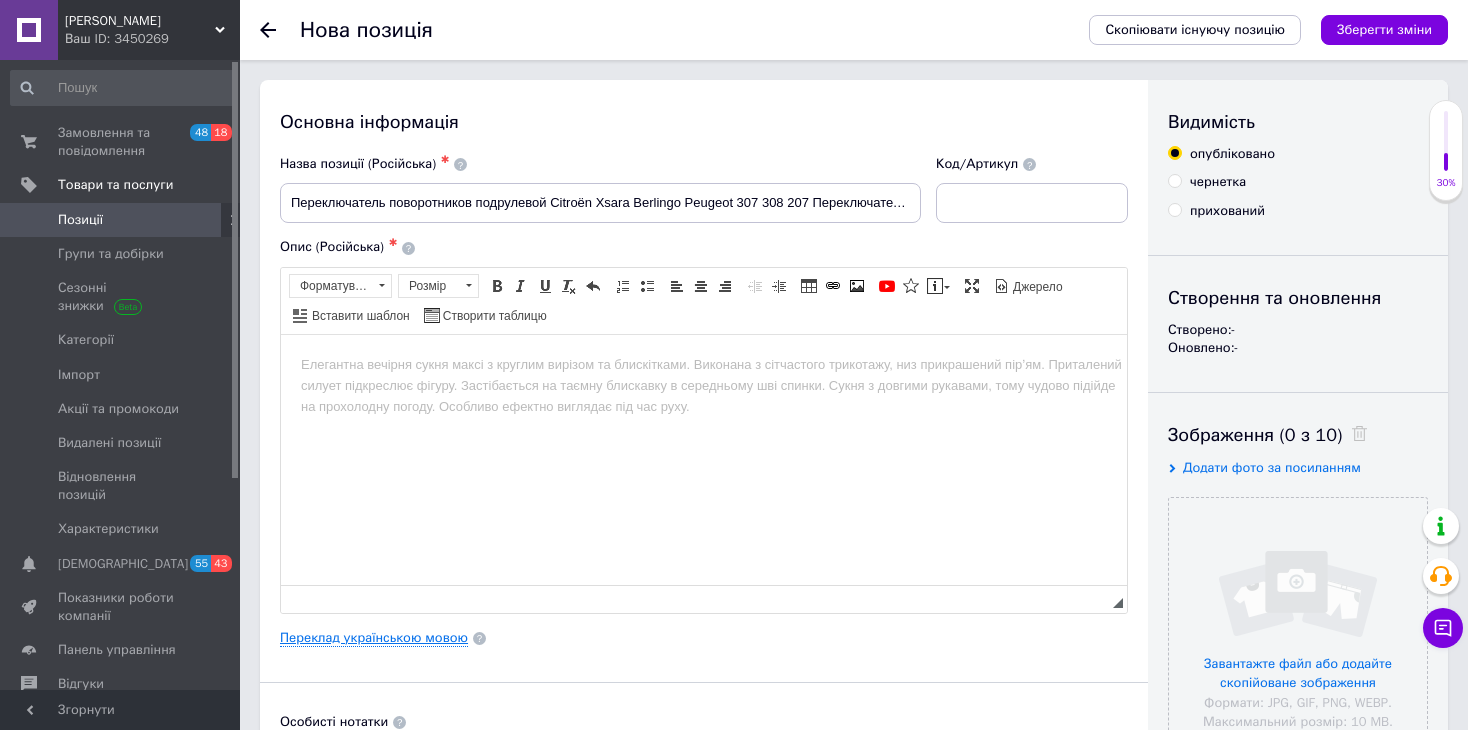 click on "Переклад українською мовою" at bounding box center [374, 638] 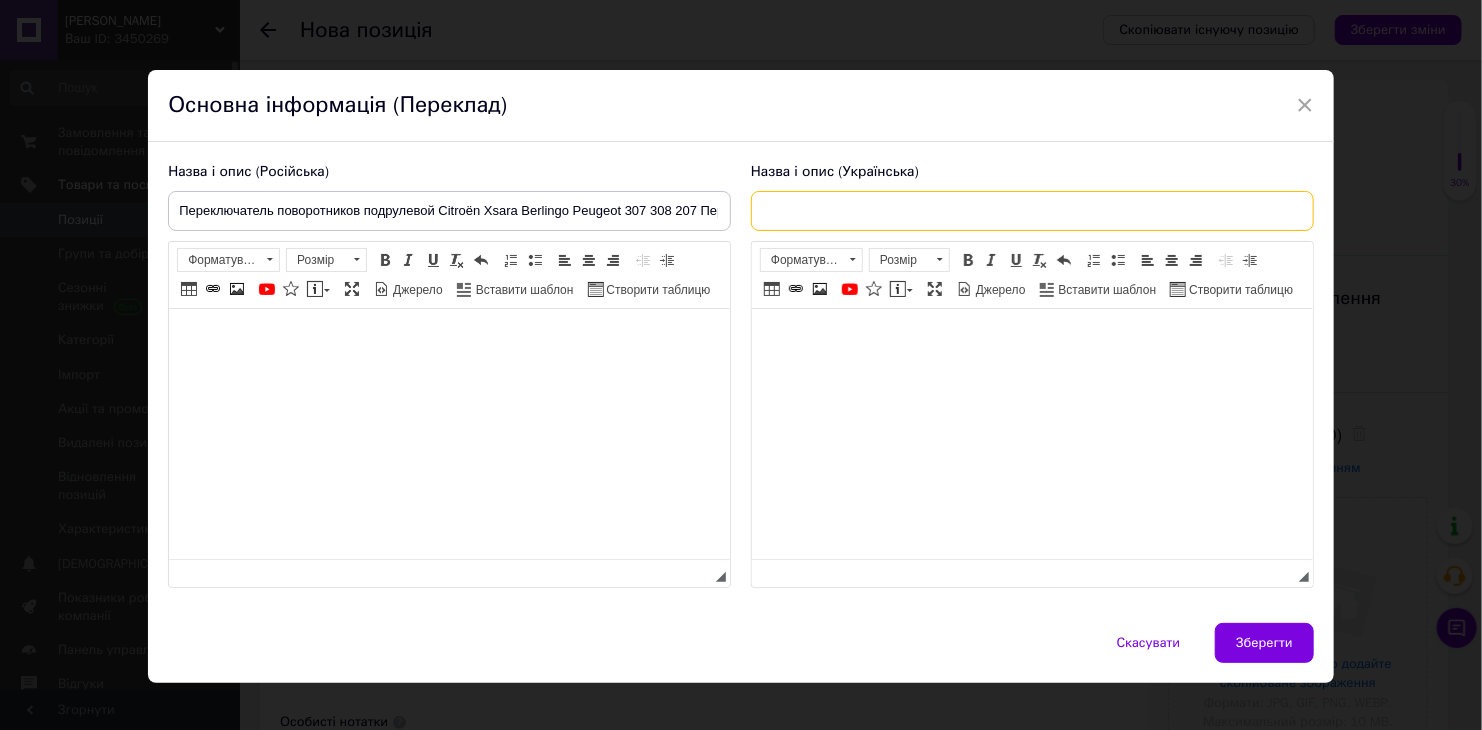 click at bounding box center (1032, 211) 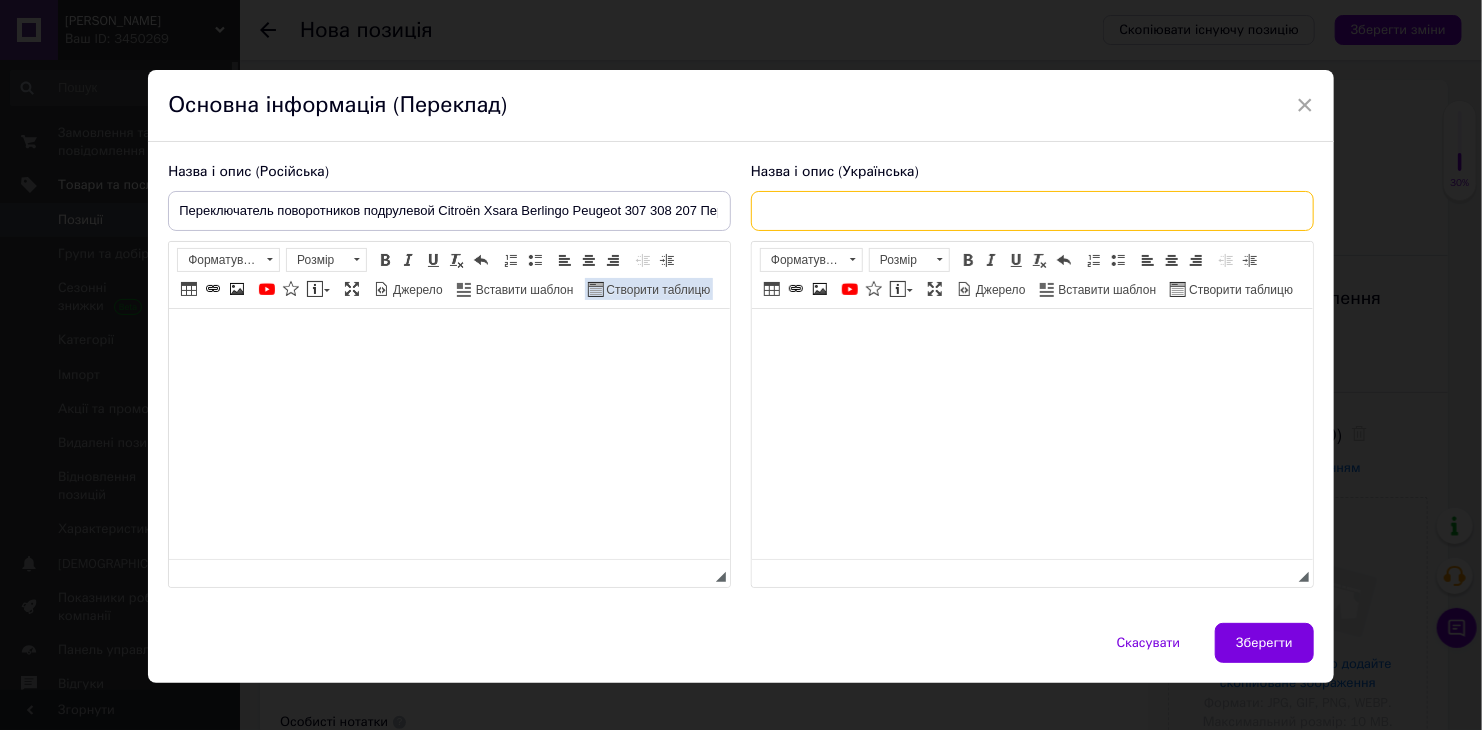 paste on "Переключатель поворотников подрулевой Citroën Xsara Berlingo Peugeot 307 308 207 Переключатель поворотов Пежо" 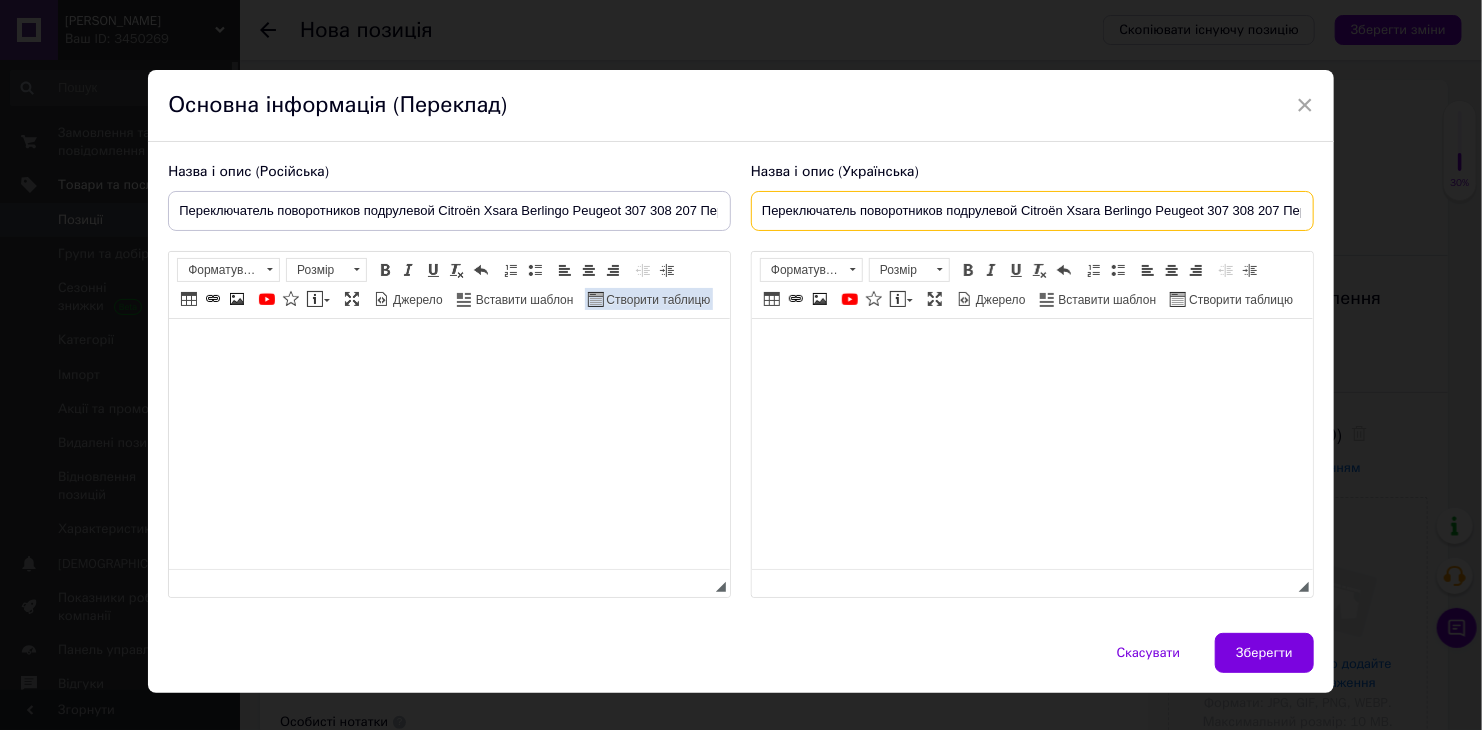 scroll, scrollTop: 0, scrollLeft: 181, axis: horizontal 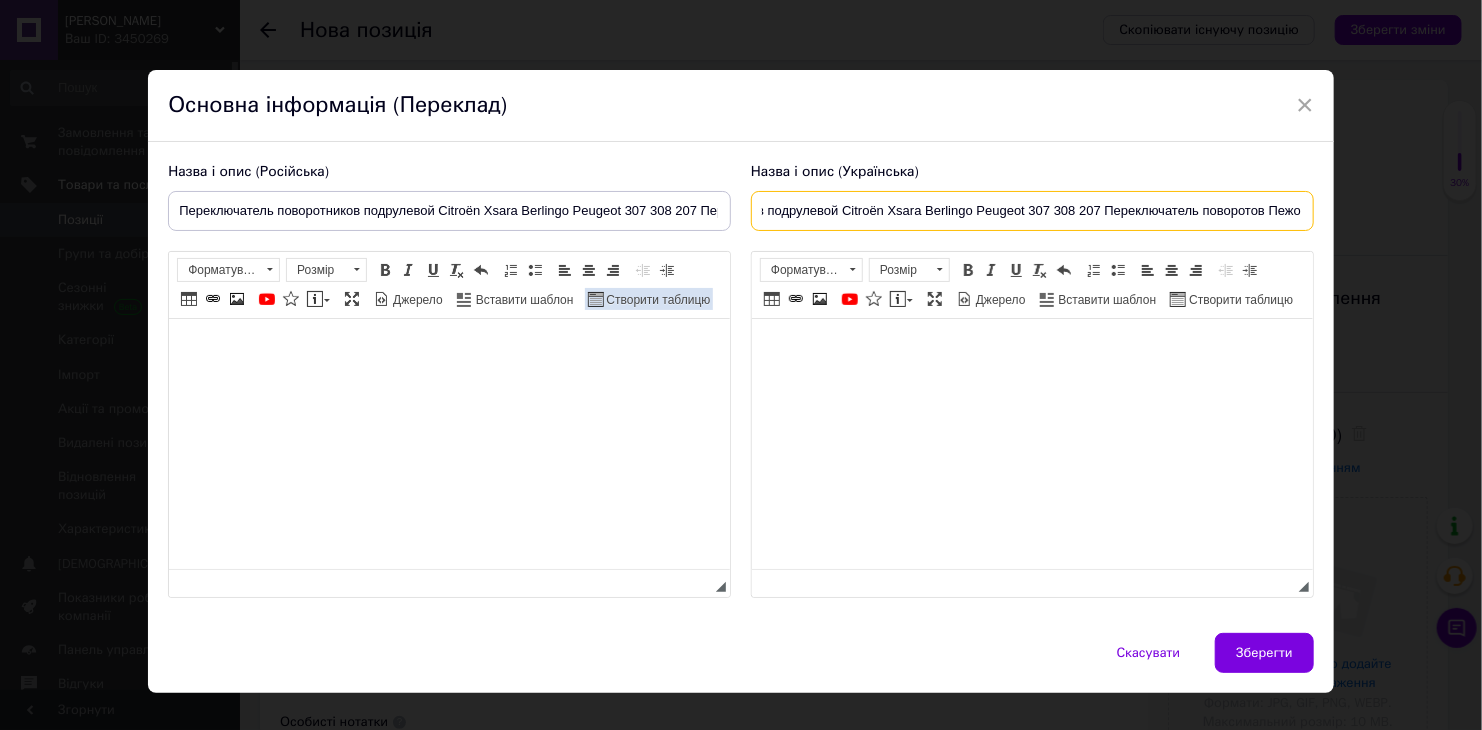 type on "Переключатель поворотников подрулевой Citroën Xsara Berlingo Peugeot 307 308 207 Переключатель поворотов Пежо" 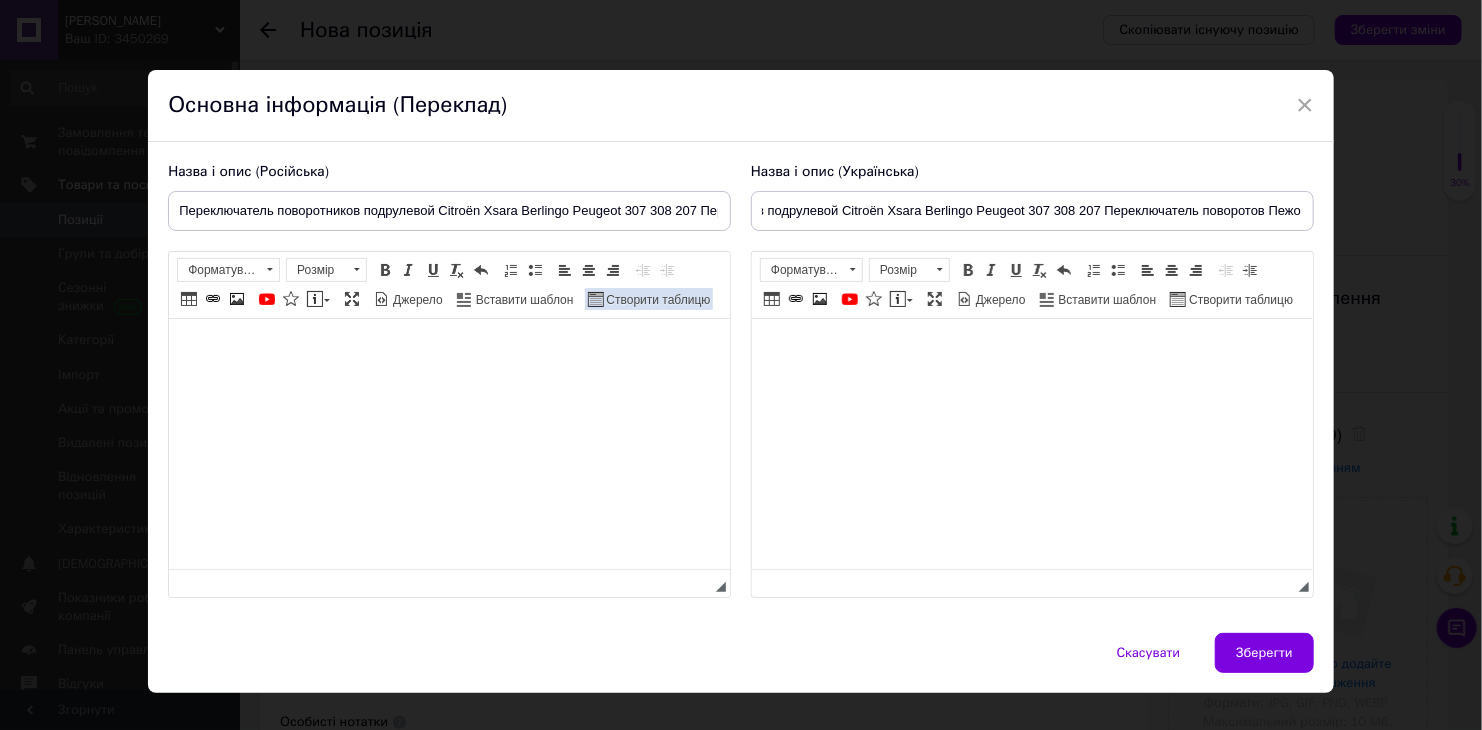 scroll, scrollTop: 0, scrollLeft: 0, axis: both 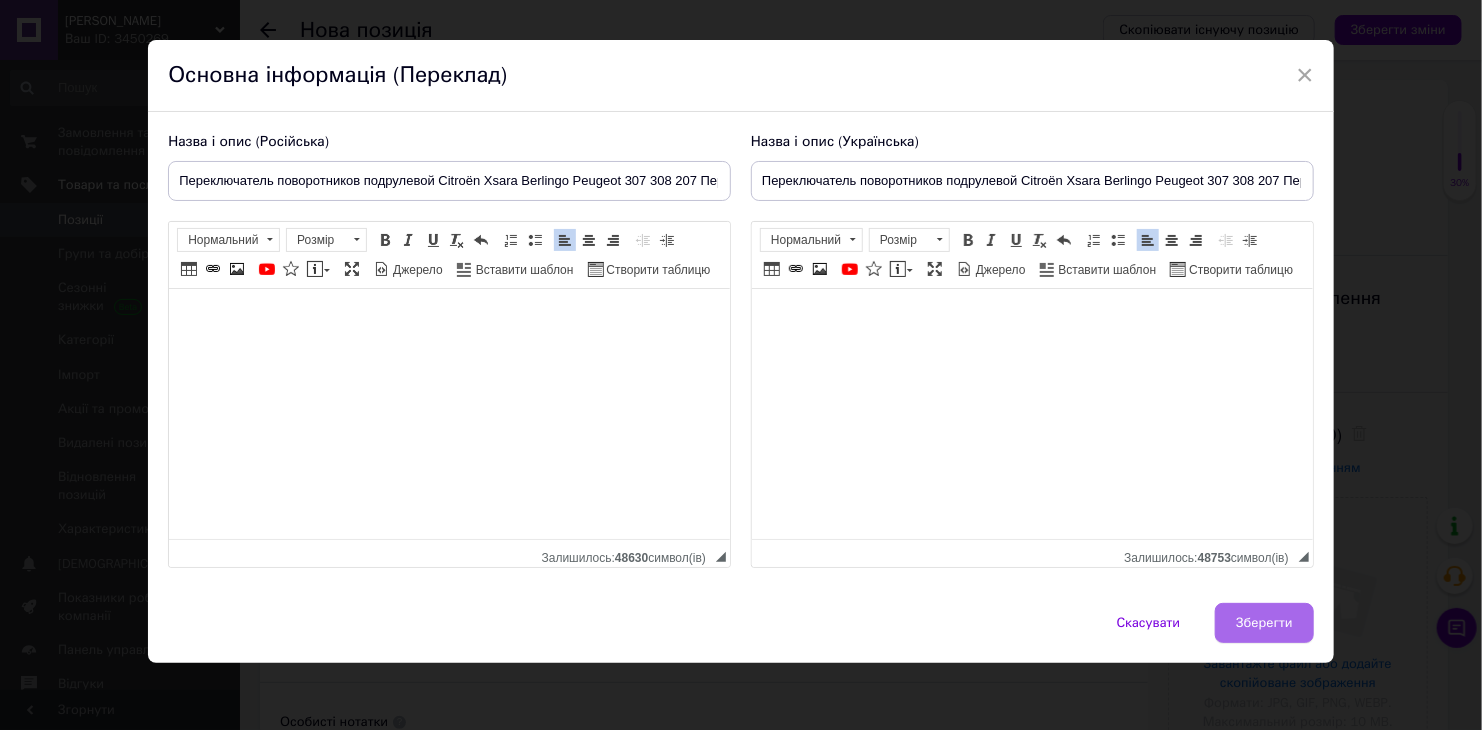 click on "Зберегти" at bounding box center (1264, 623) 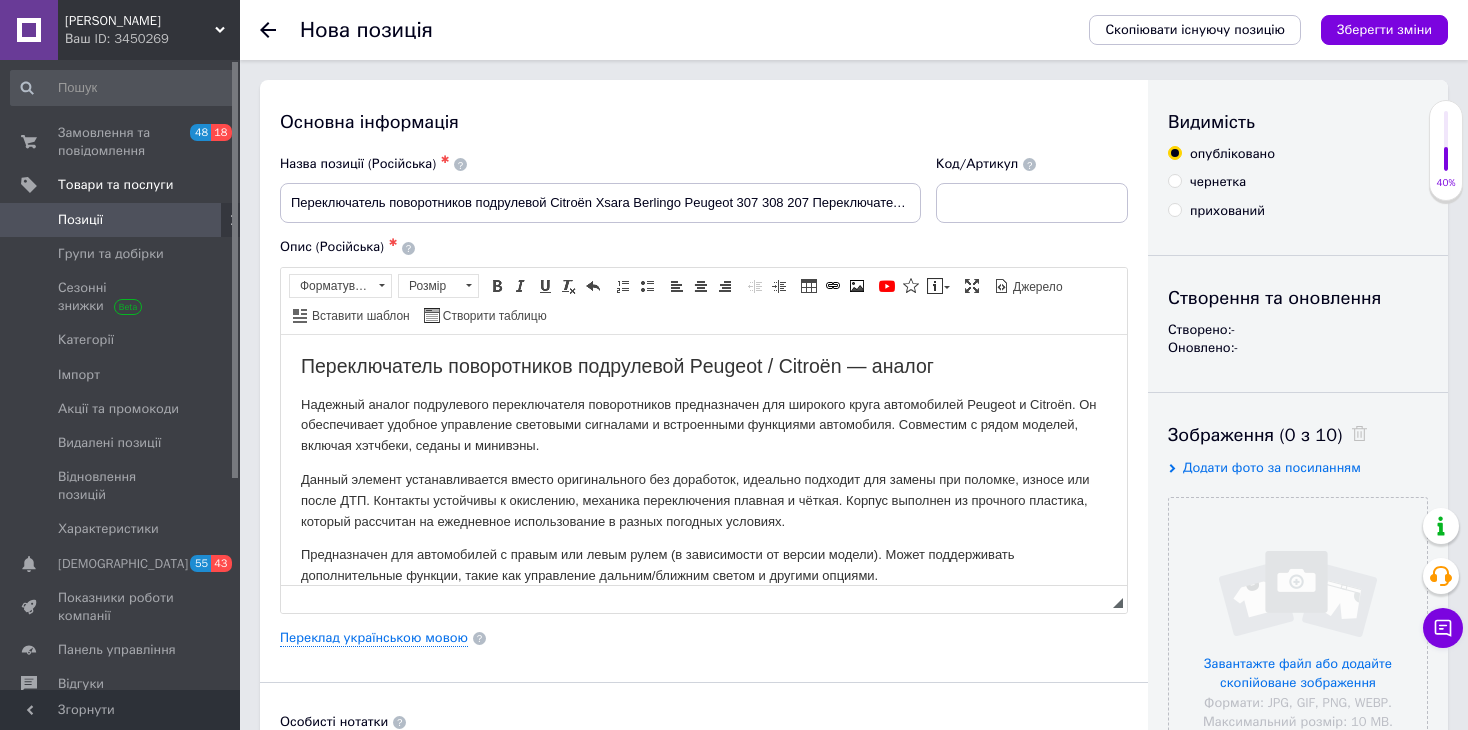 scroll, scrollTop: 369, scrollLeft: 0, axis: vertical 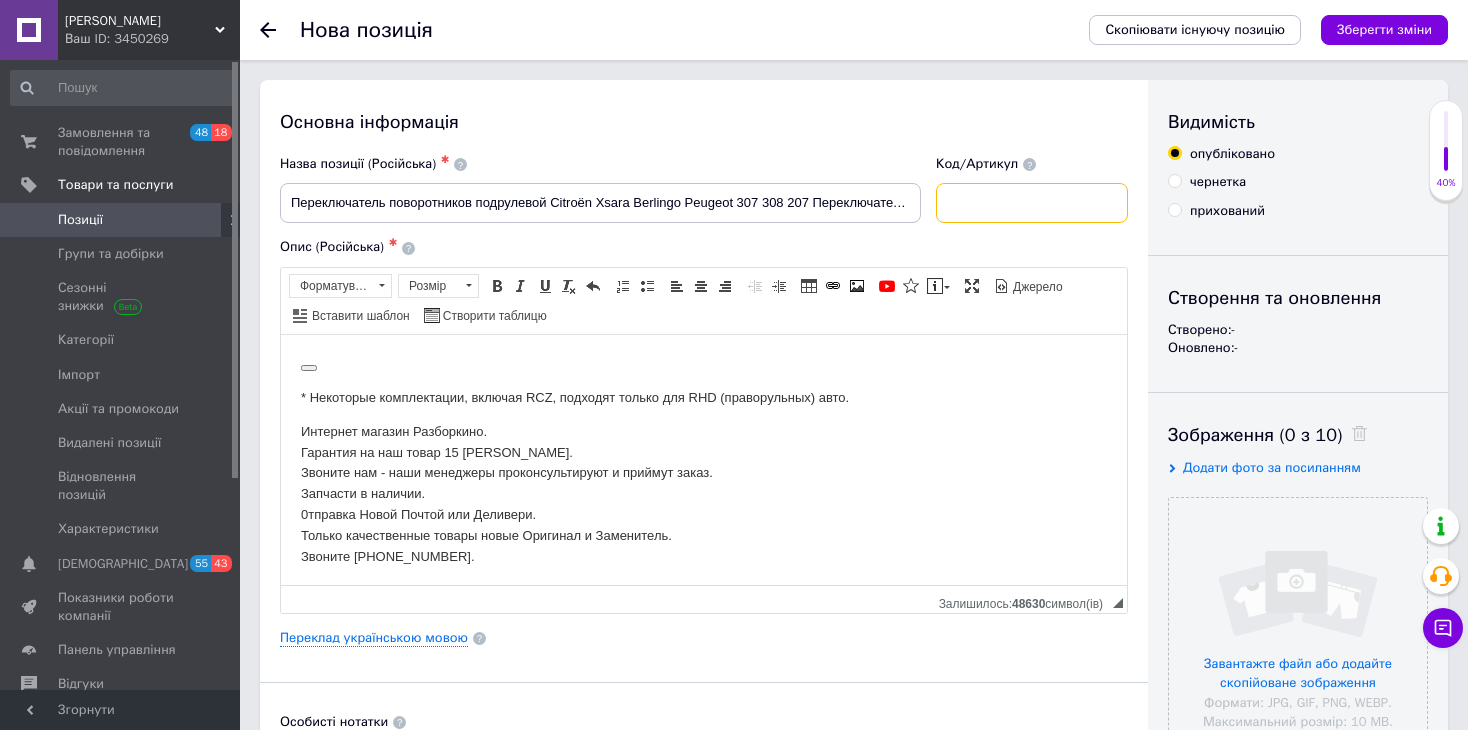 drag, startPoint x: 986, startPoint y: 203, endPoint x: 654, endPoint y: 42, distance: 368.97833 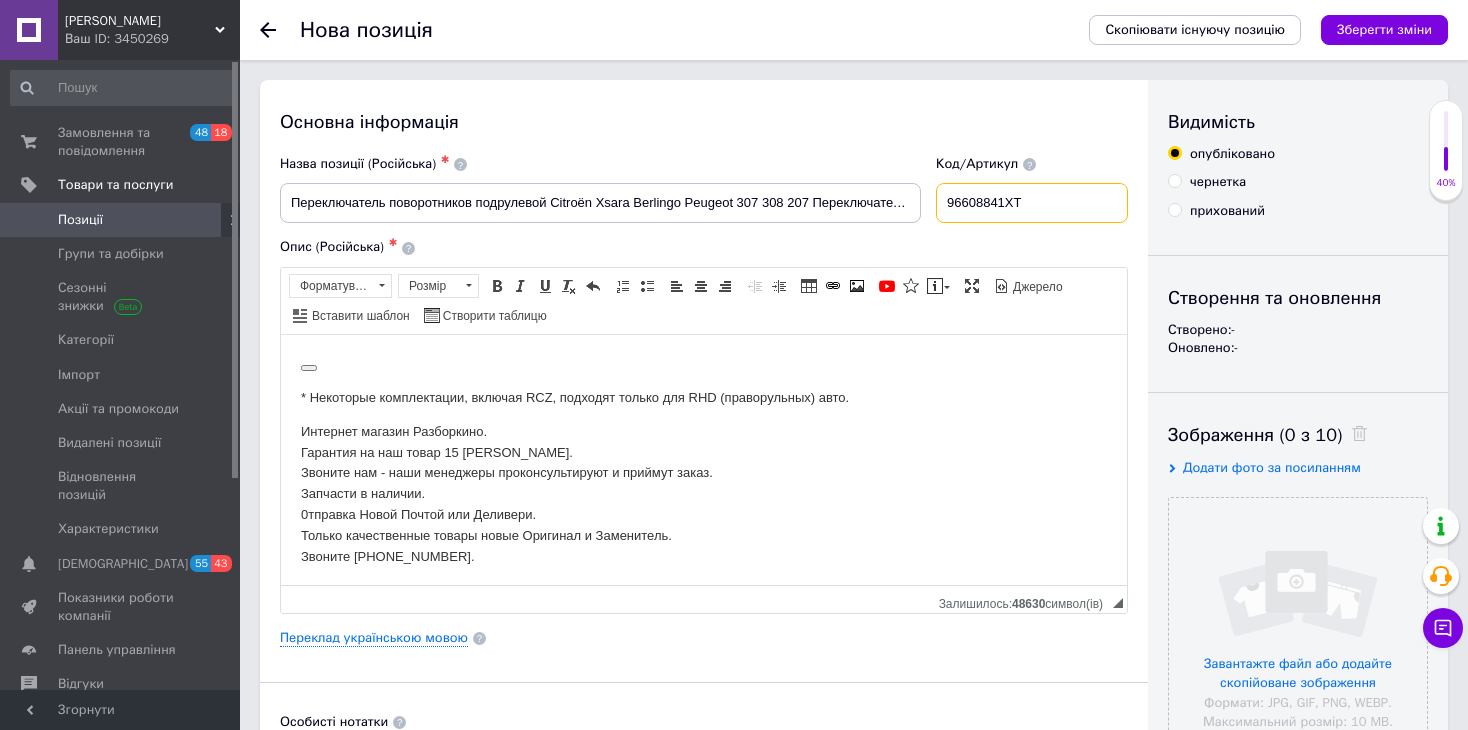 scroll, scrollTop: 400, scrollLeft: 0, axis: vertical 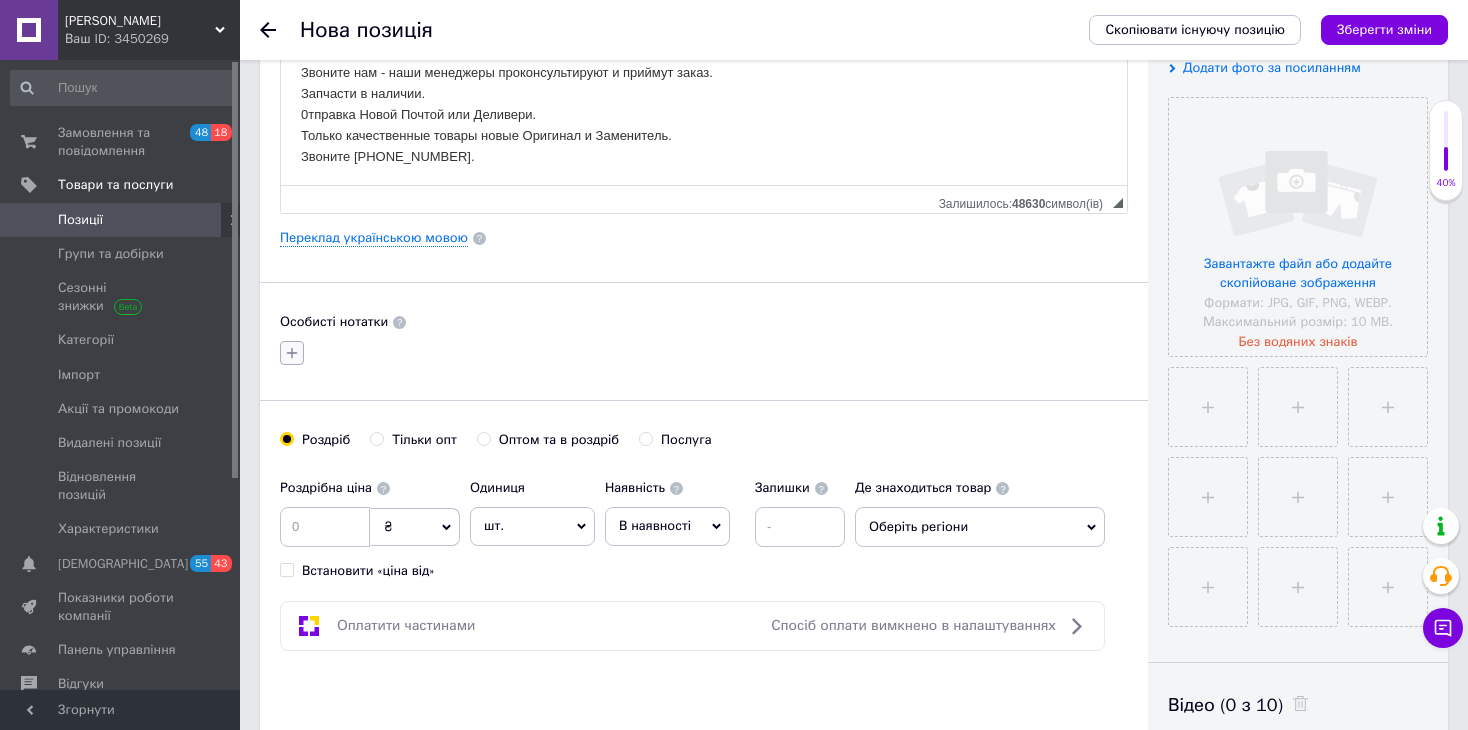 type on "96608841XT" 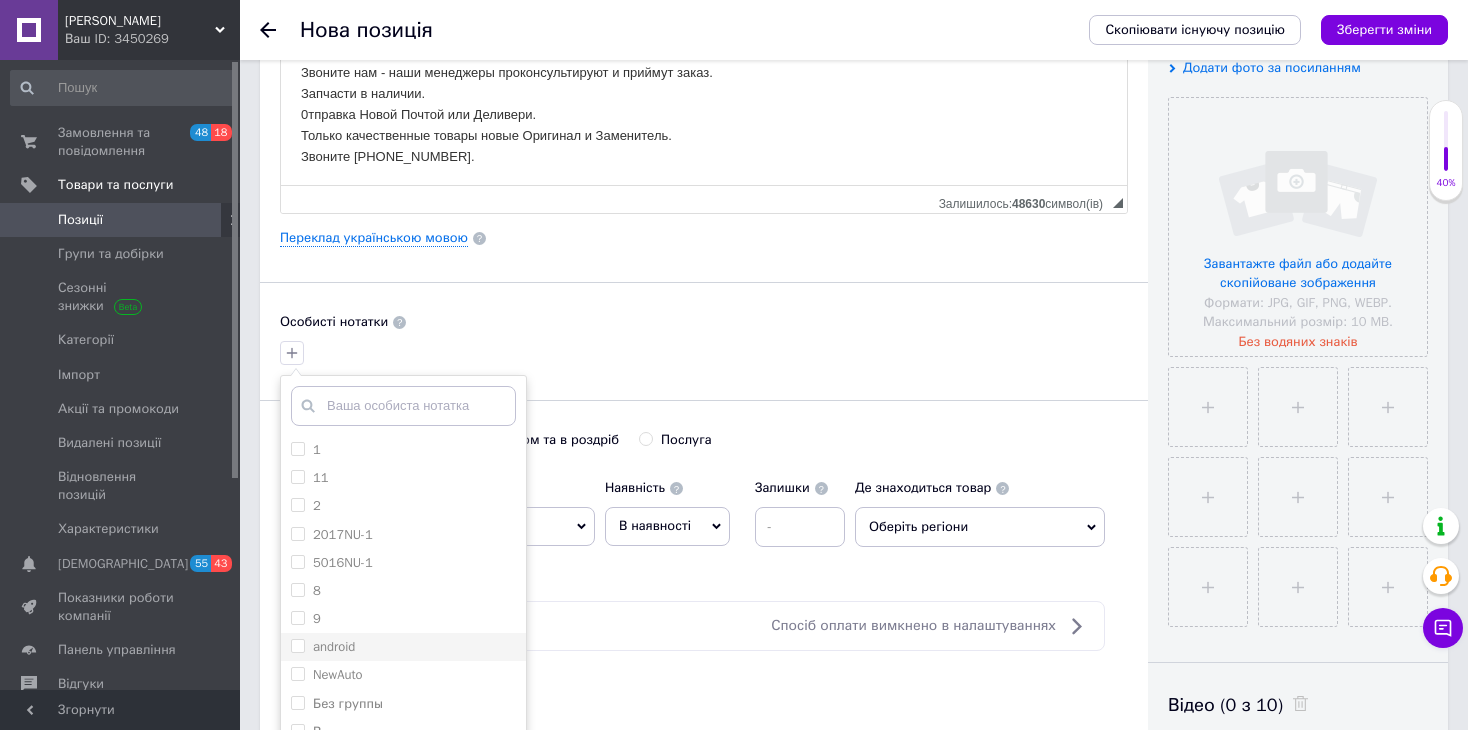 scroll, scrollTop: 600, scrollLeft: 0, axis: vertical 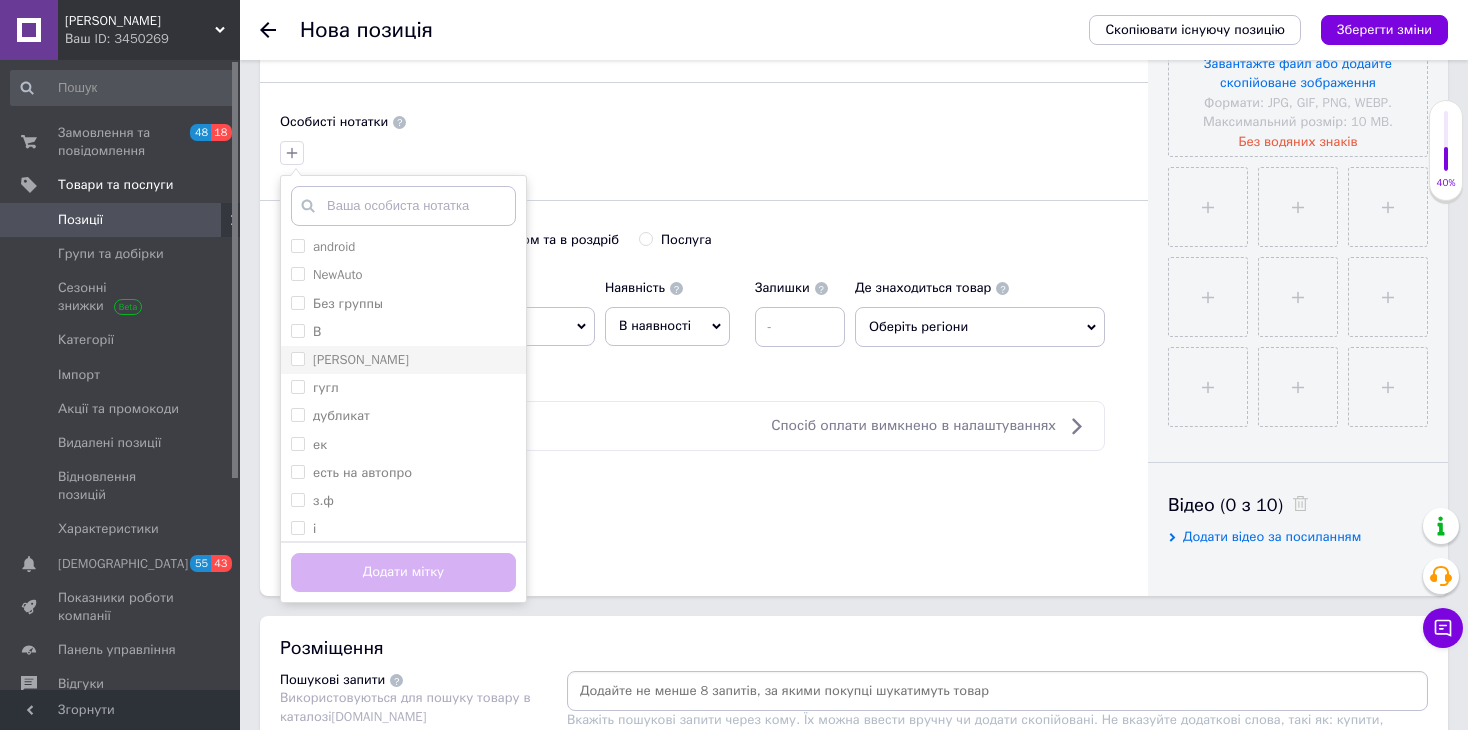 click on "[PERSON_NAME]" at bounding box center (297, 358) 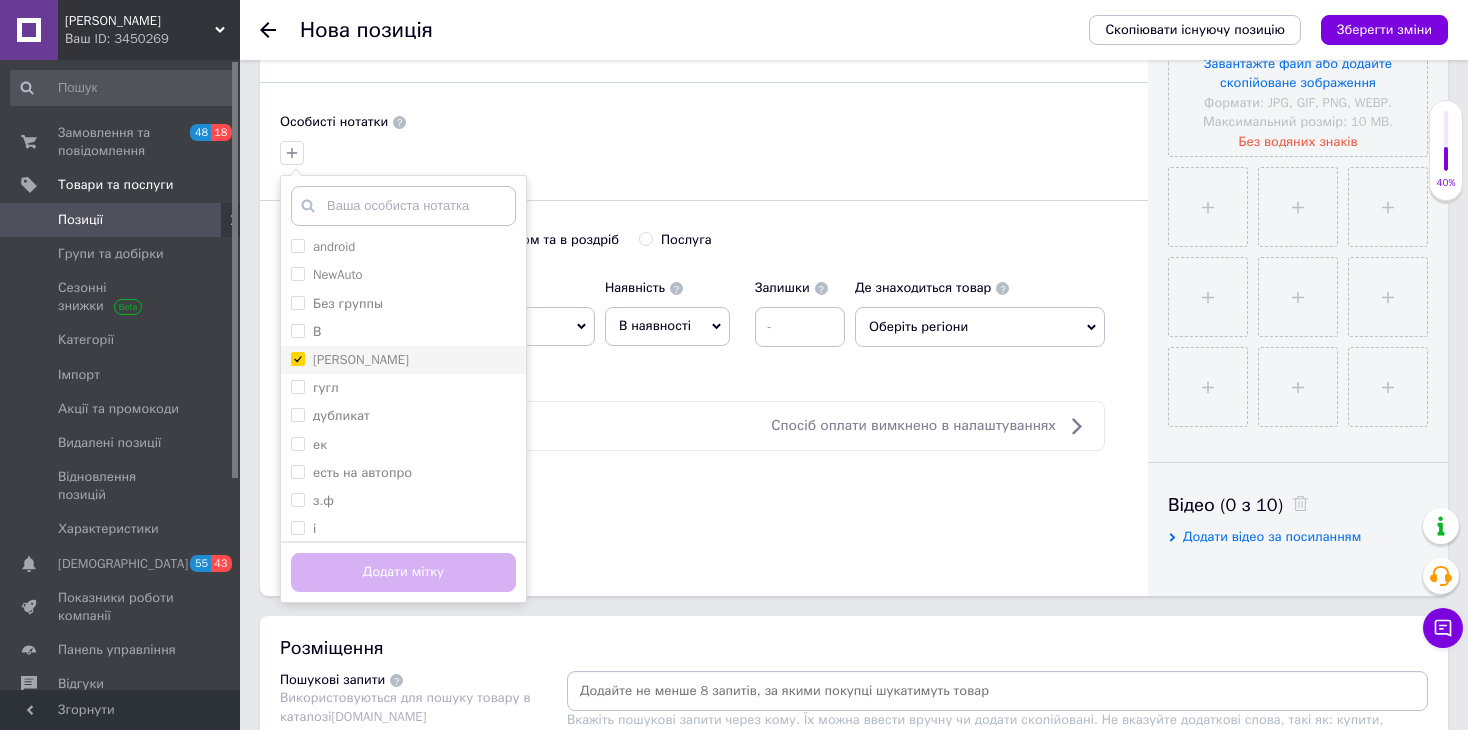 checkbox on "true" 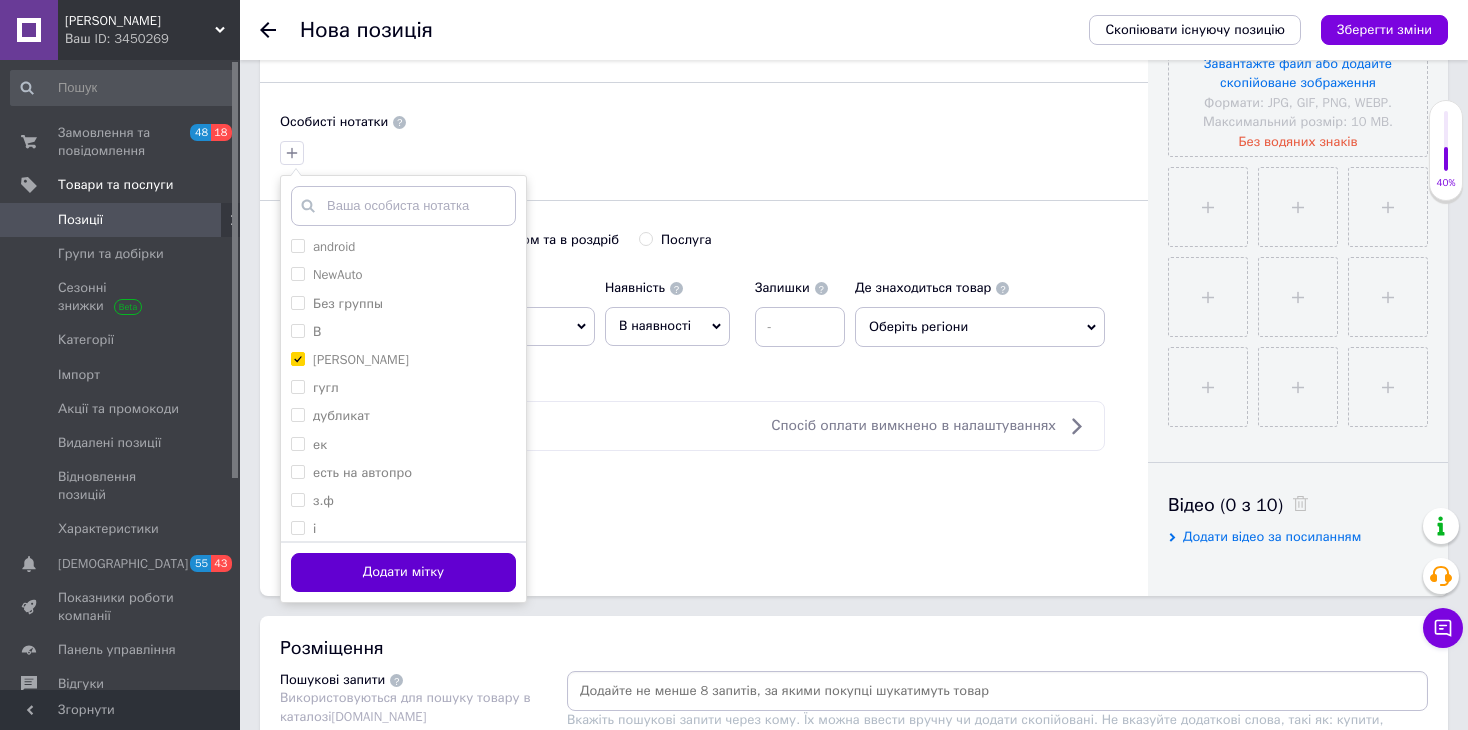 click on "Додати мітку" at bounding box center [403, 572] 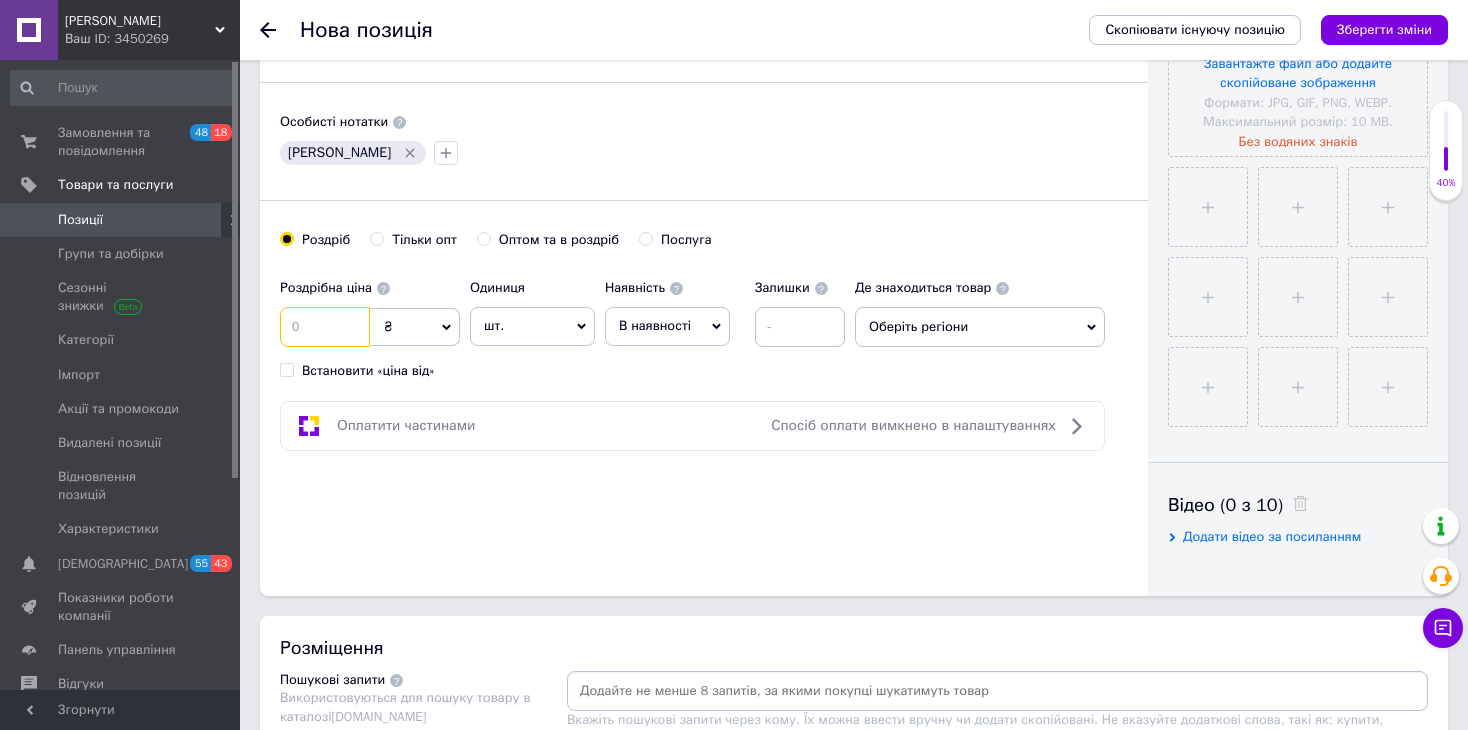 click at bounding box center [325, 327] 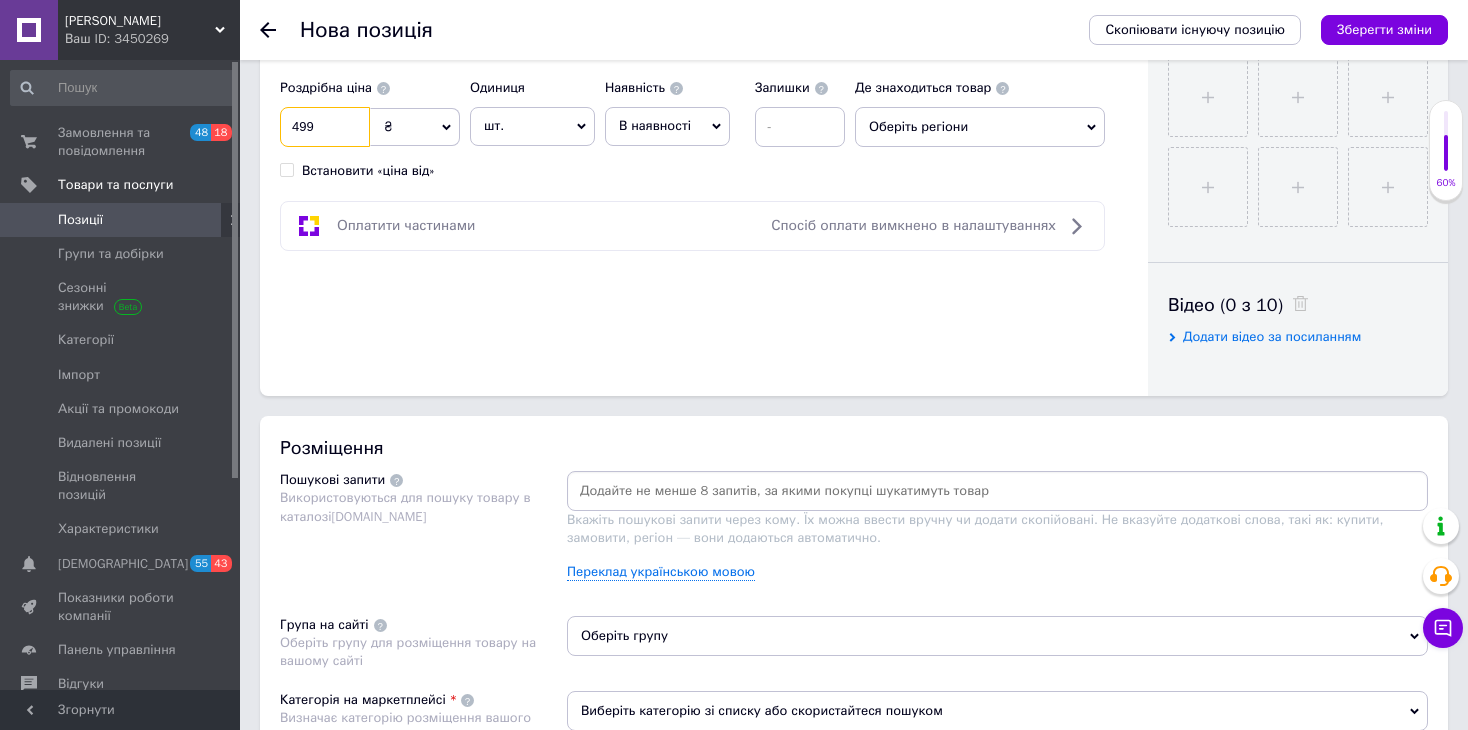 scroll, scrollTop: 1100, scrollLeft: 0, axis: vertical 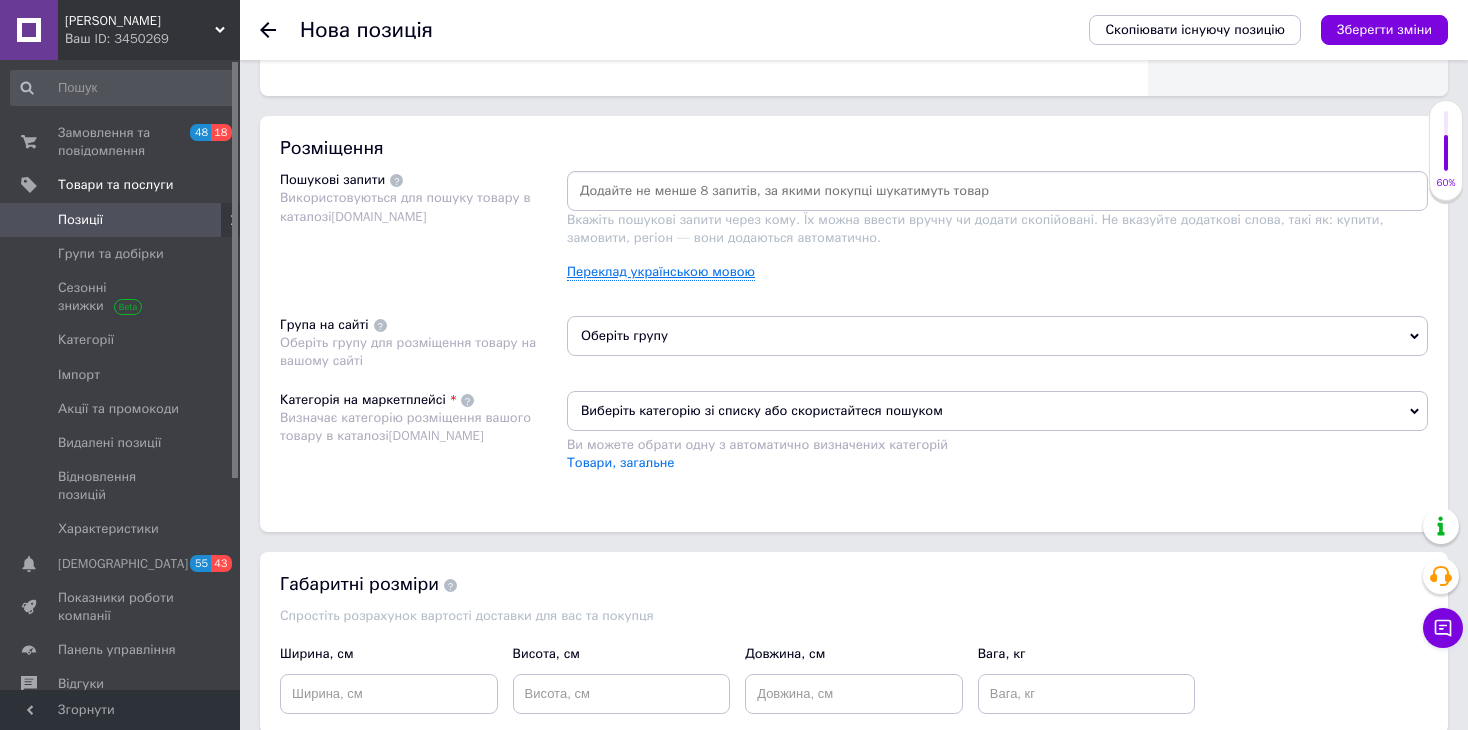 type on "499" 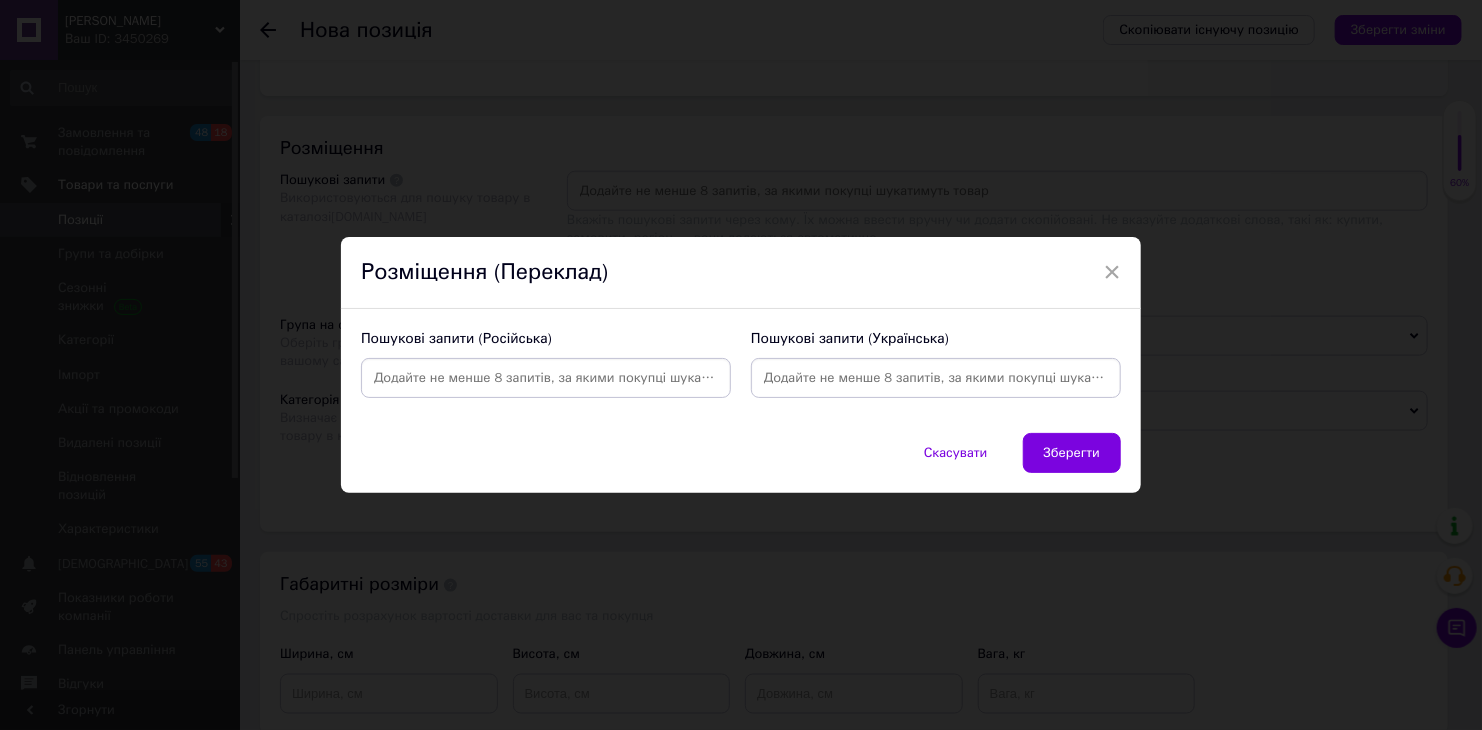 click at bounding box center (546, 378) 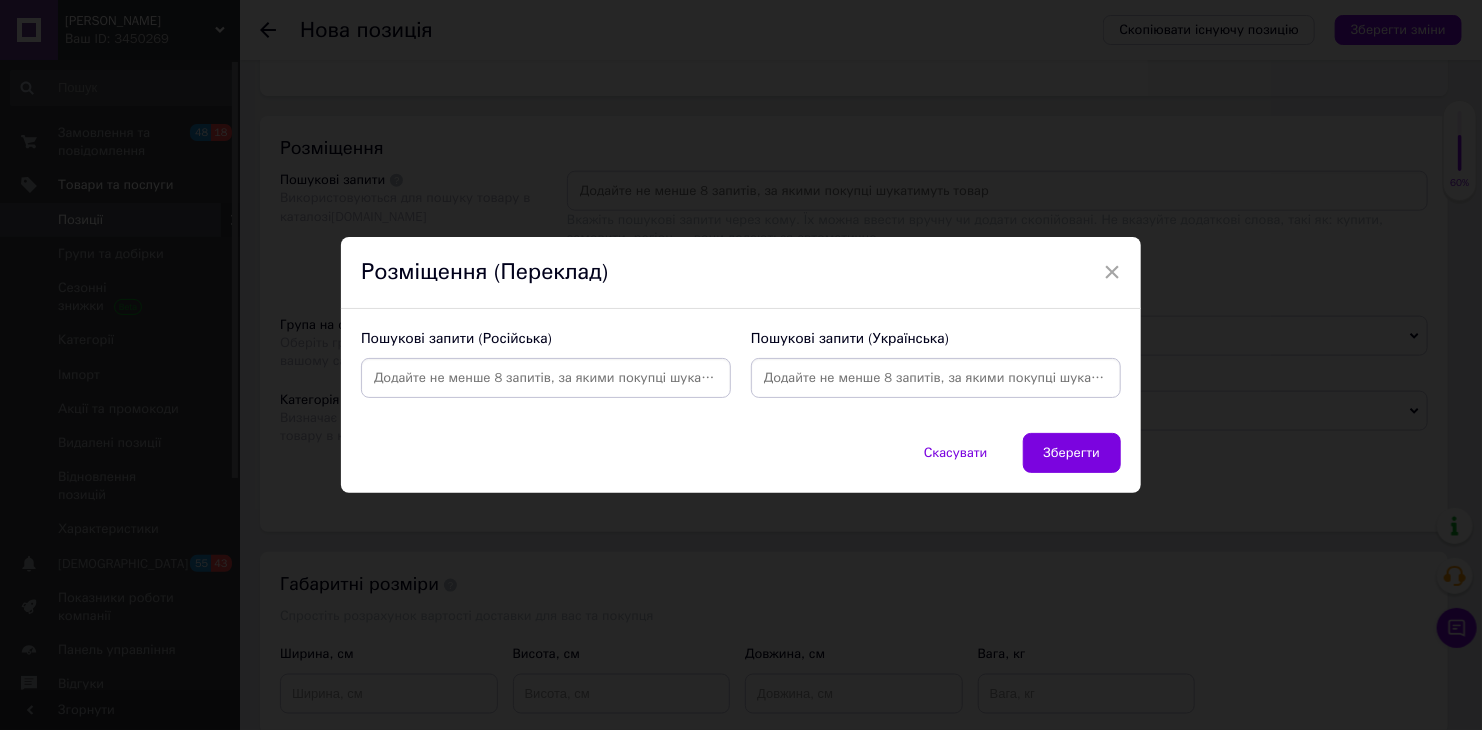 click on "Пошукові запити (Російська)" at bounding box center (546, 364) 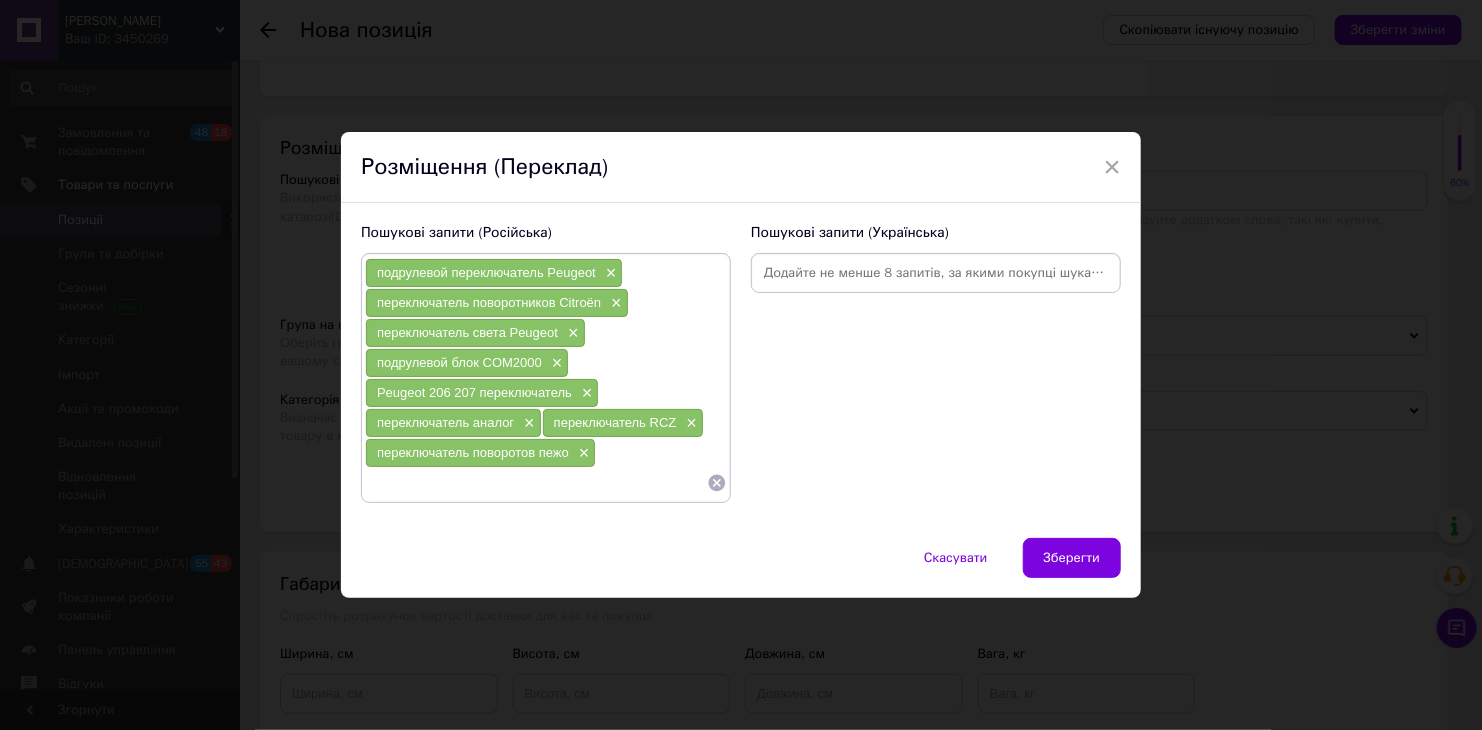 click at bounding box center (936, 273) 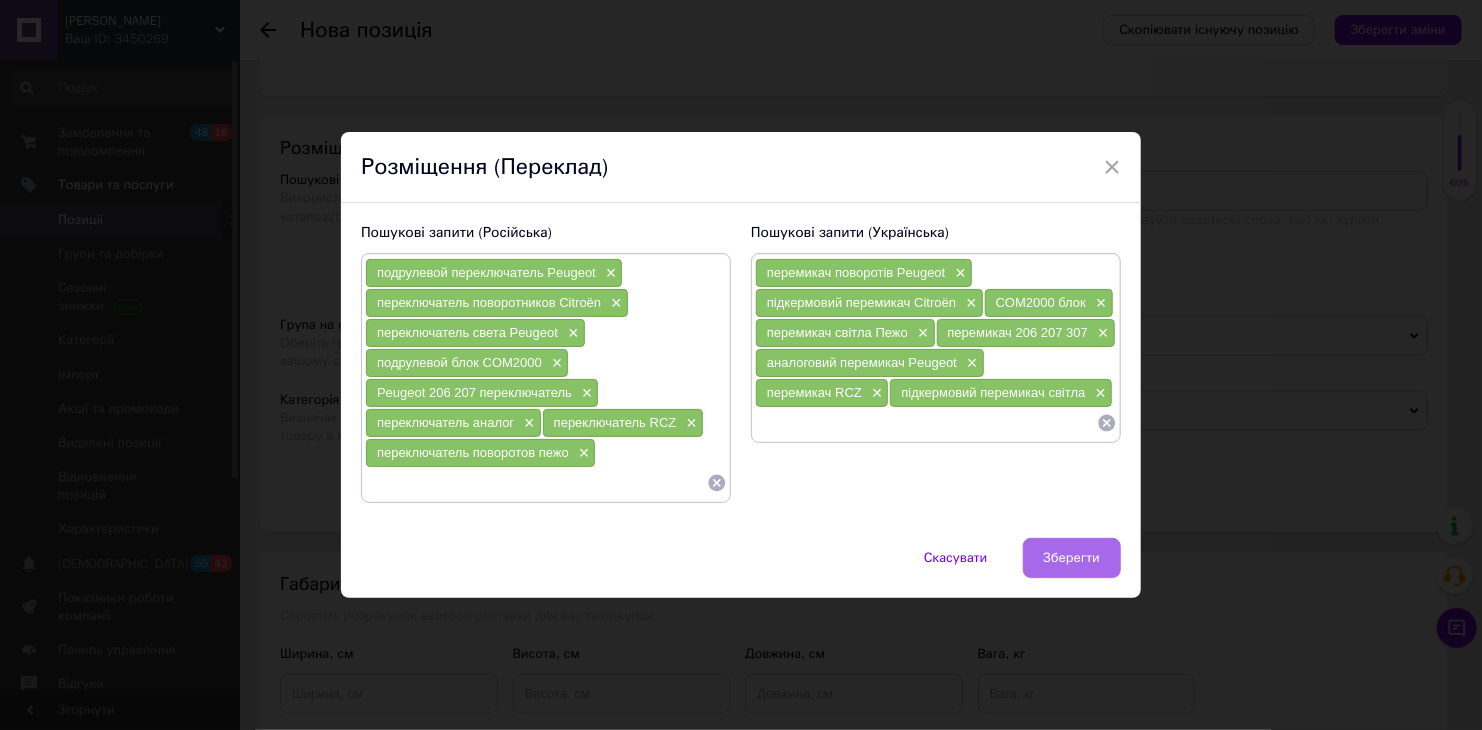 click on "Зберегти" at bounding box center [1072, 558] 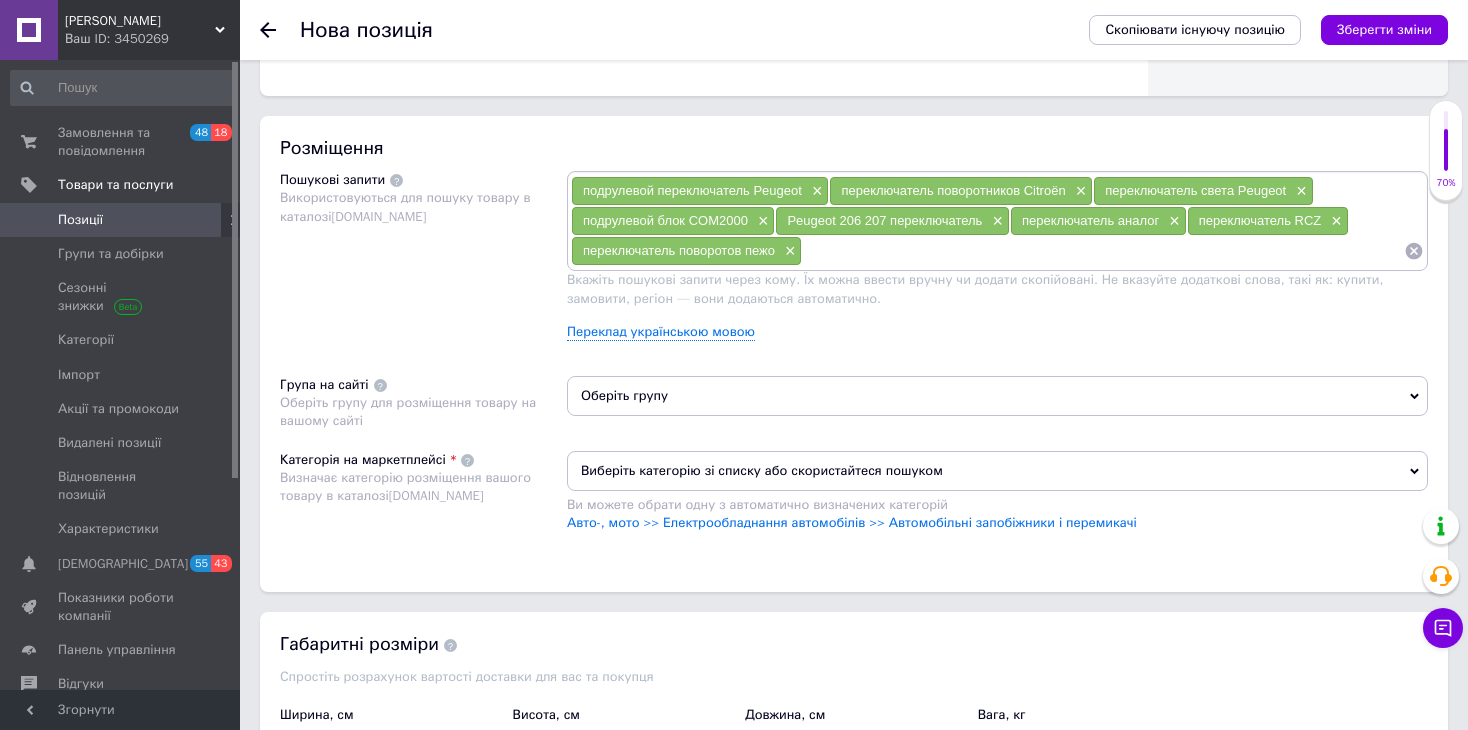 click on "Оберіть групу" at bounding box center (997, 396) 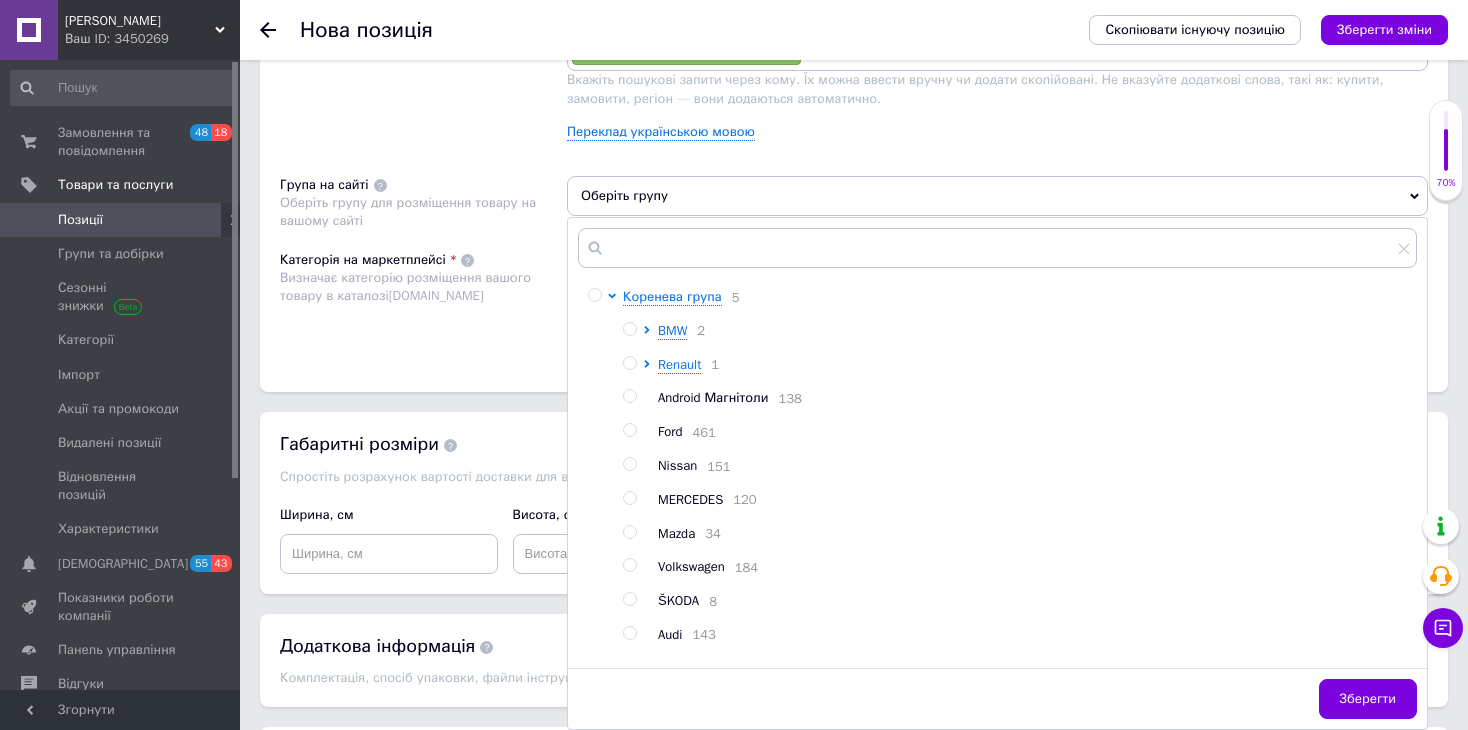 scroll, scrollTop: 1200, scrollLeft: 0, axis: vertical 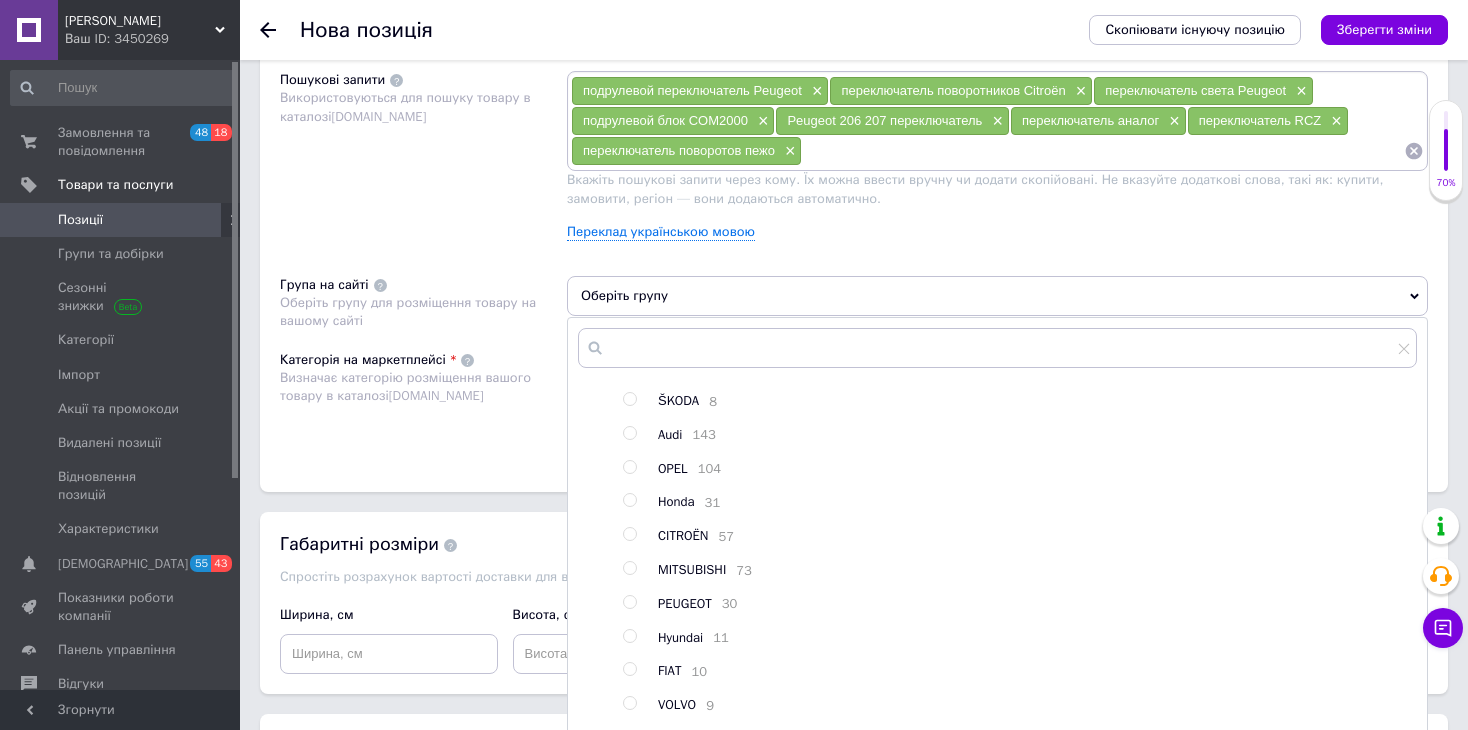 click at bounding box center (629, 534) 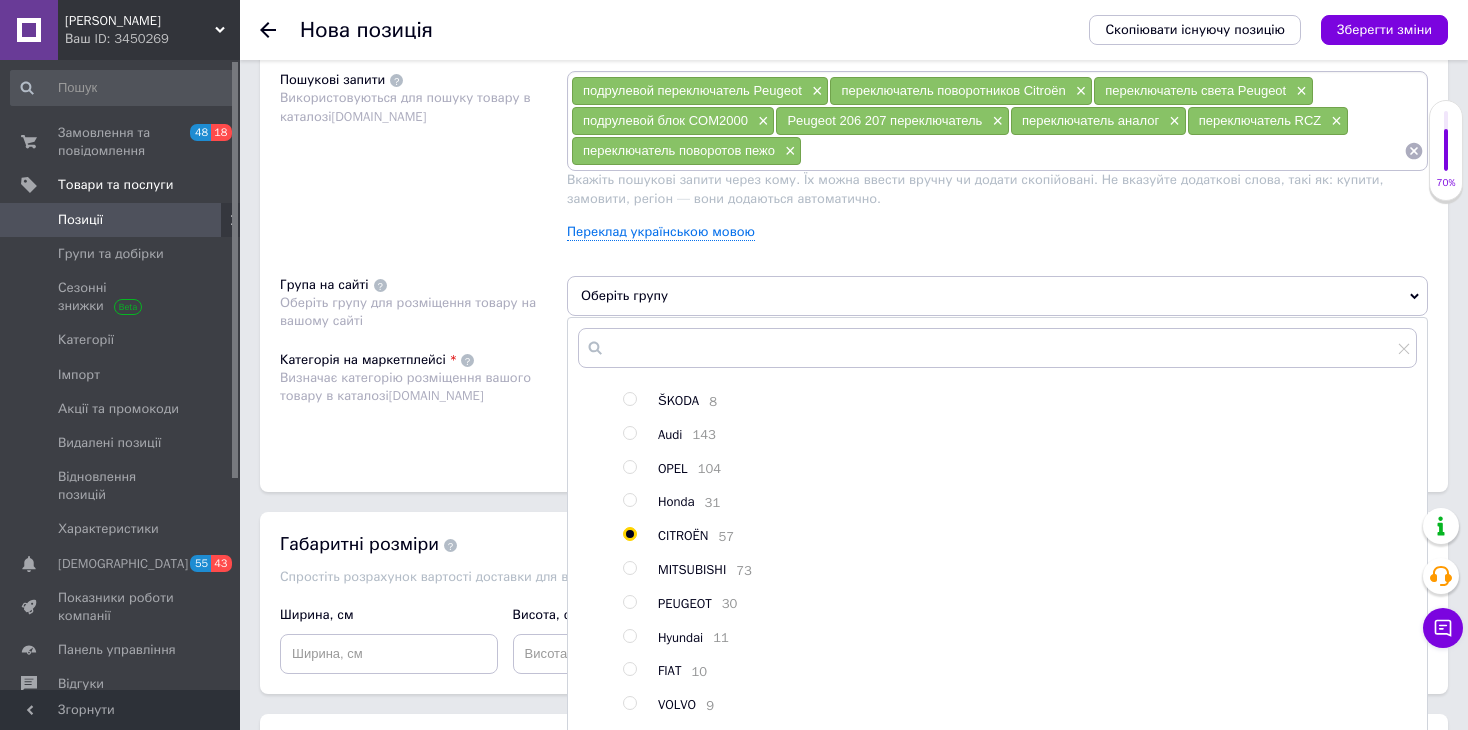 radio on "true" 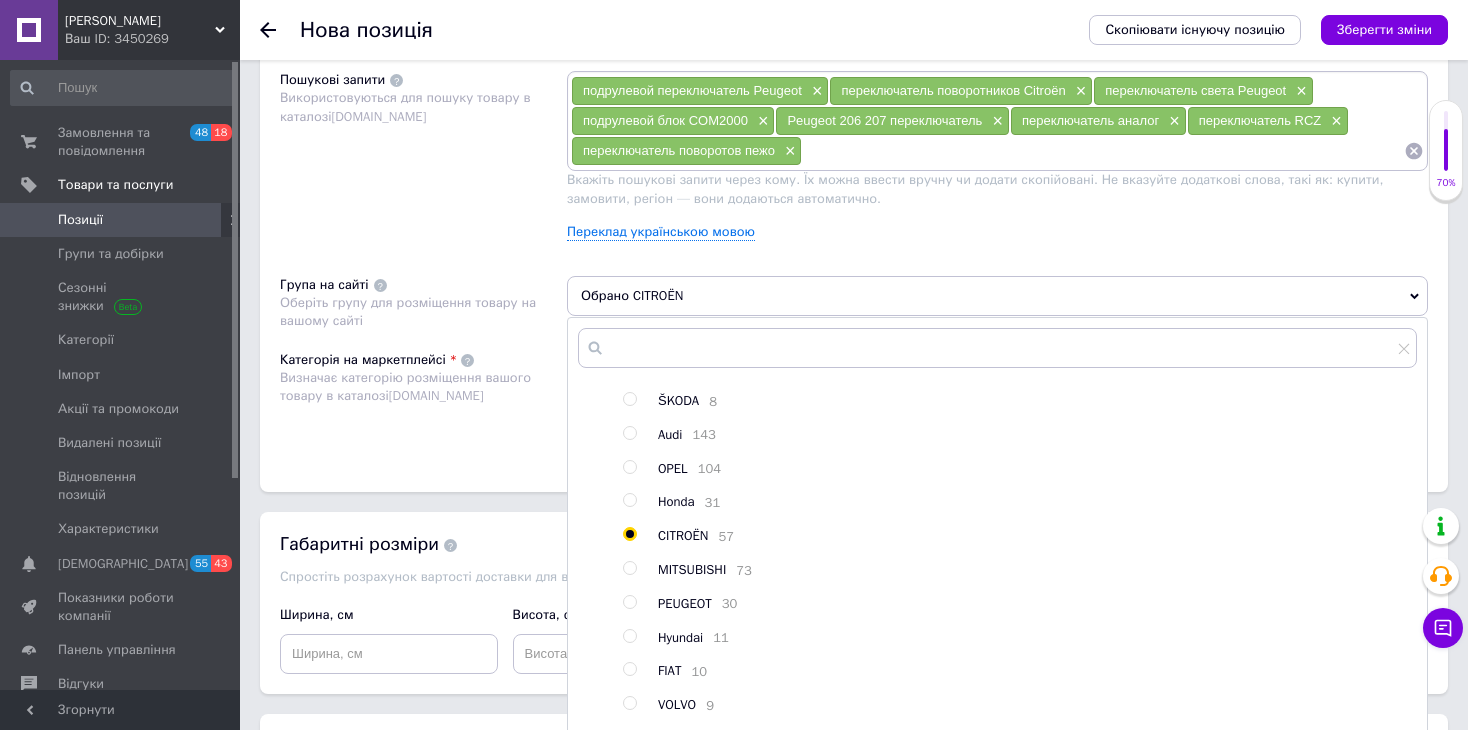 click on "Визначає категорію розміщення вашого товару в каталозі  [DOMAIN_NAME]" at bounding box center [405, 386] 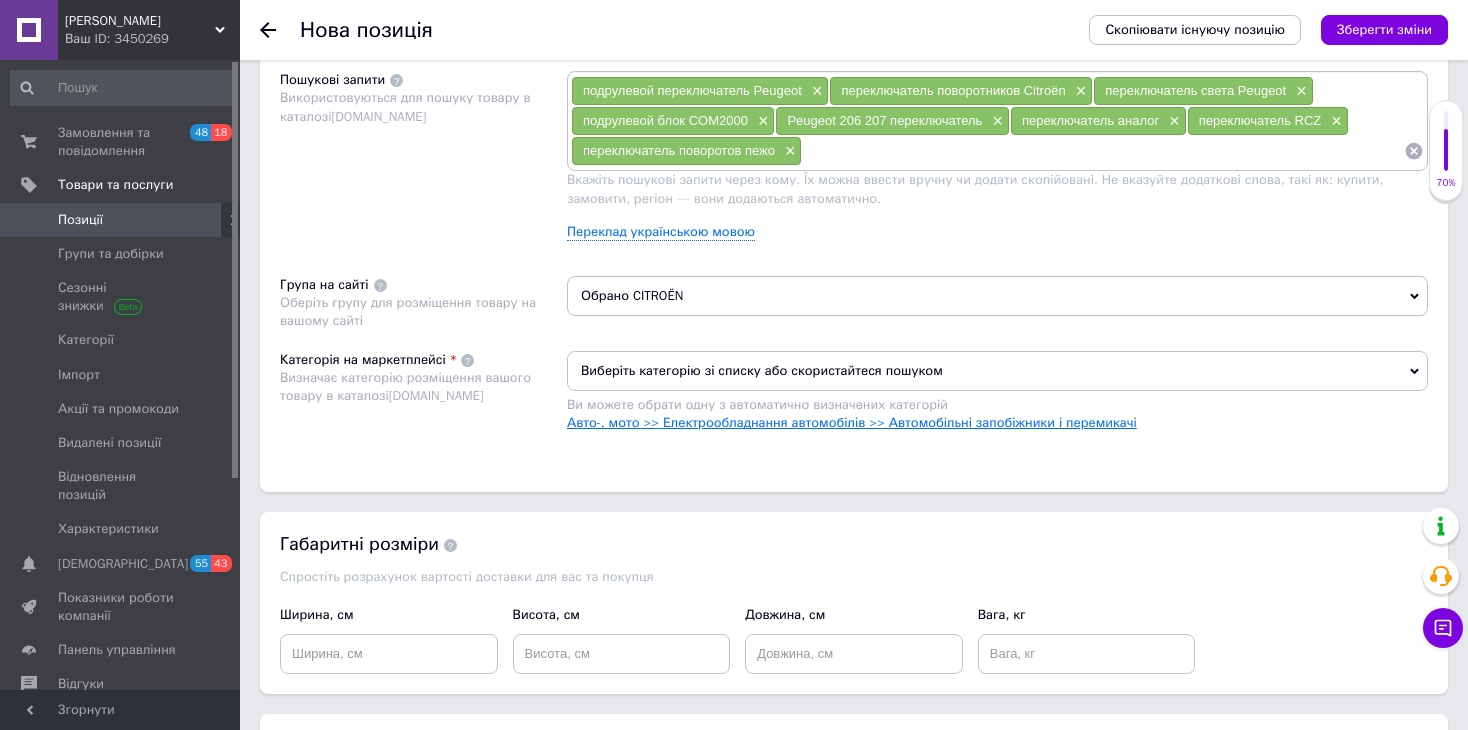 click on "Авто-, мото >> Електрообладнання автомобілів >> Автомобільні запобіжники і перемикачі" at bounding box center (852, 422) 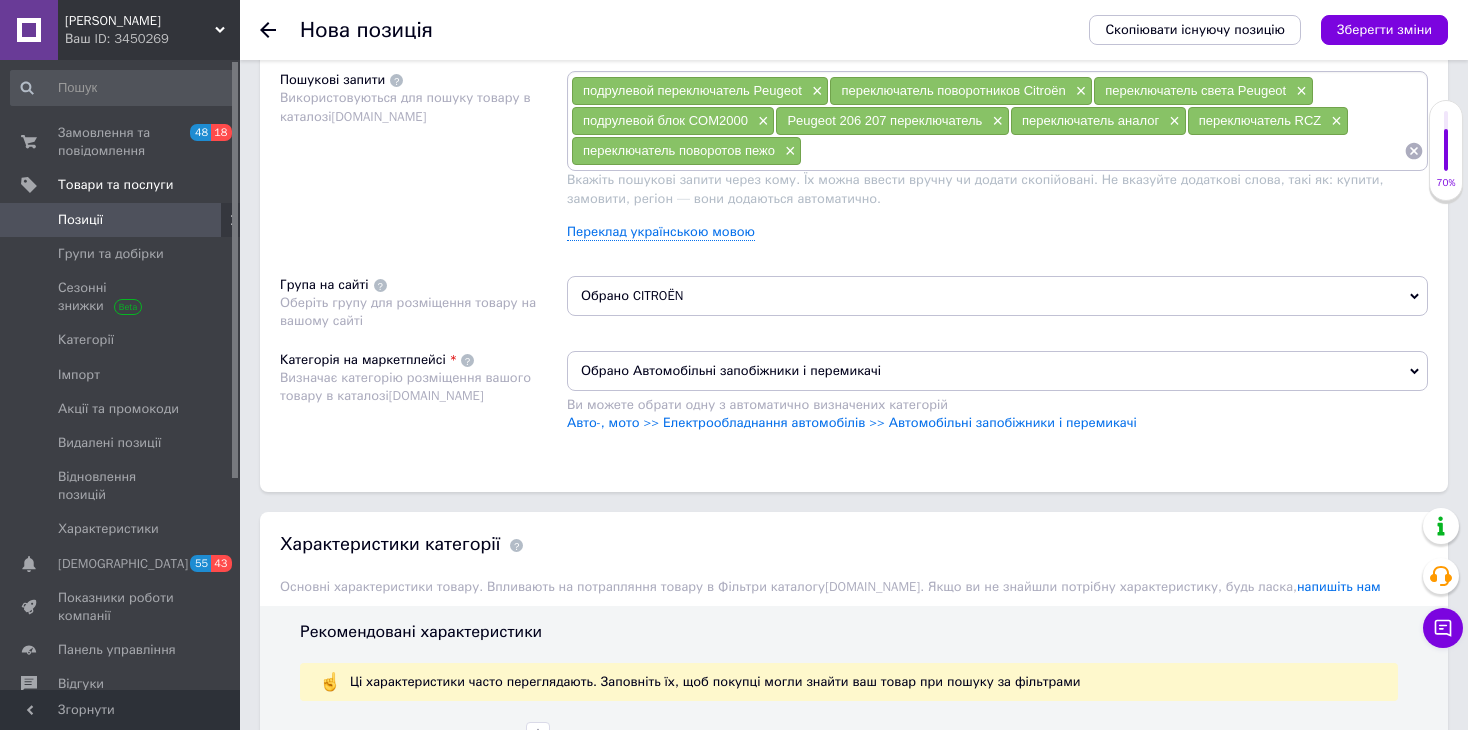 scroll, scrollTop: 1600, scrollLeft: 0, axis: vertical 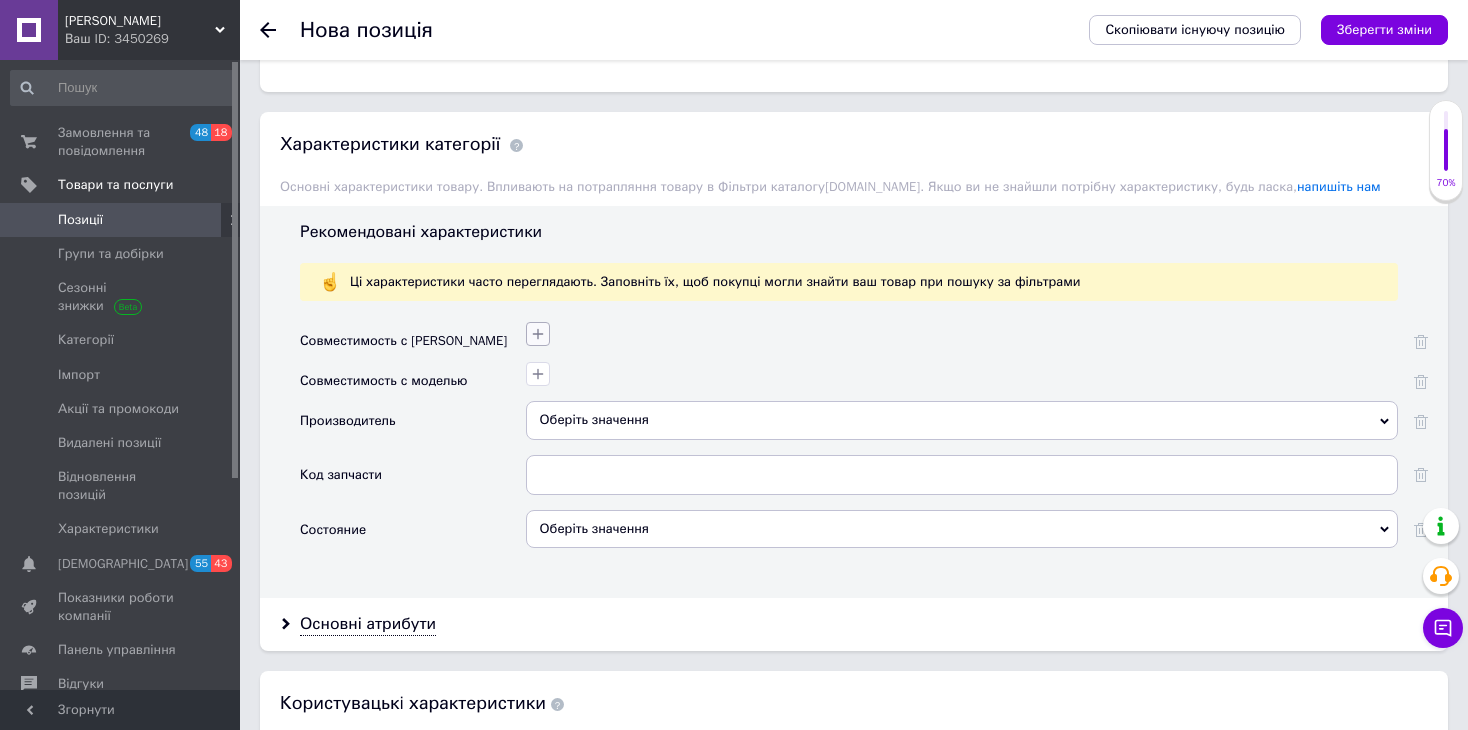 click 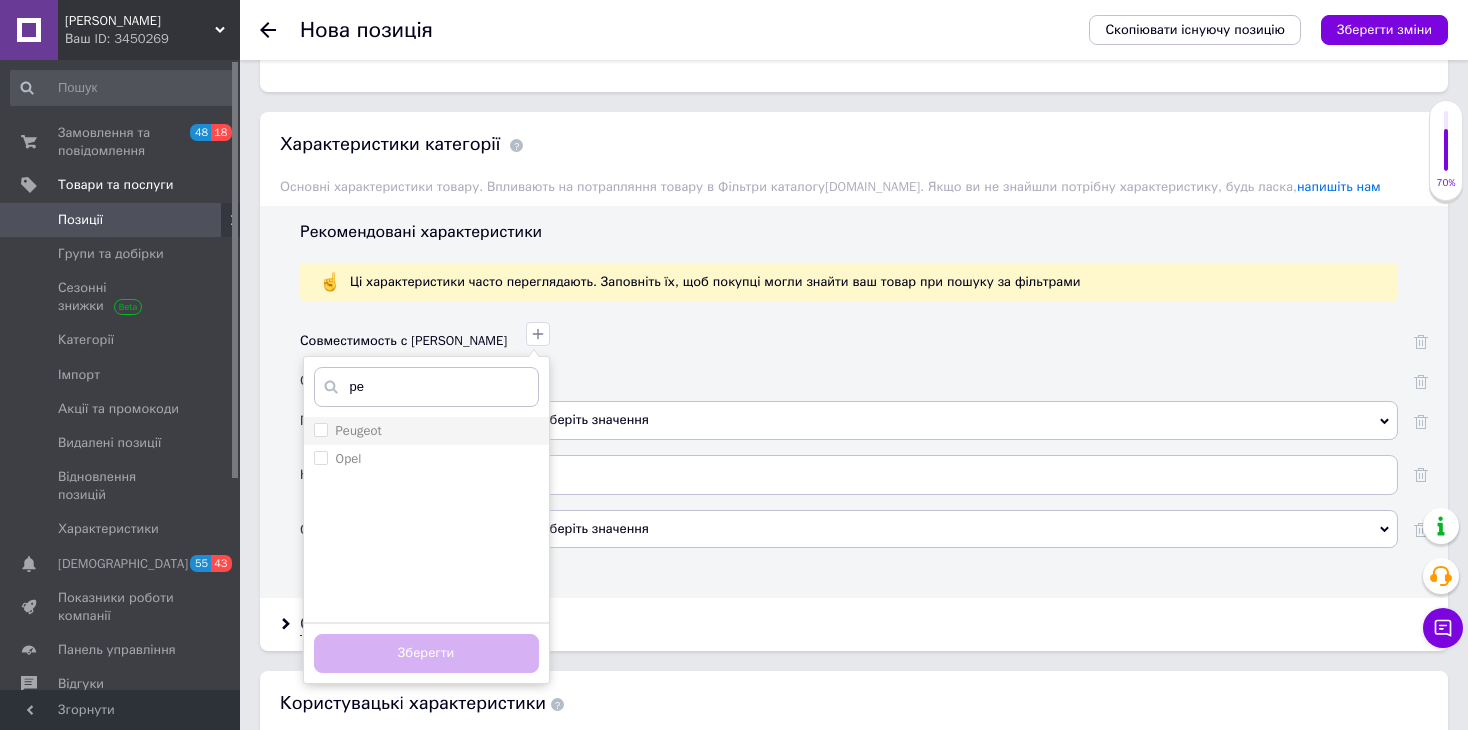 type on "pe" 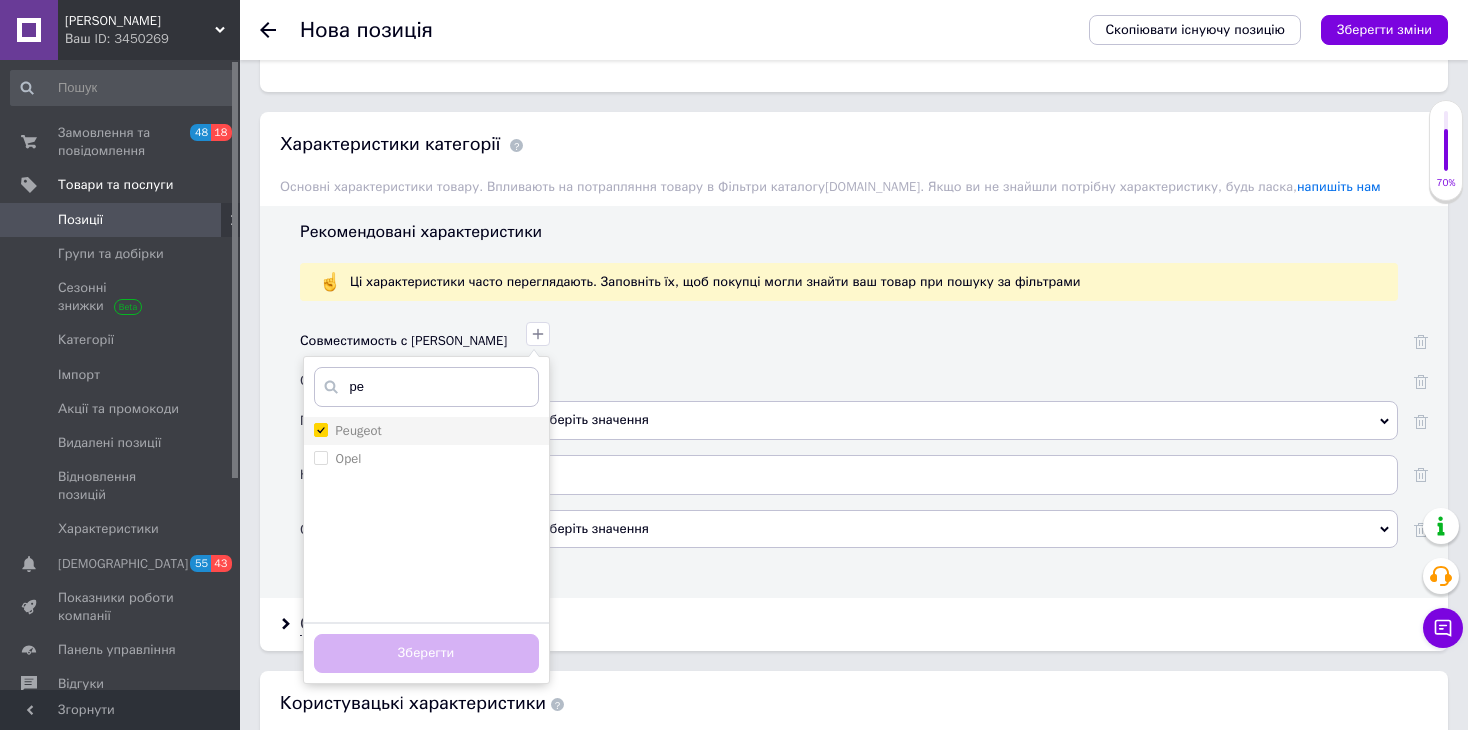 checkbox on "true" 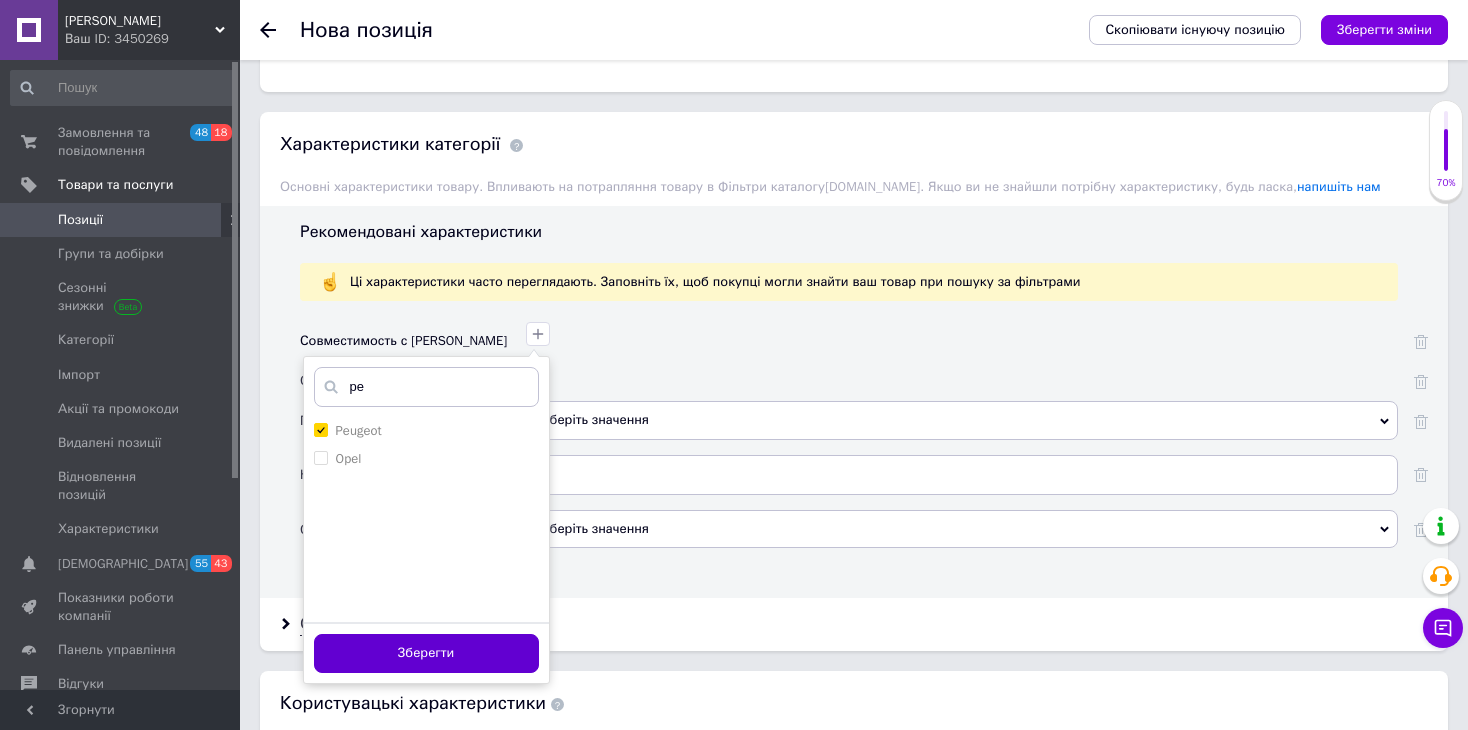 click on "Зберегти" at bounding box center (426, 653) 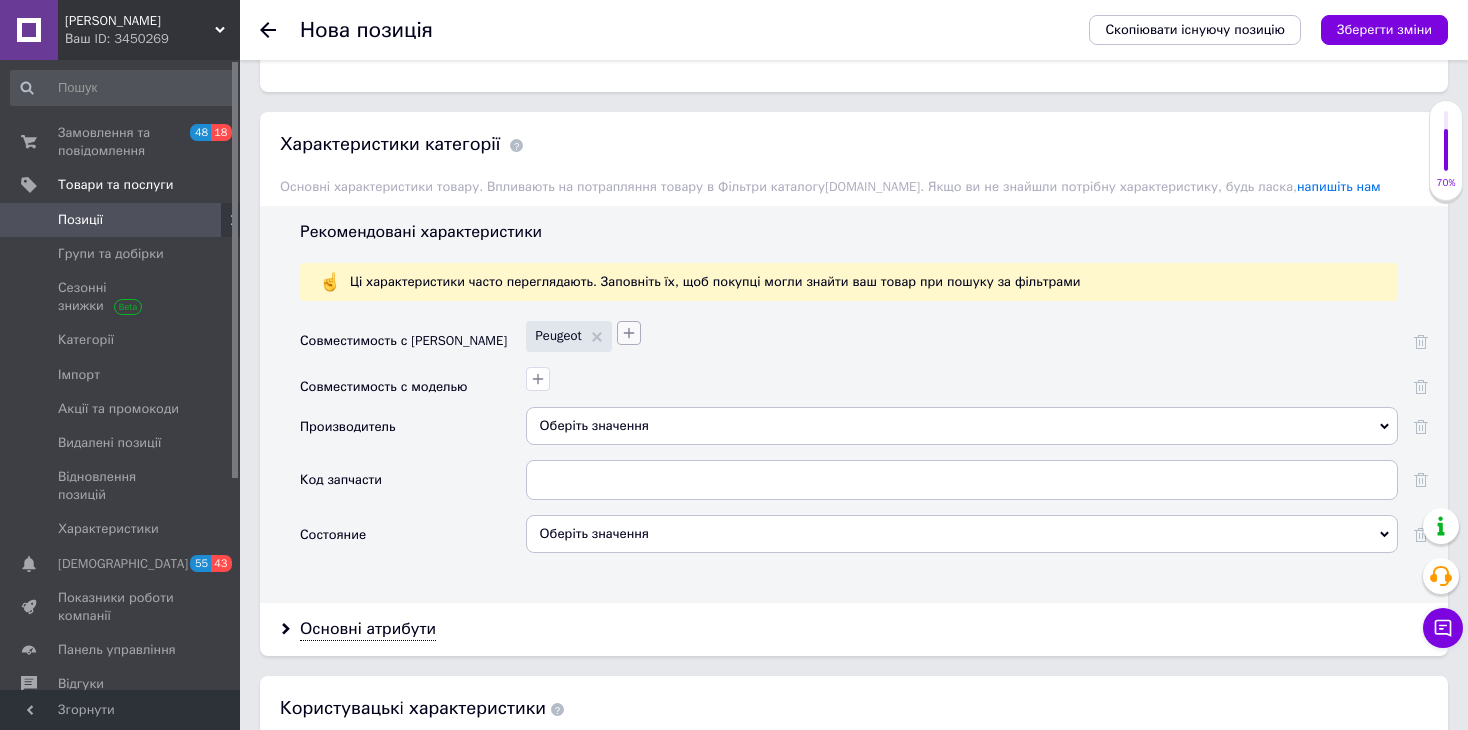 click at bounding box center (629, 333) 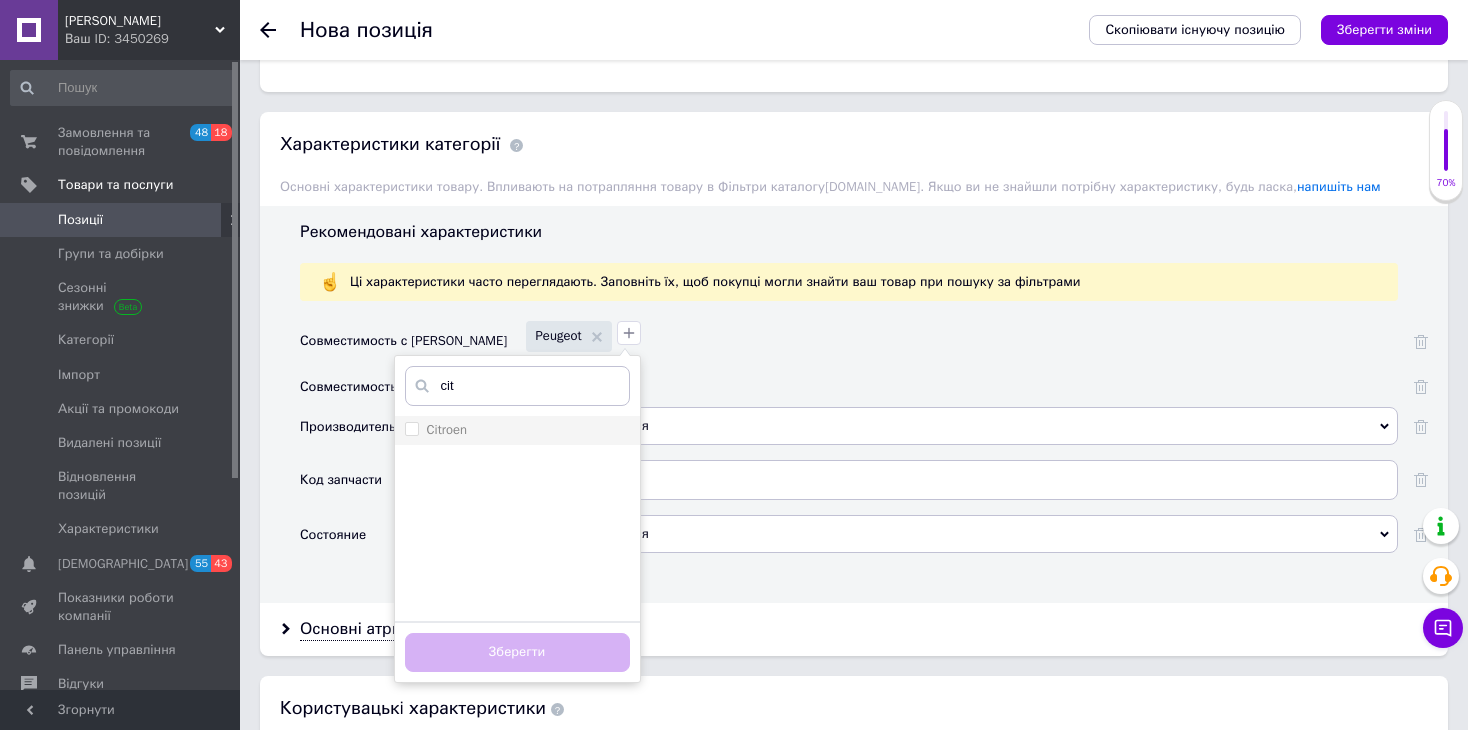 type on "cit" 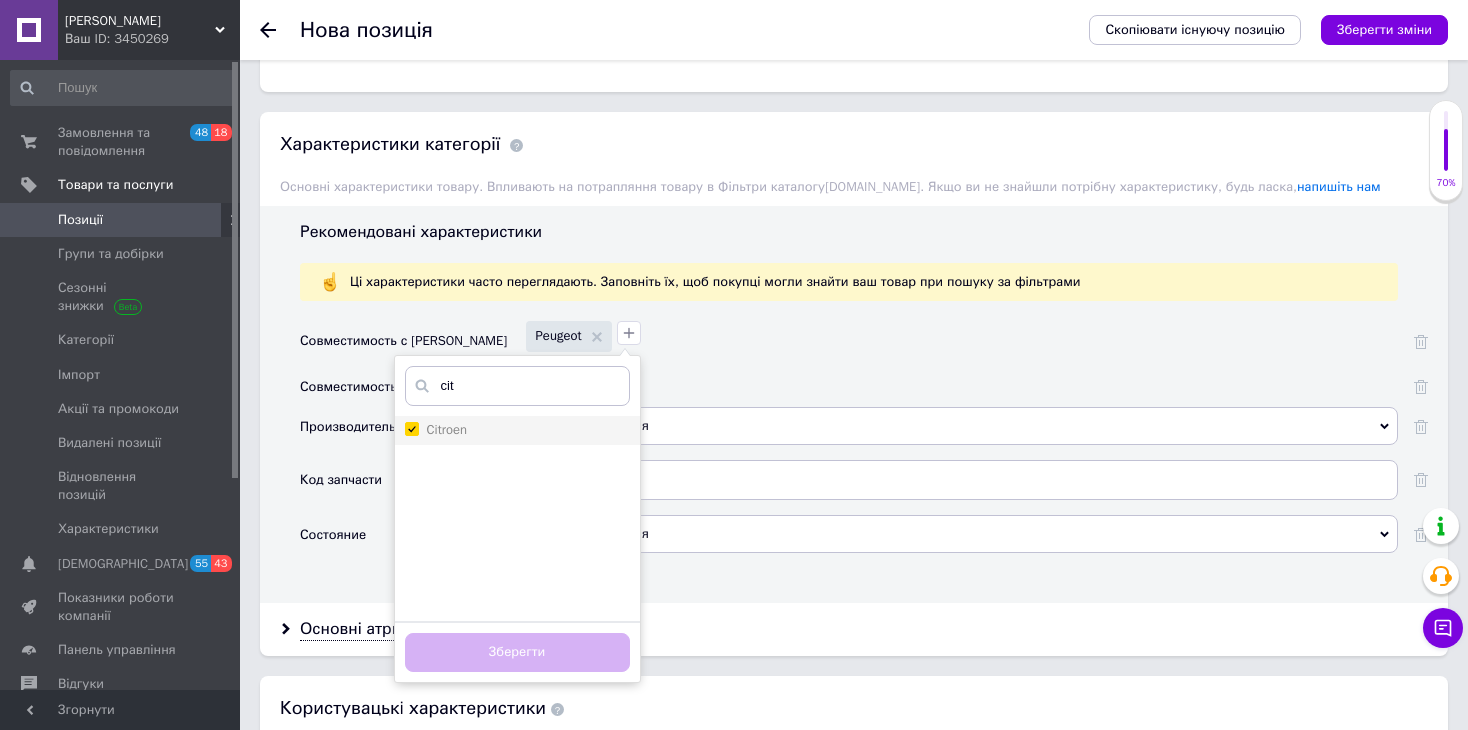 checkbox on "true" 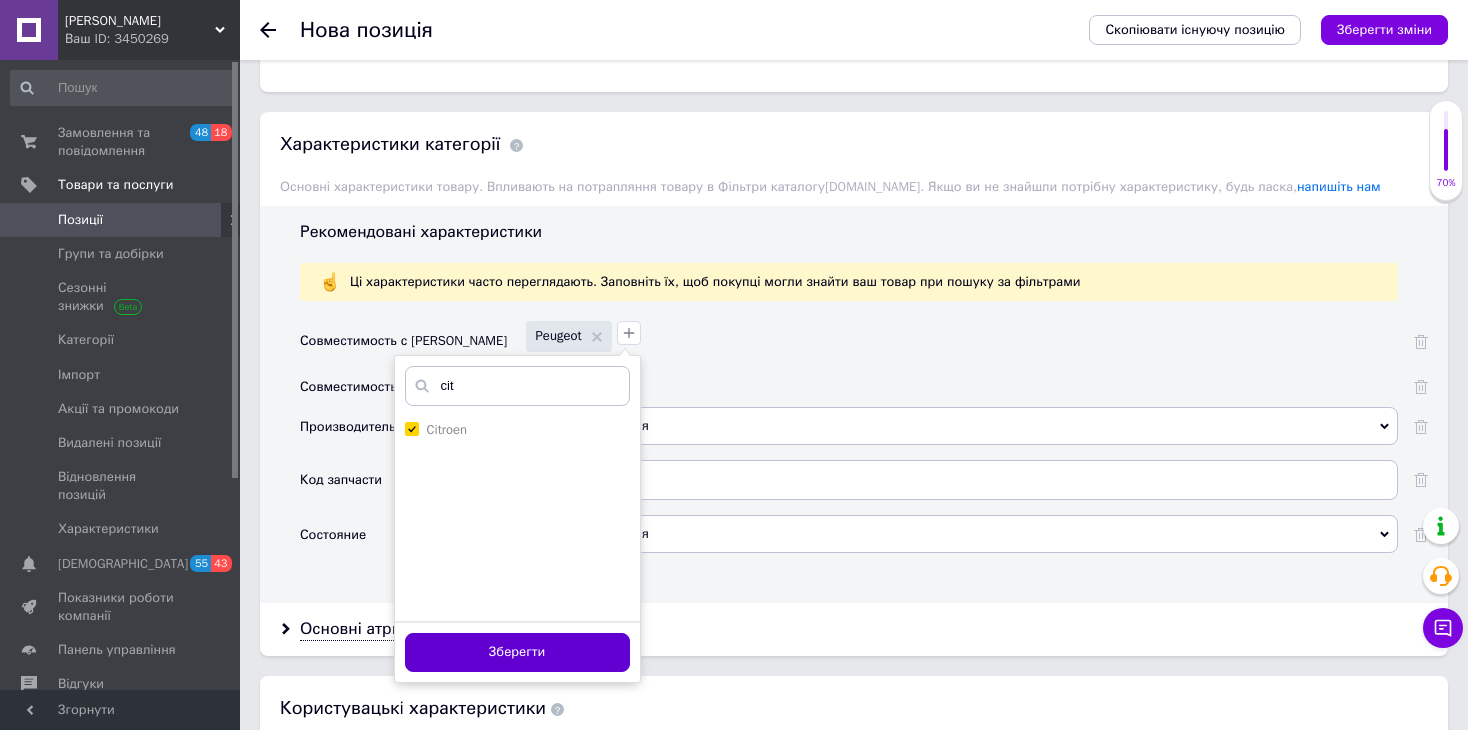 click on "Зберегти" at bounding box center [517, 652] 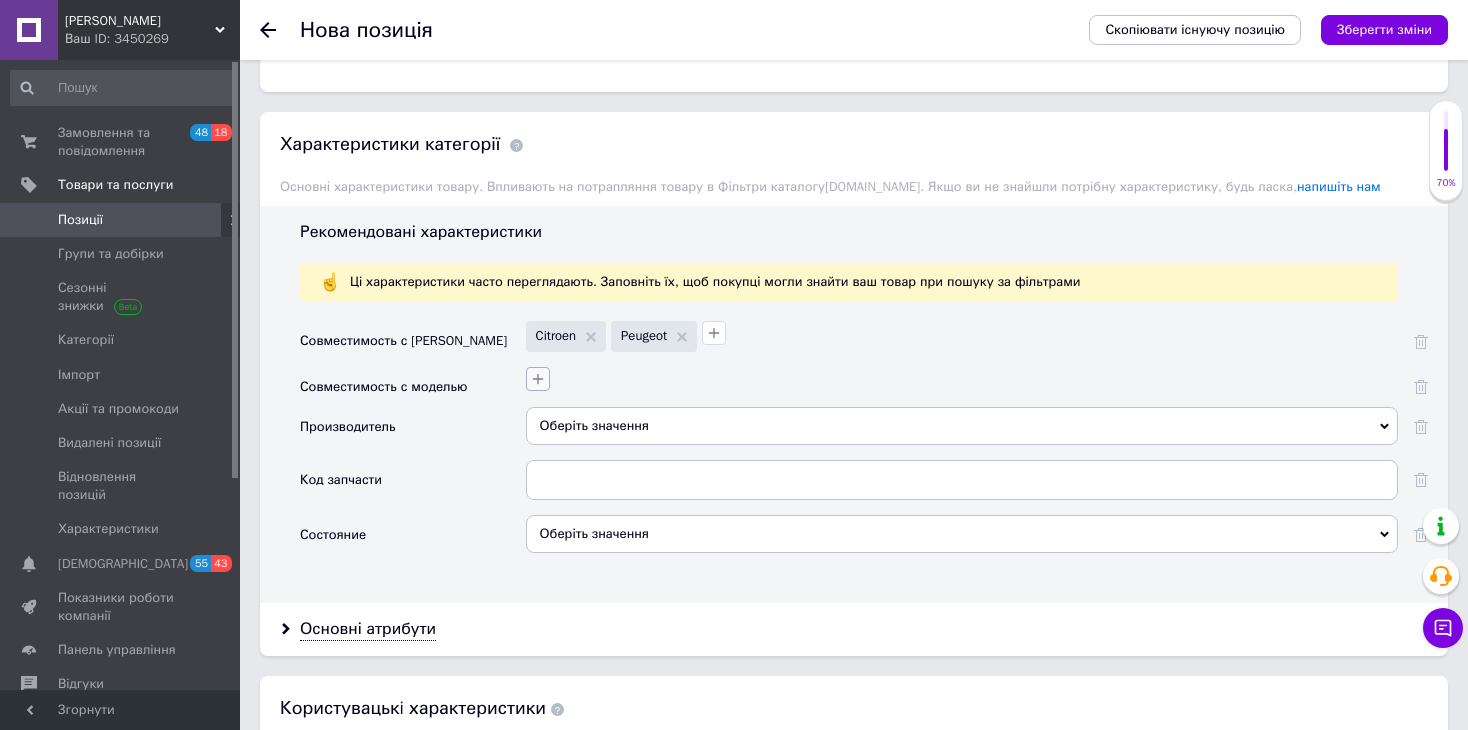 click 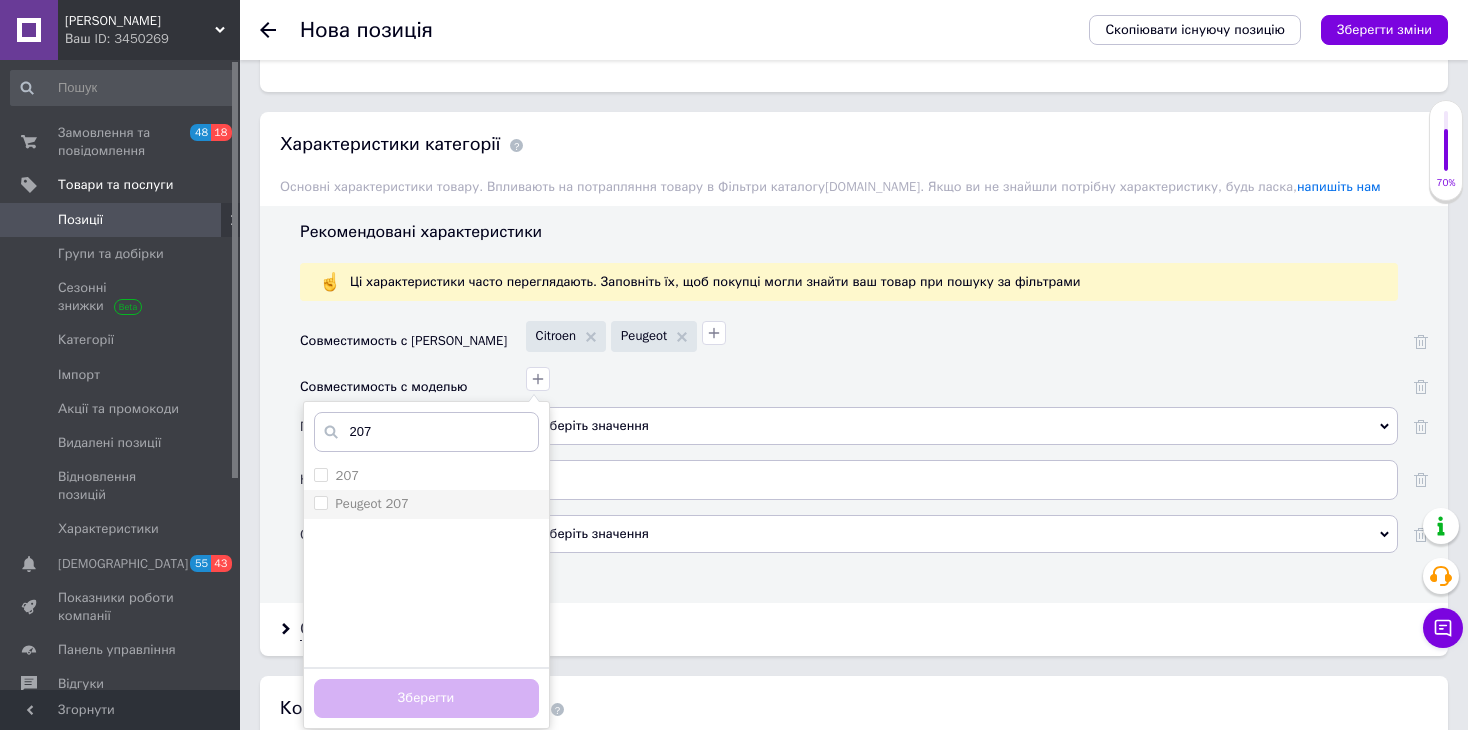 type on "207" 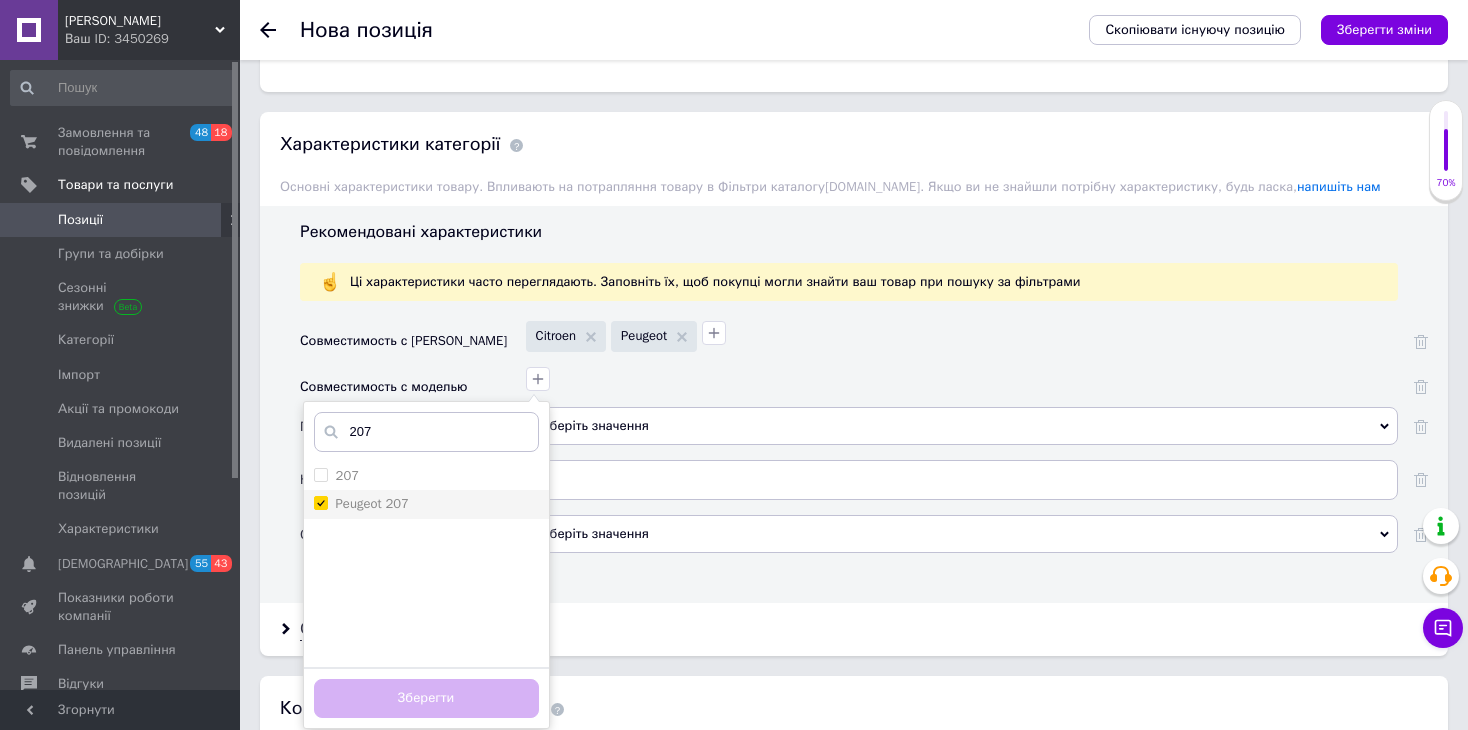 checkbox on "true" 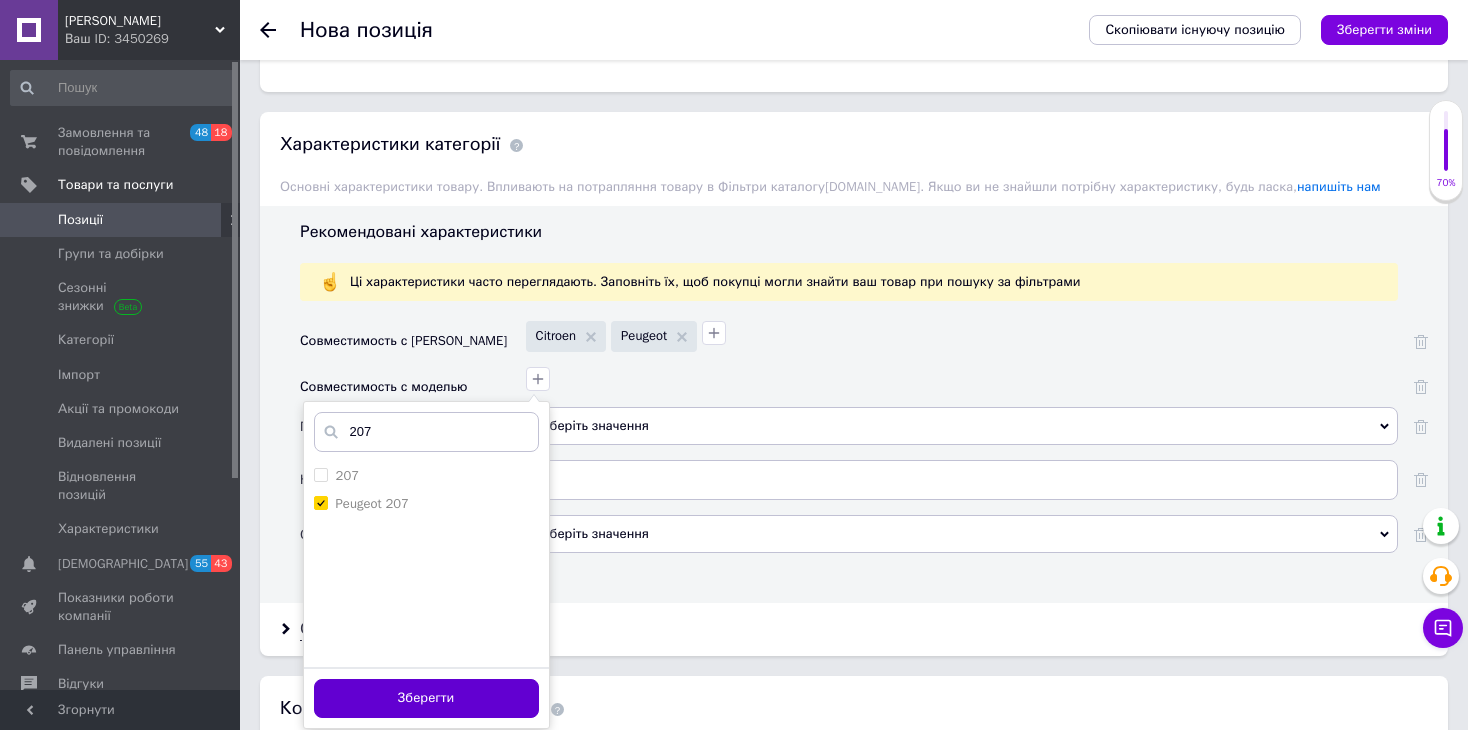 click on "Зберегти" at bounding box center [426, 698] 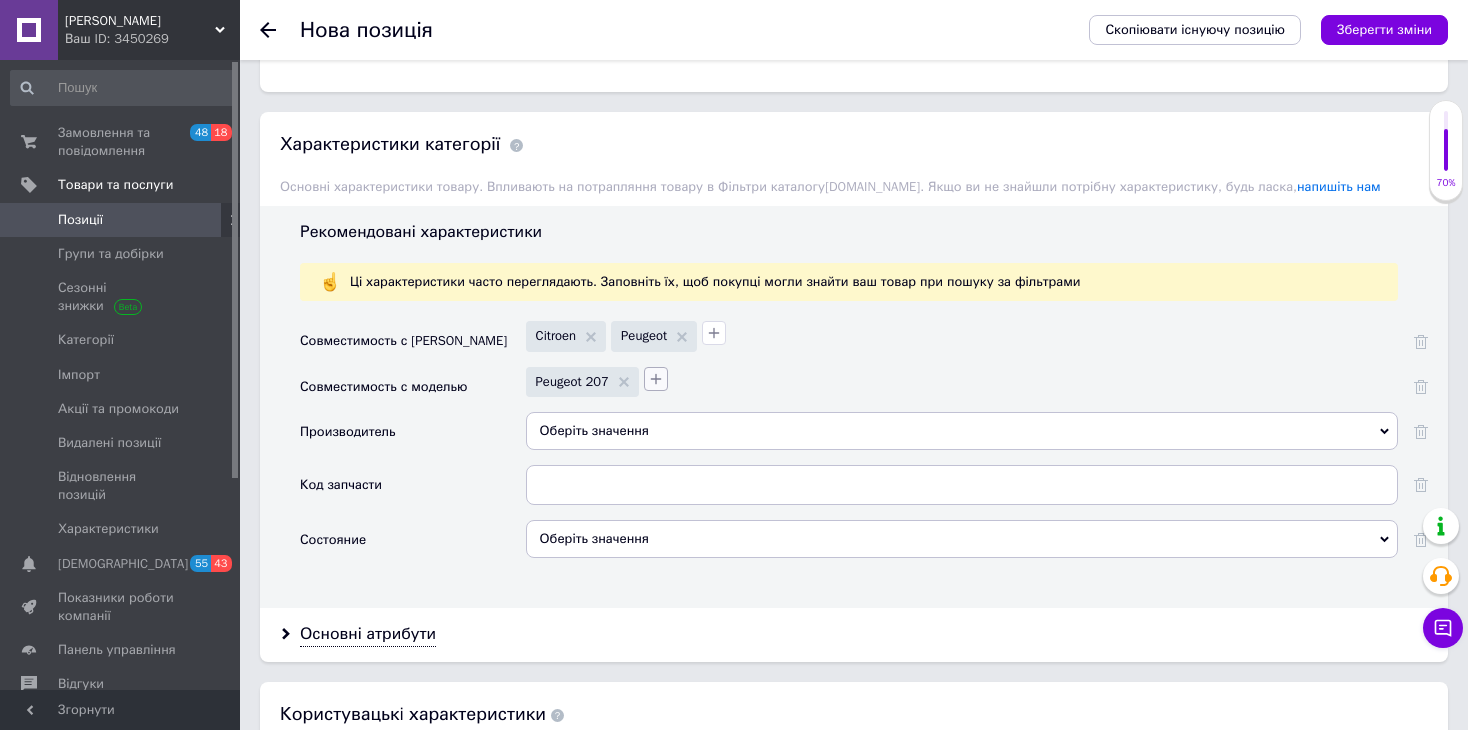 click 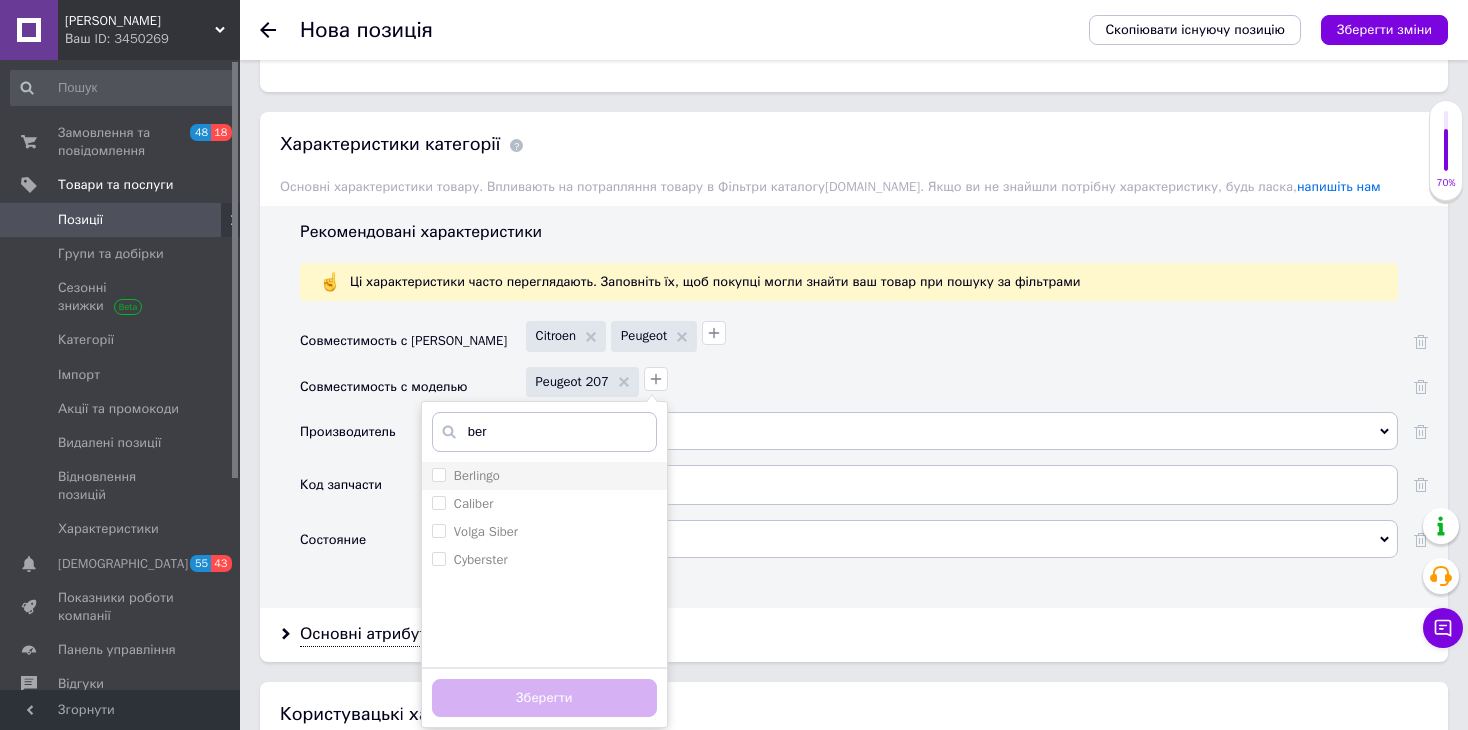 type on "ber" 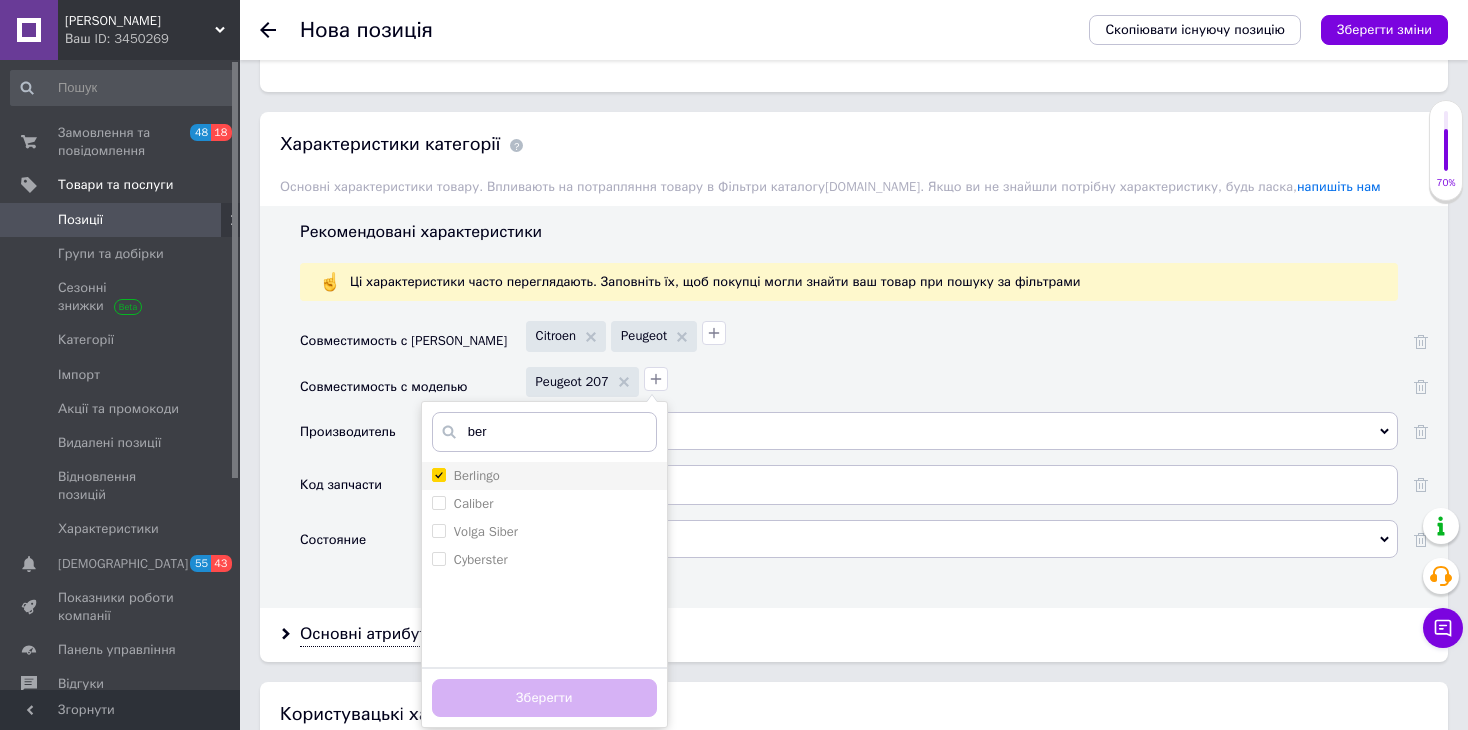 checkbox on "true" 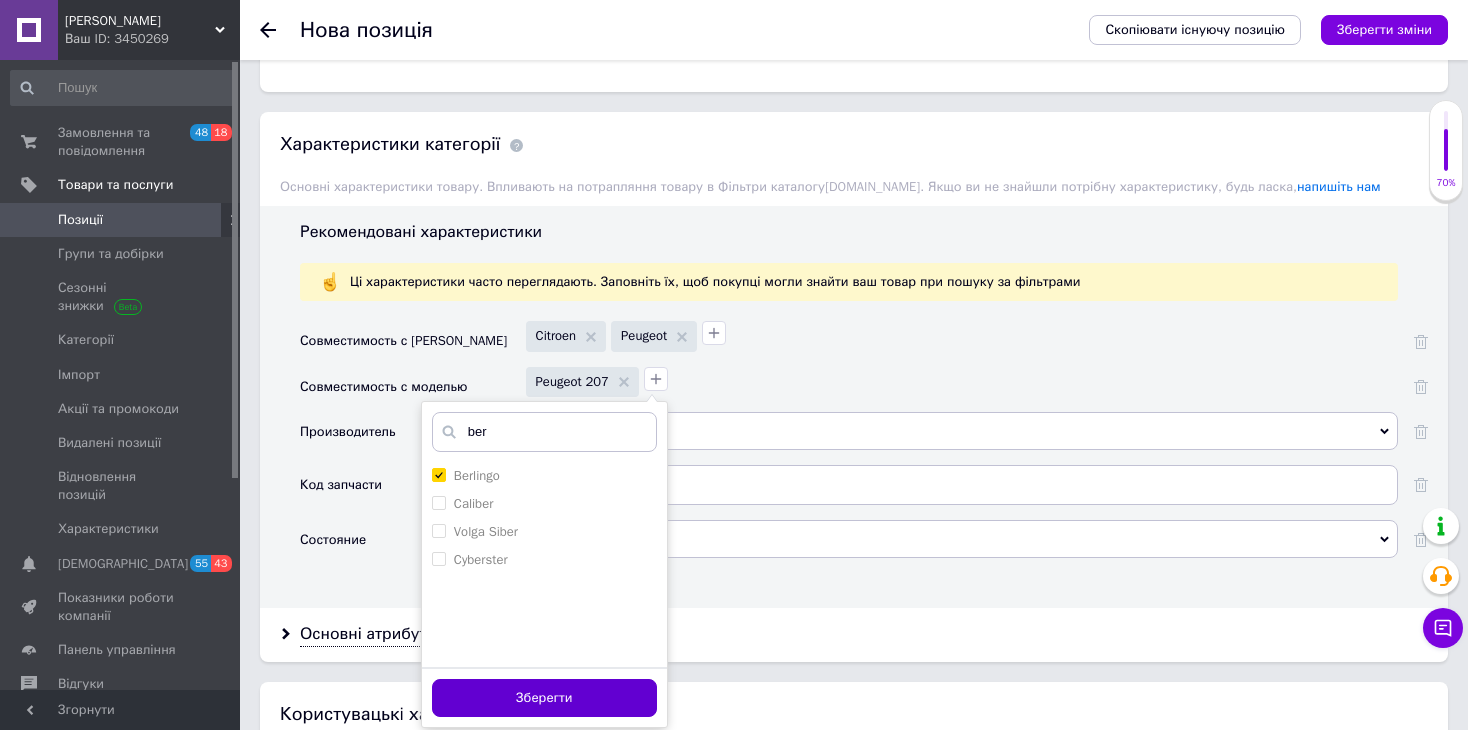click on "Зберегти" at bounding box center (544, 698) 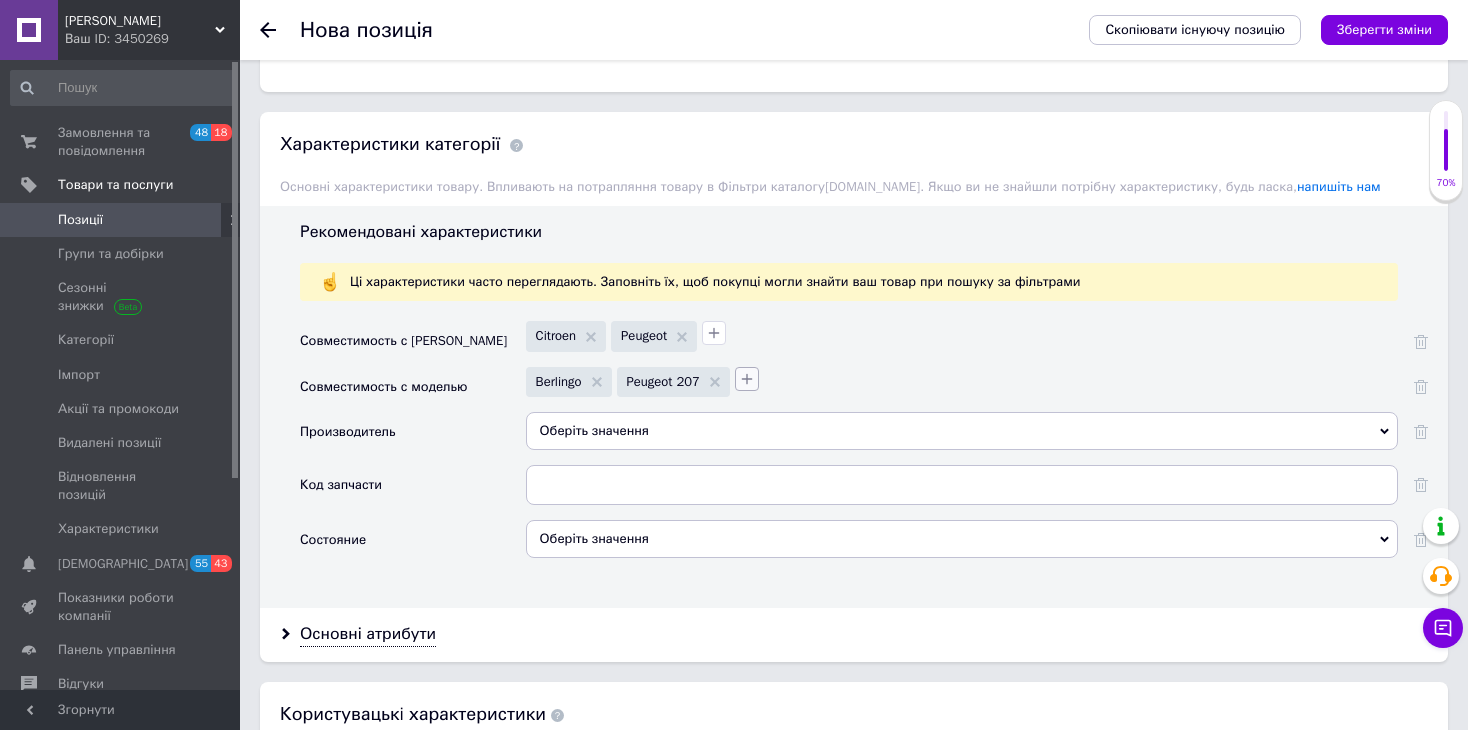 click 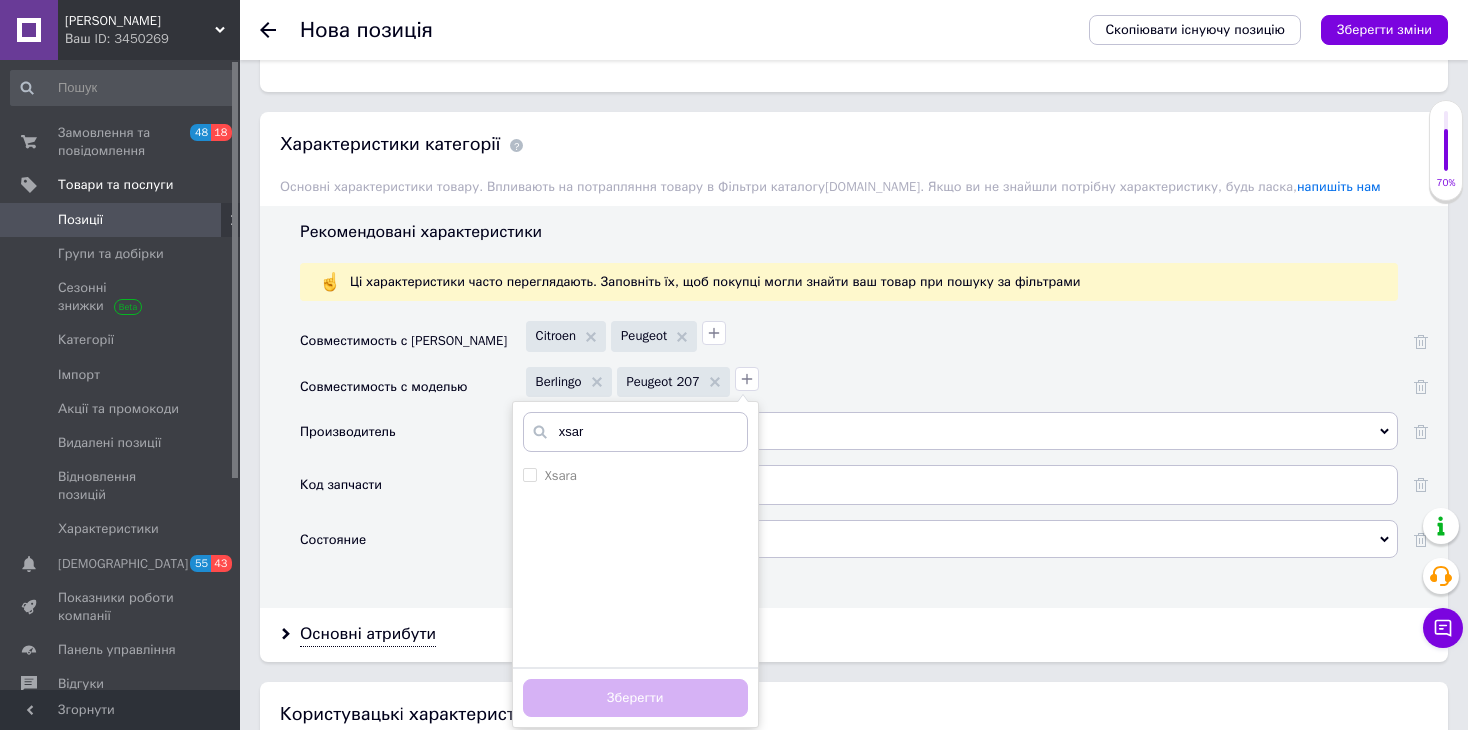 type on "xsara" 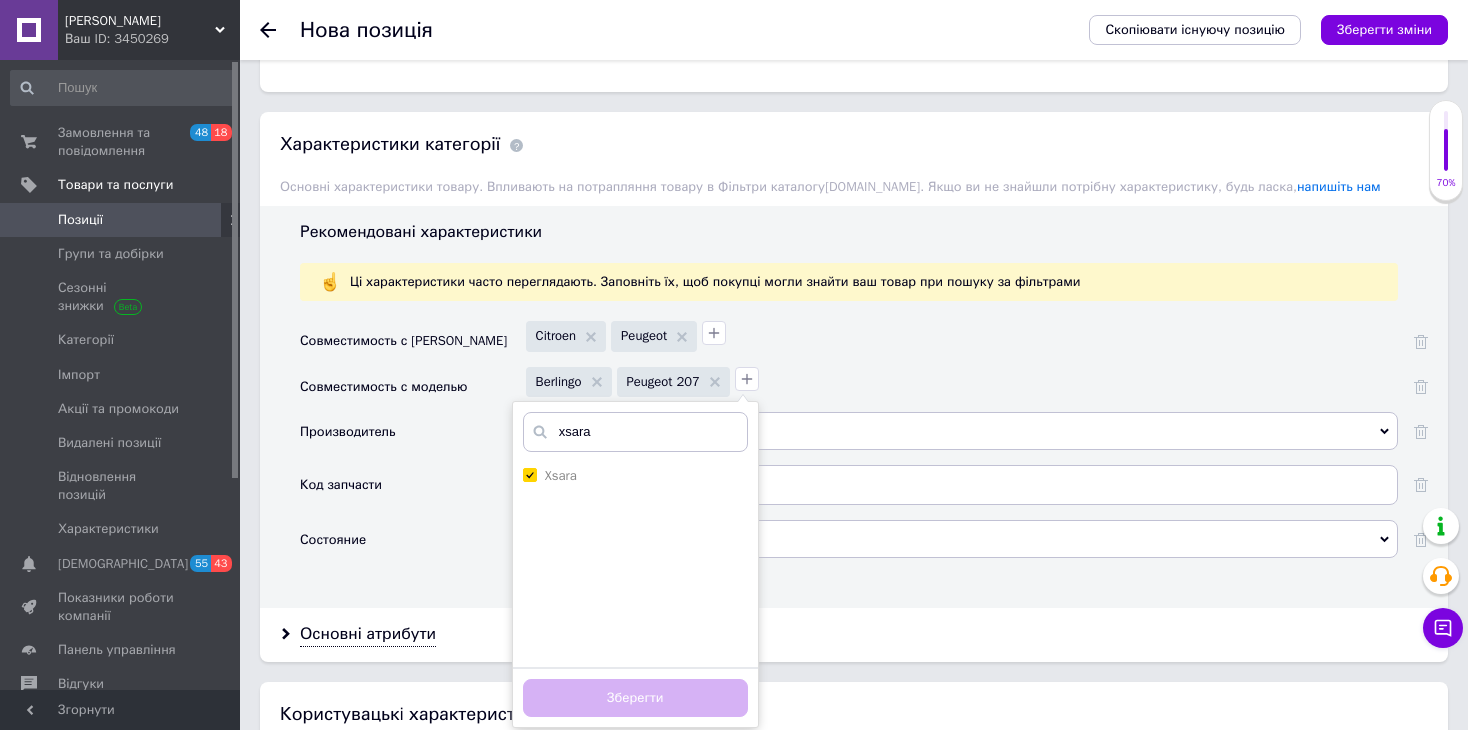 checkbox on "true" 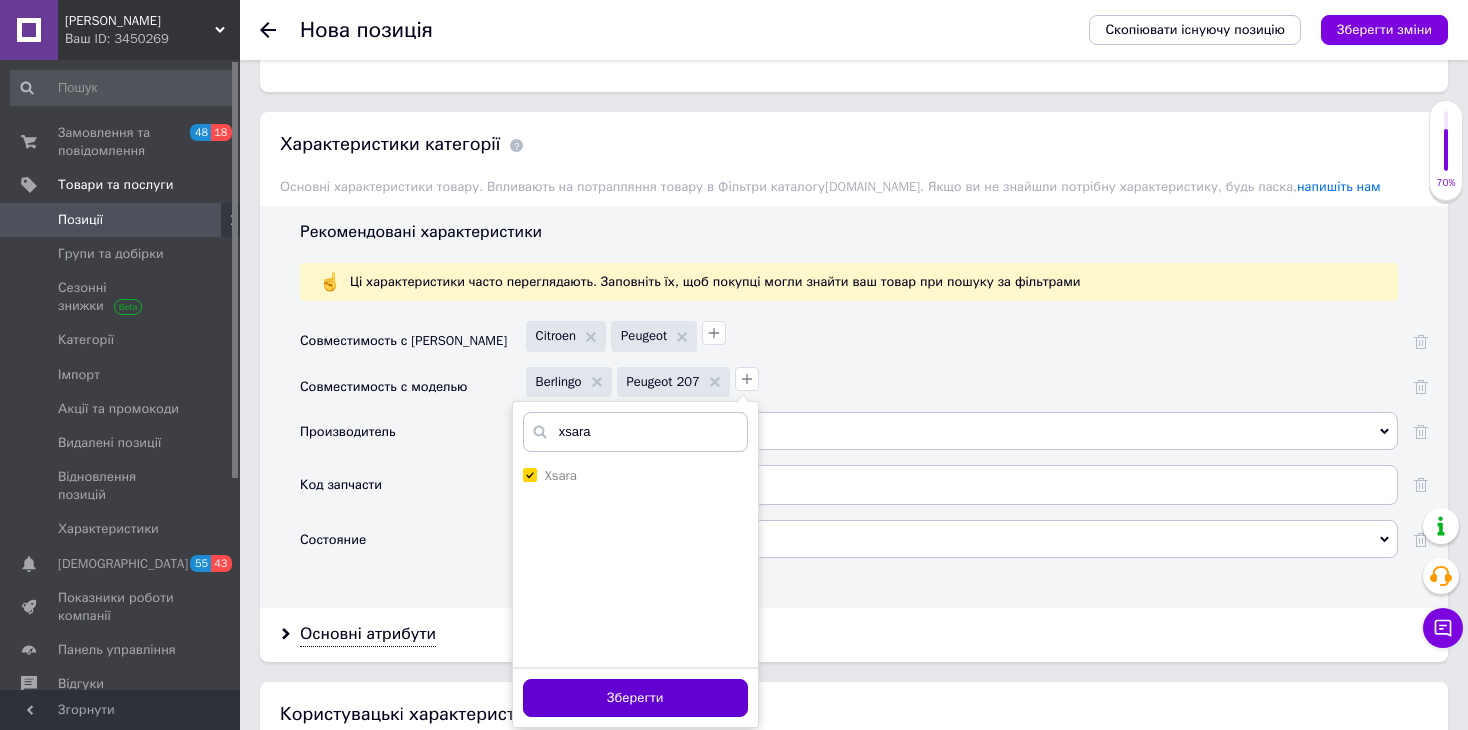 type on "xsara" 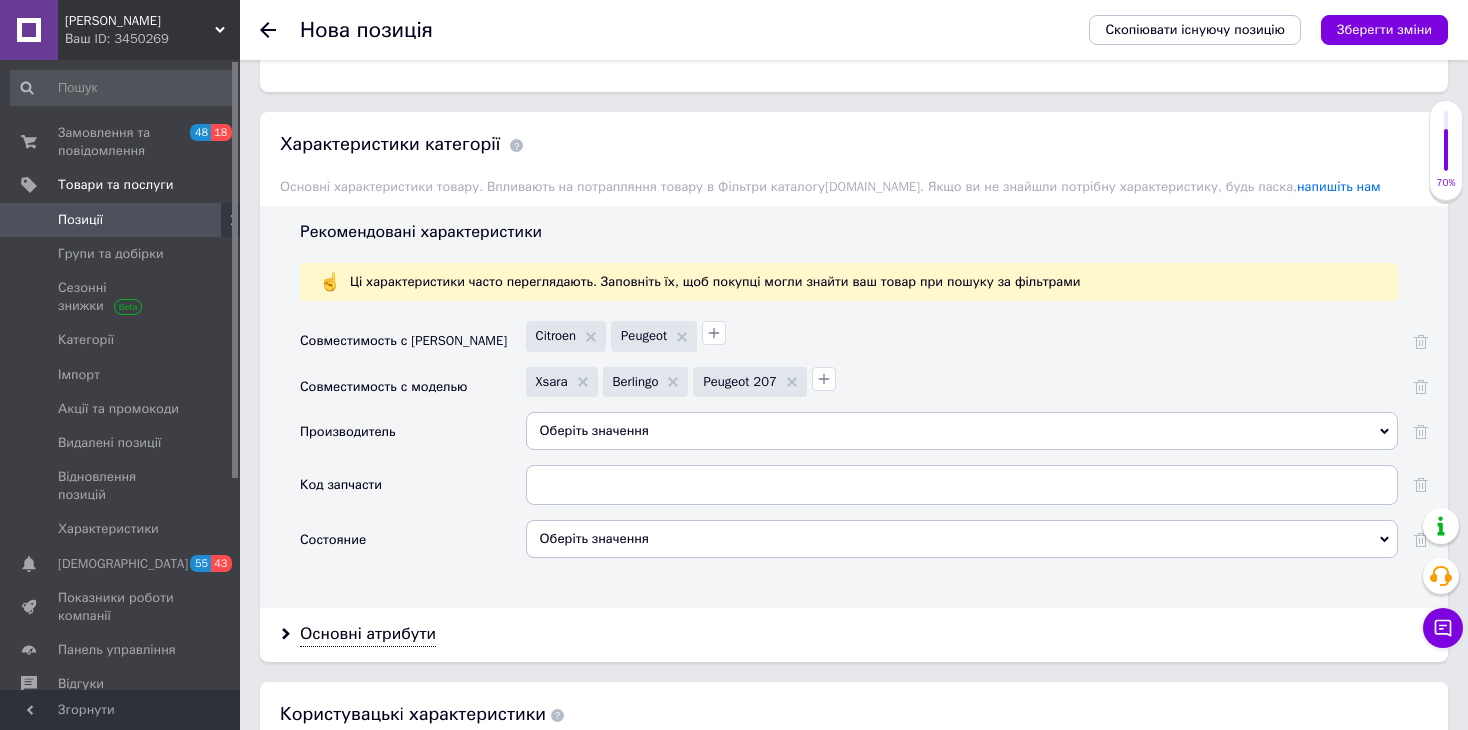 click on "Оберіть значення" at bounding box center [962, 539] 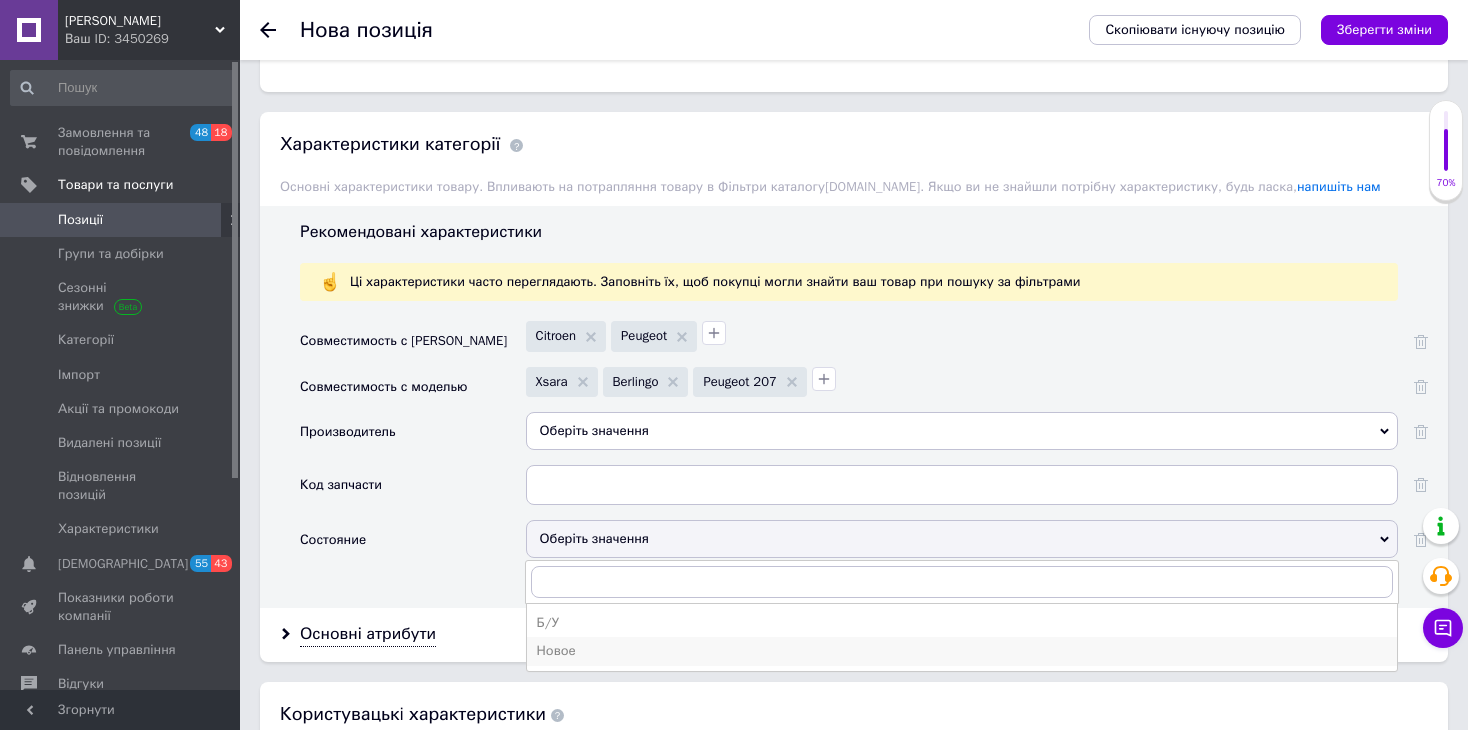 click on "Новое" at bounding box center (962, 651) 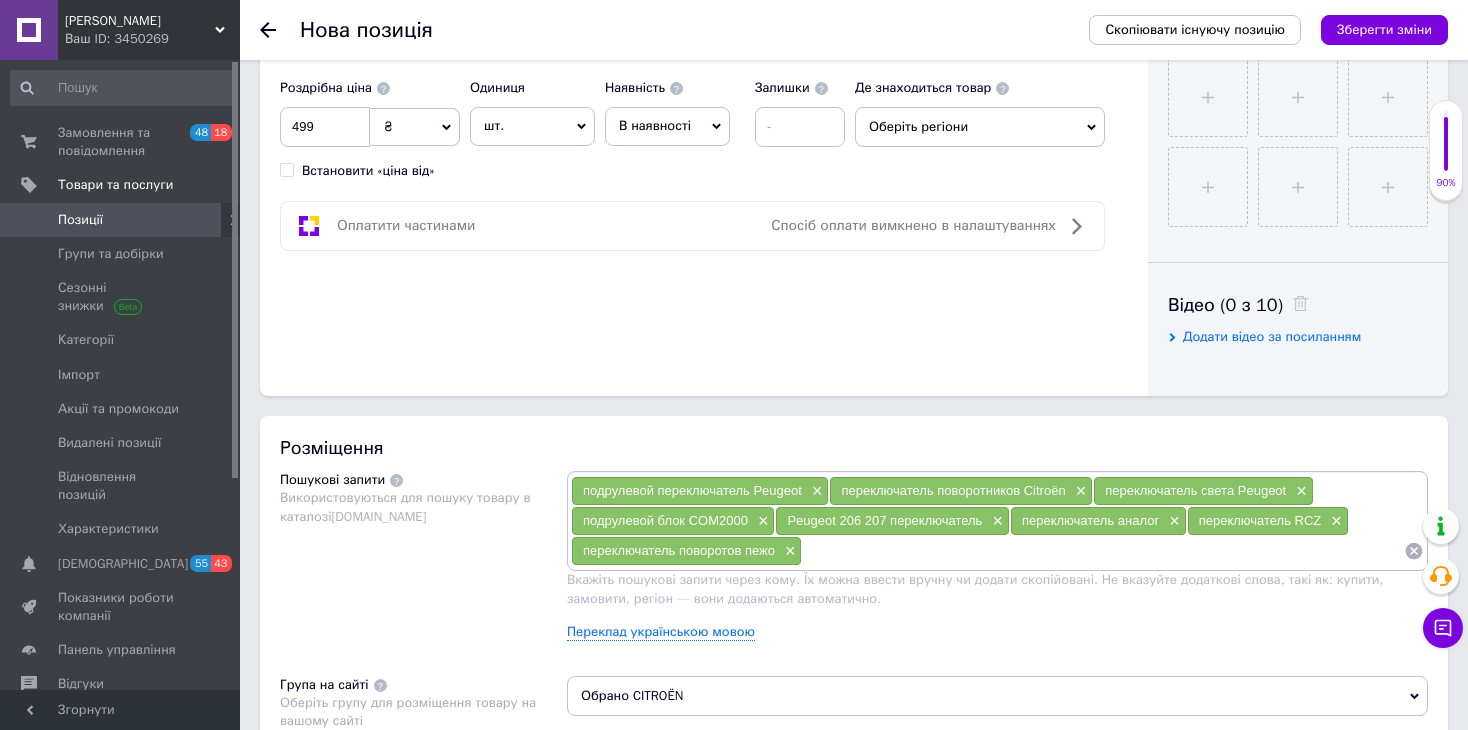 scroll, scrollTop: 400, scrollLeft: 0, axis: vertical 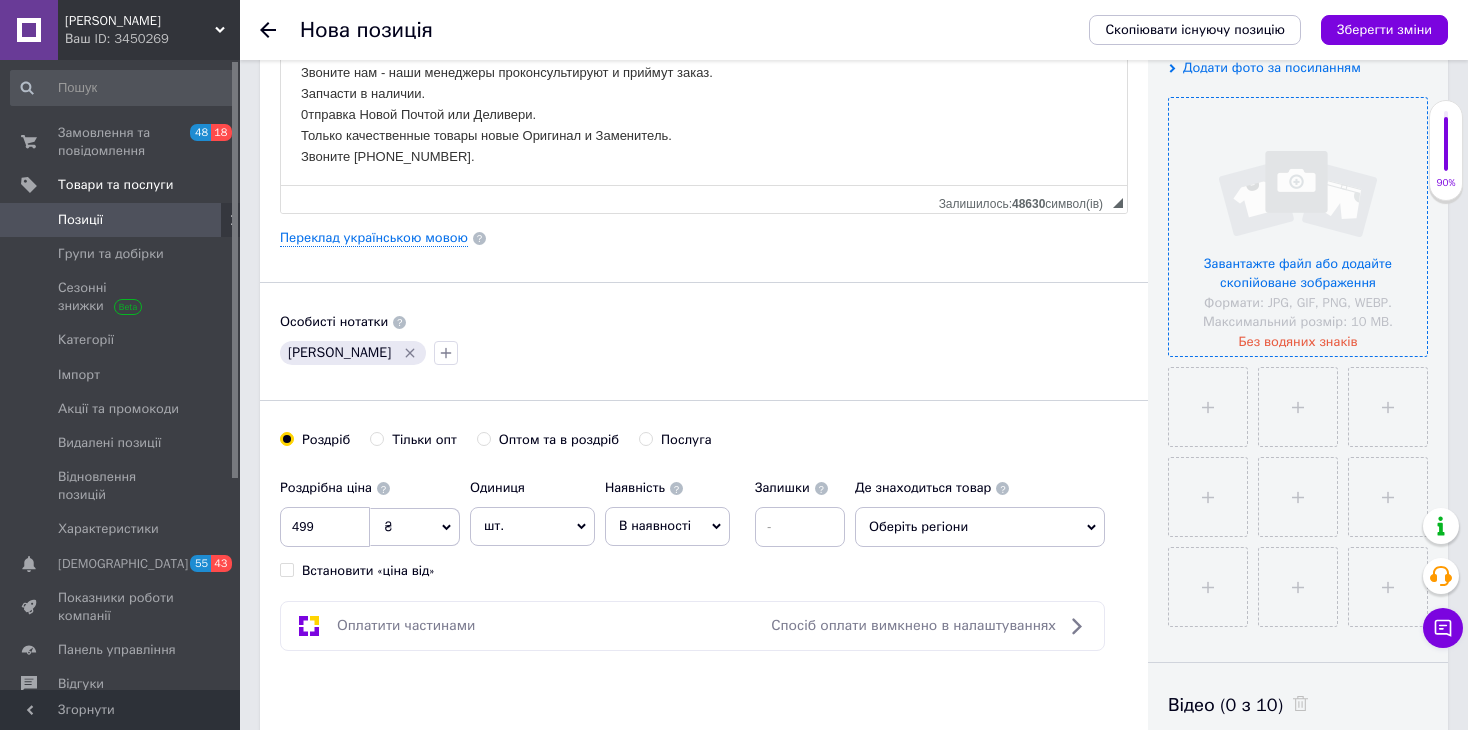 click at bounding box center [1298, 227] 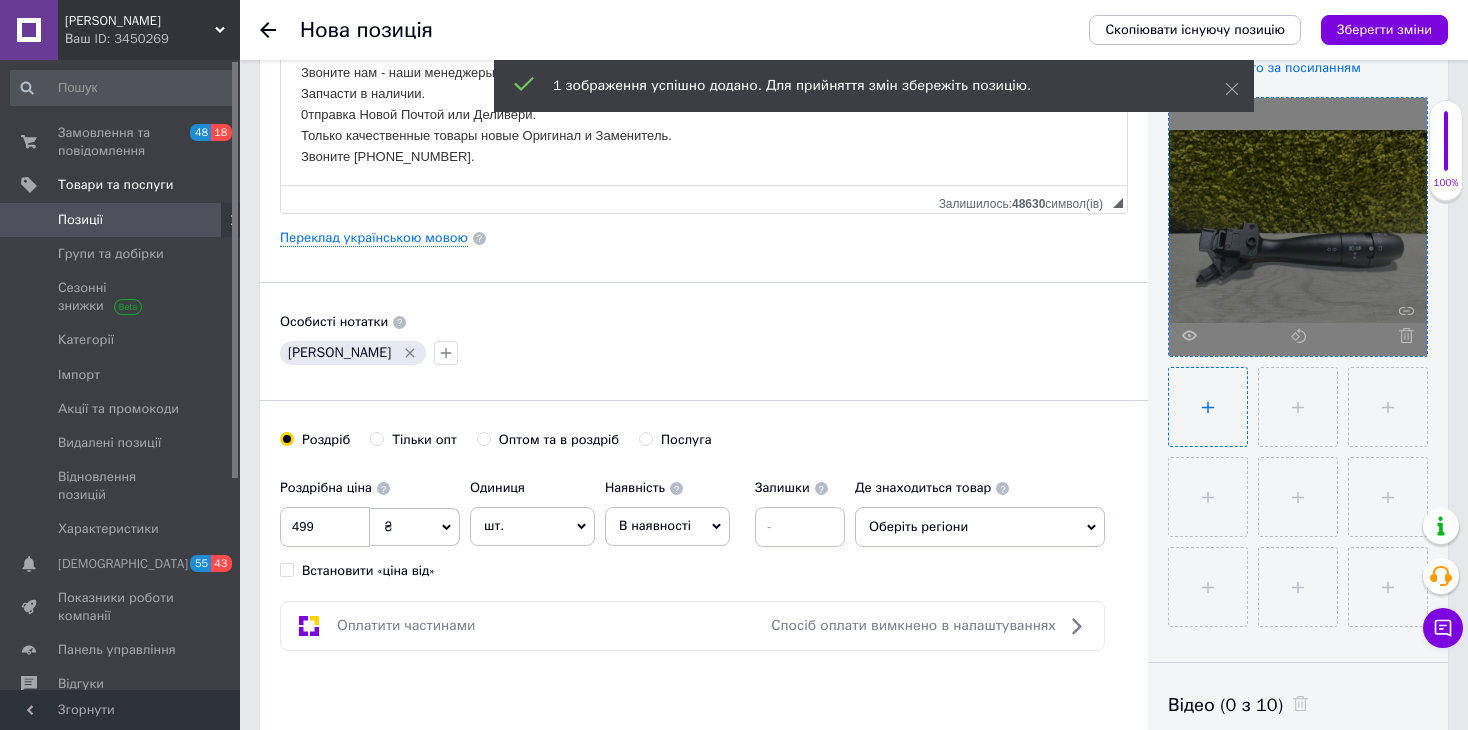 click at bounding box center (1208, 407) 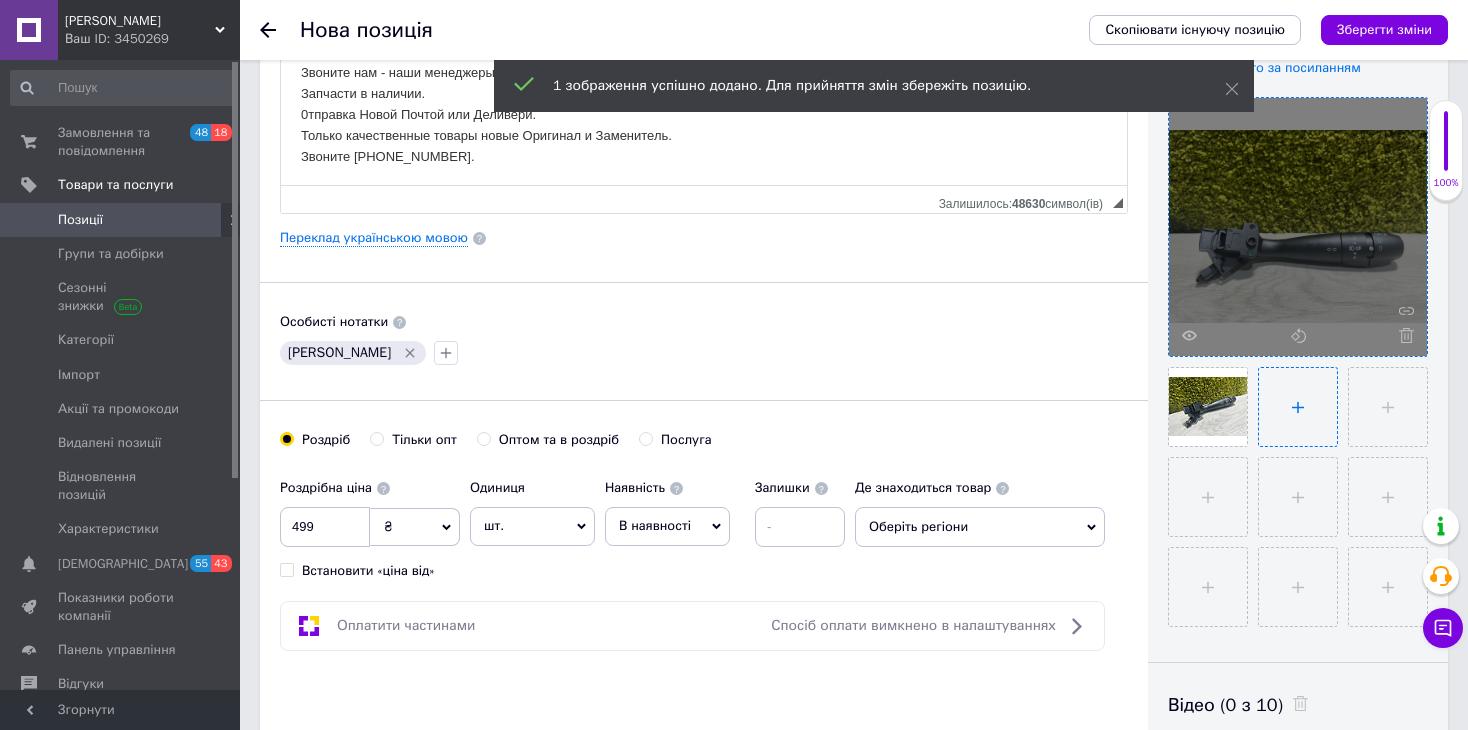 click at bounding box center (1298, 407) 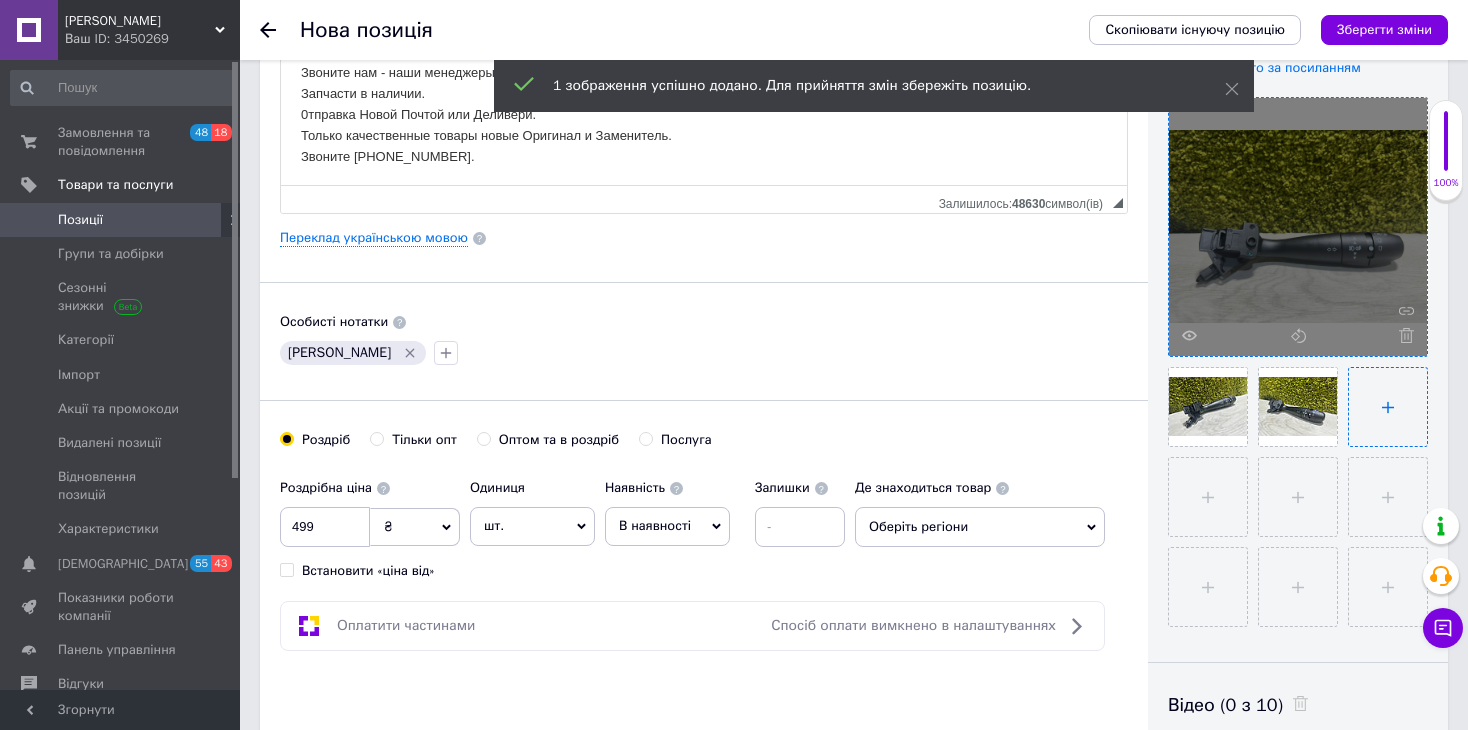 click at bounding box center (1388, 407) 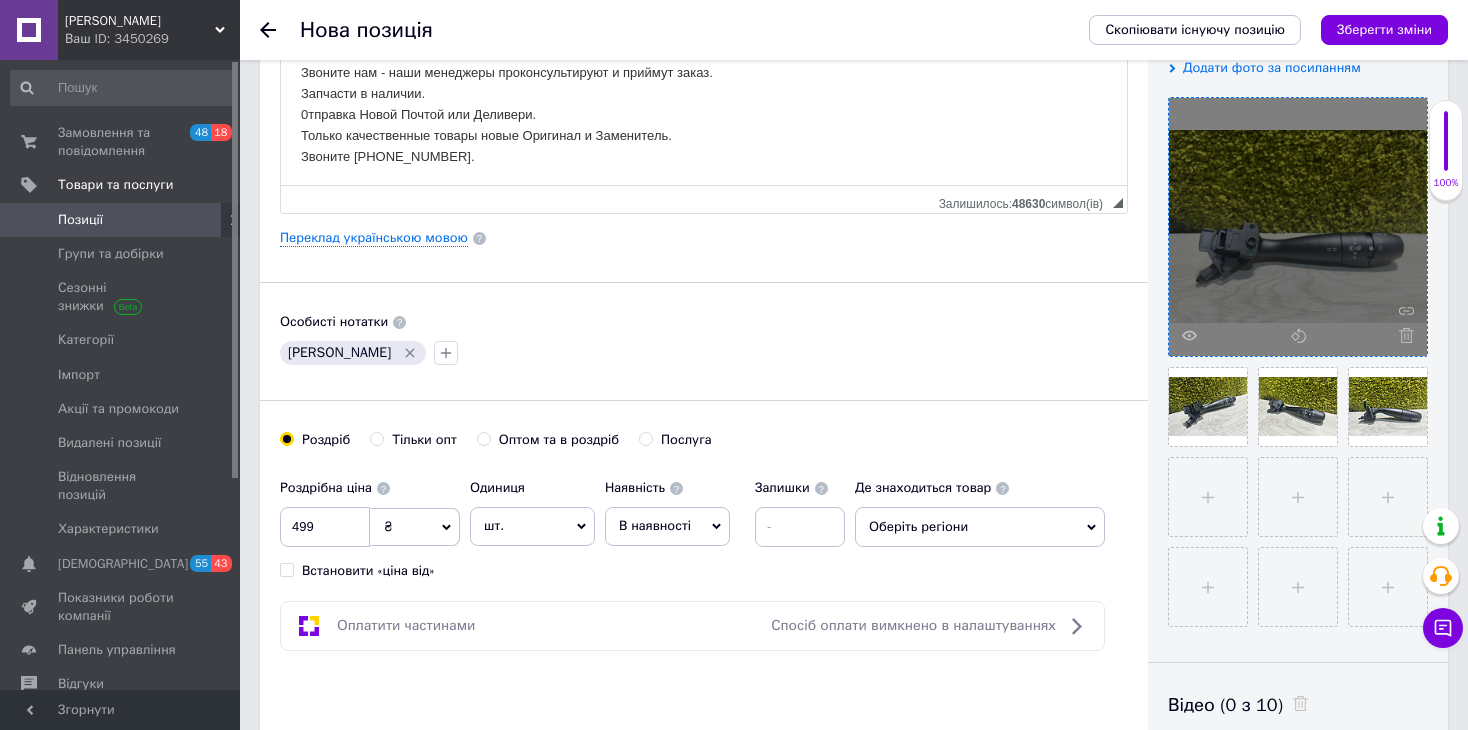 click at bounding box center (1293, 492) 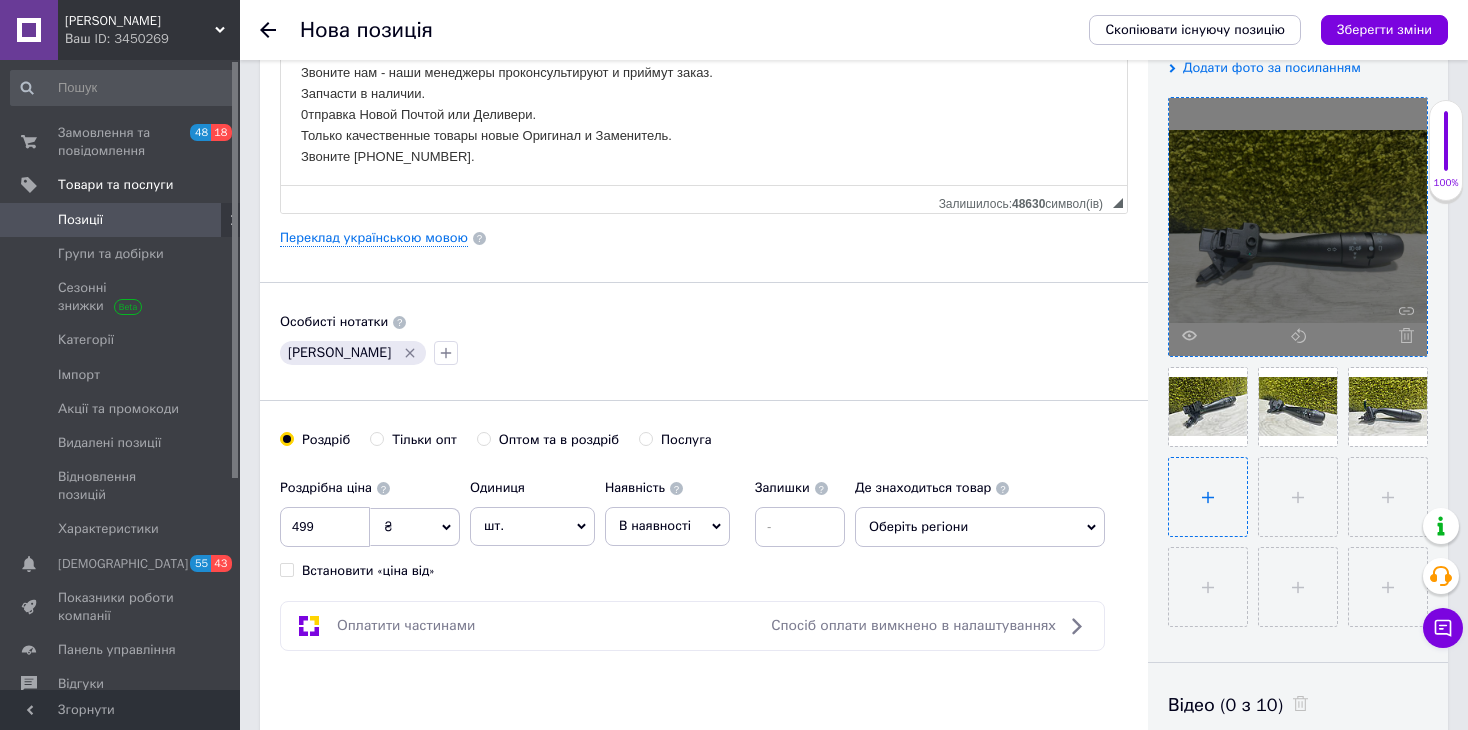 click at bounding box center (1208, 497) 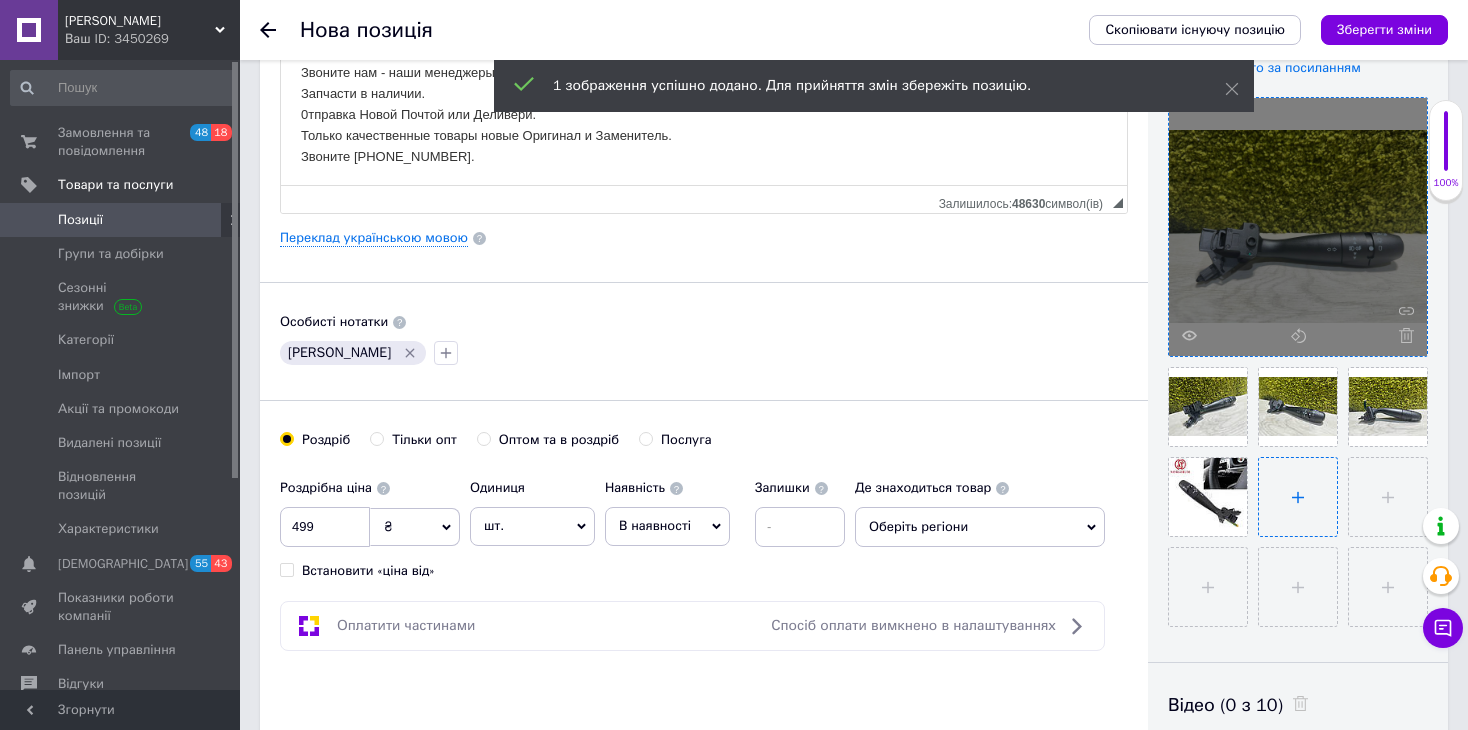 click at bounding box center (1298, 497) 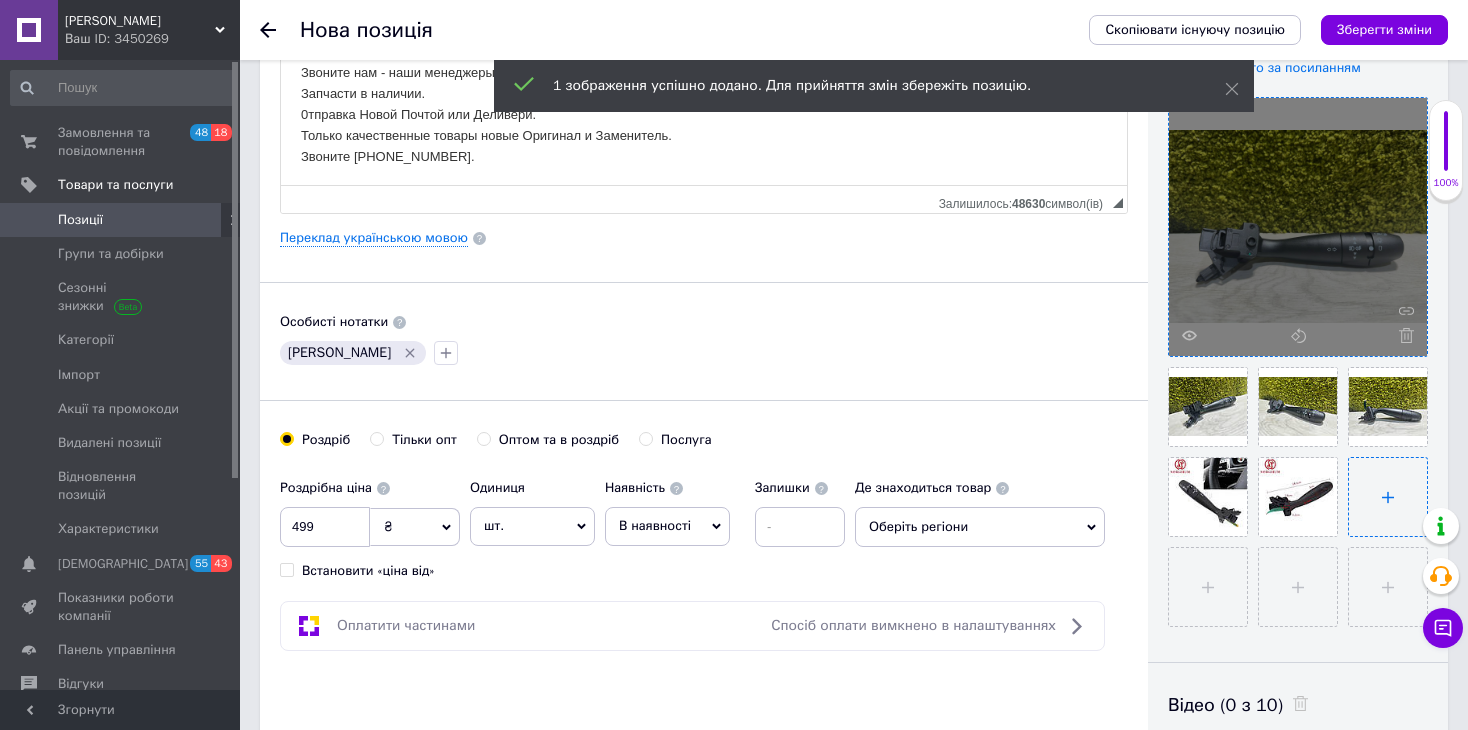 click at bounding box center (1388, 497) 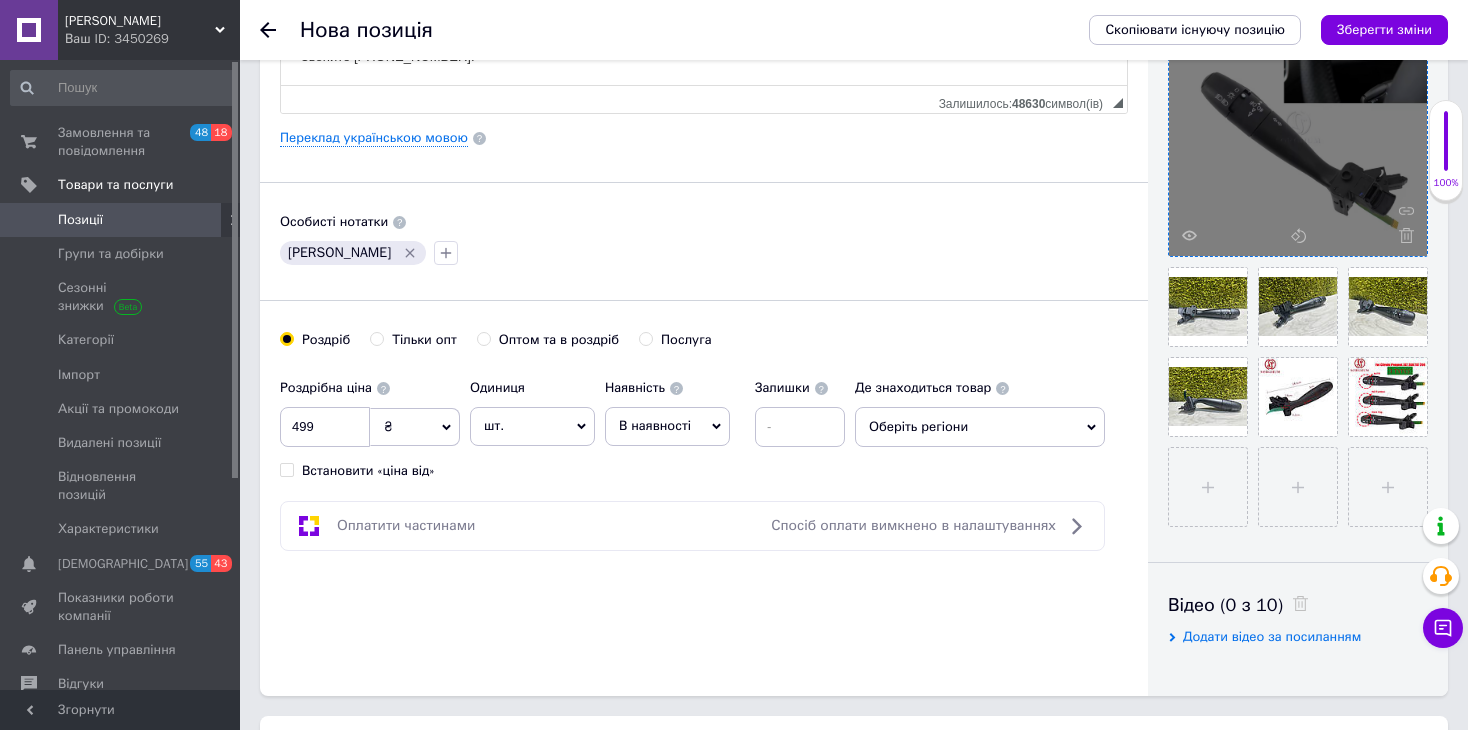 scroll, scrollTop: 0, scrollLeft: 0, axis: both 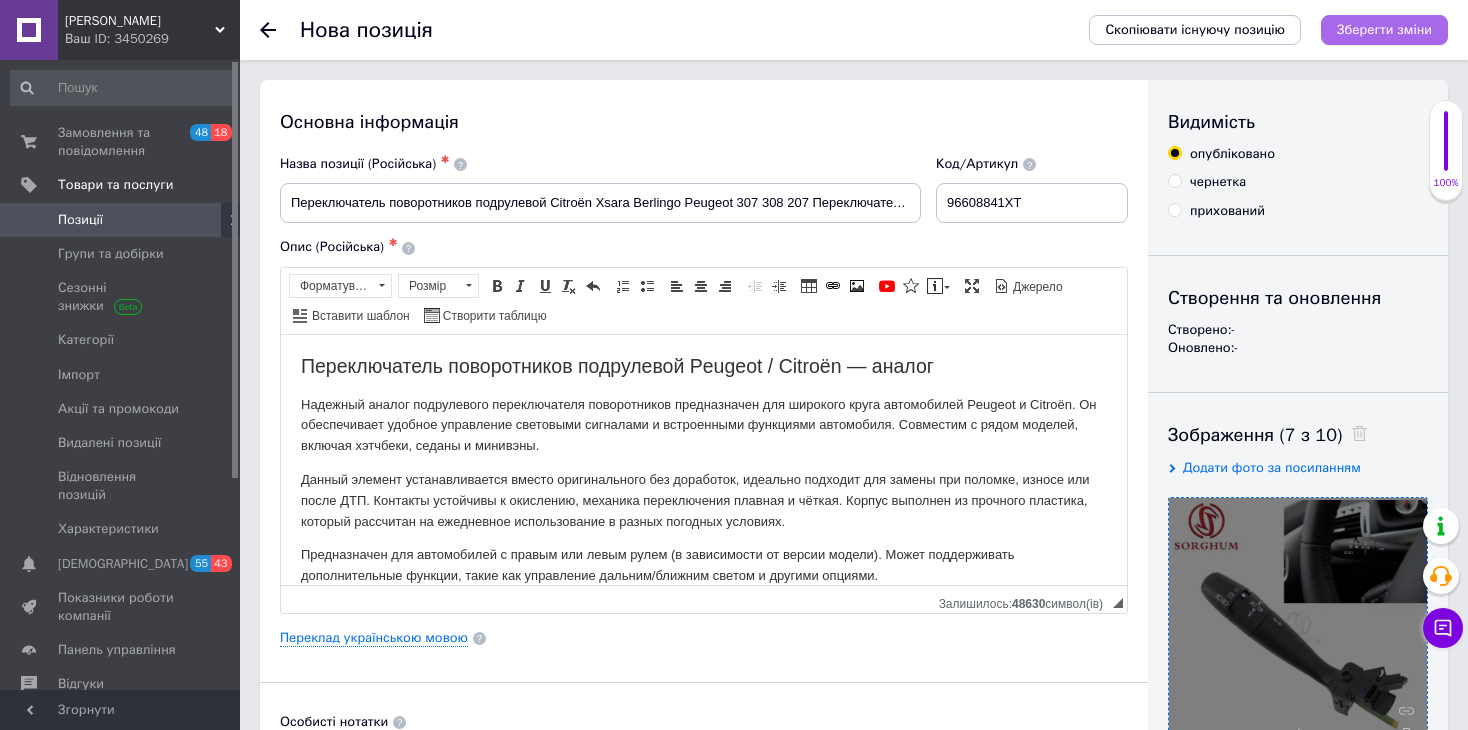 click on "Зберегти зміни" at bounding box center [1384, 30] 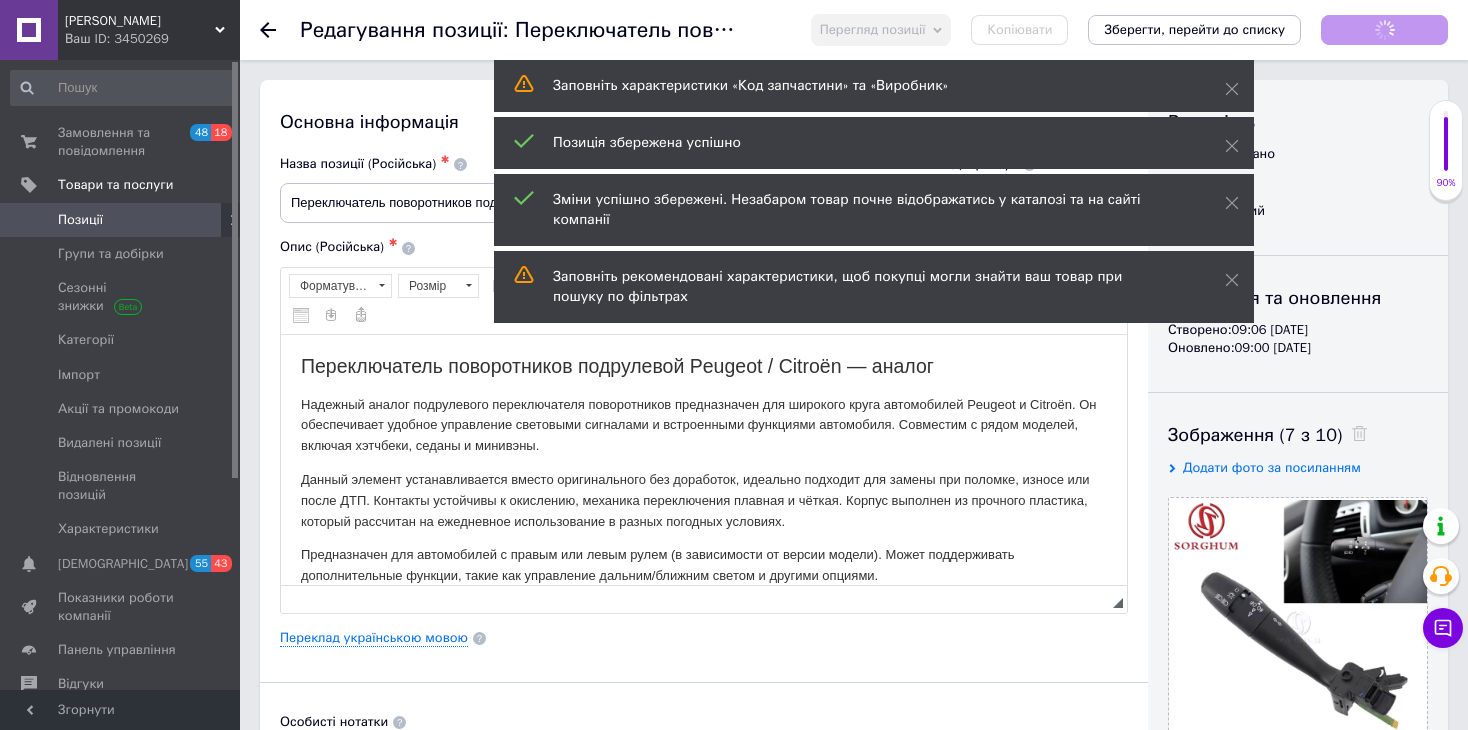 scroll, scrollTop: 0, scrollLeft: 0, axis: both 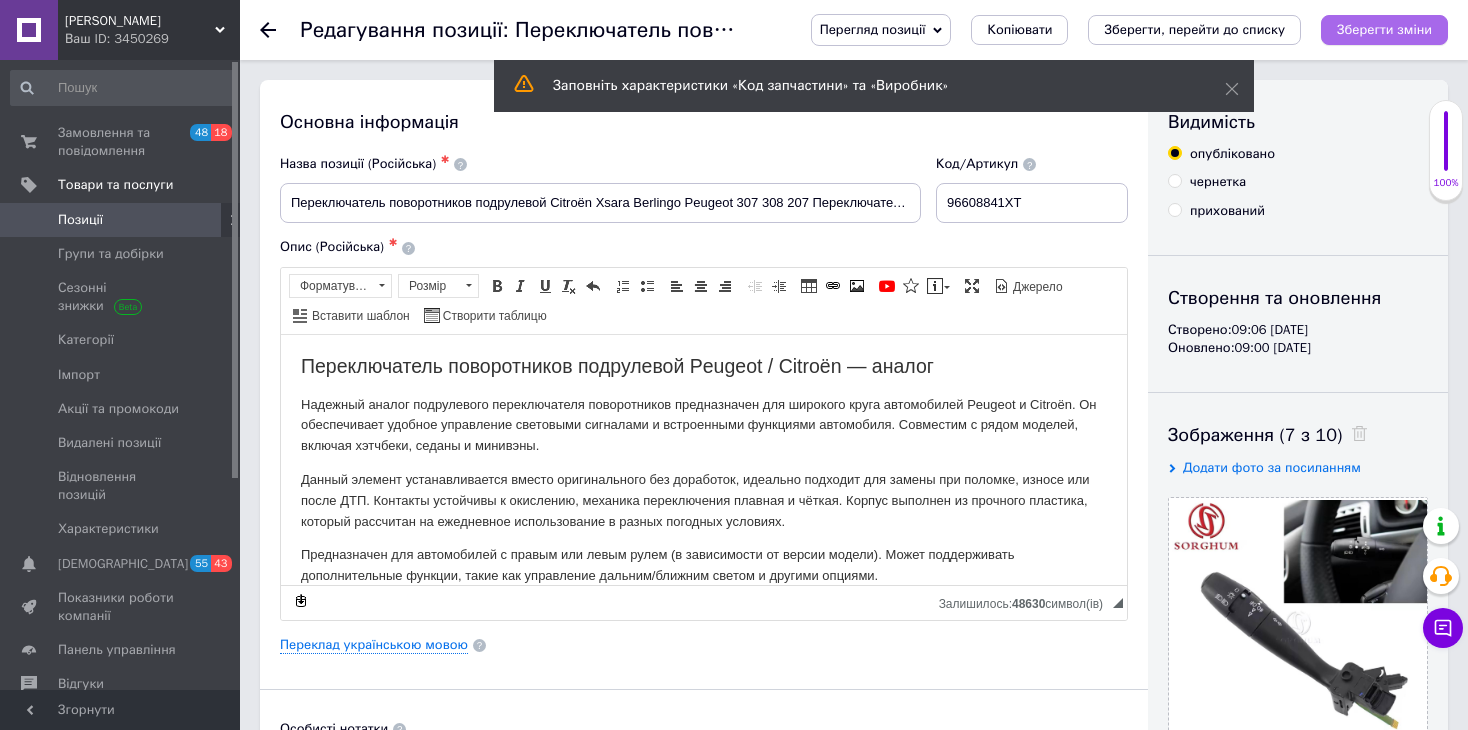 click on "Зберегти зміни" at bounding box center [1384, 29] 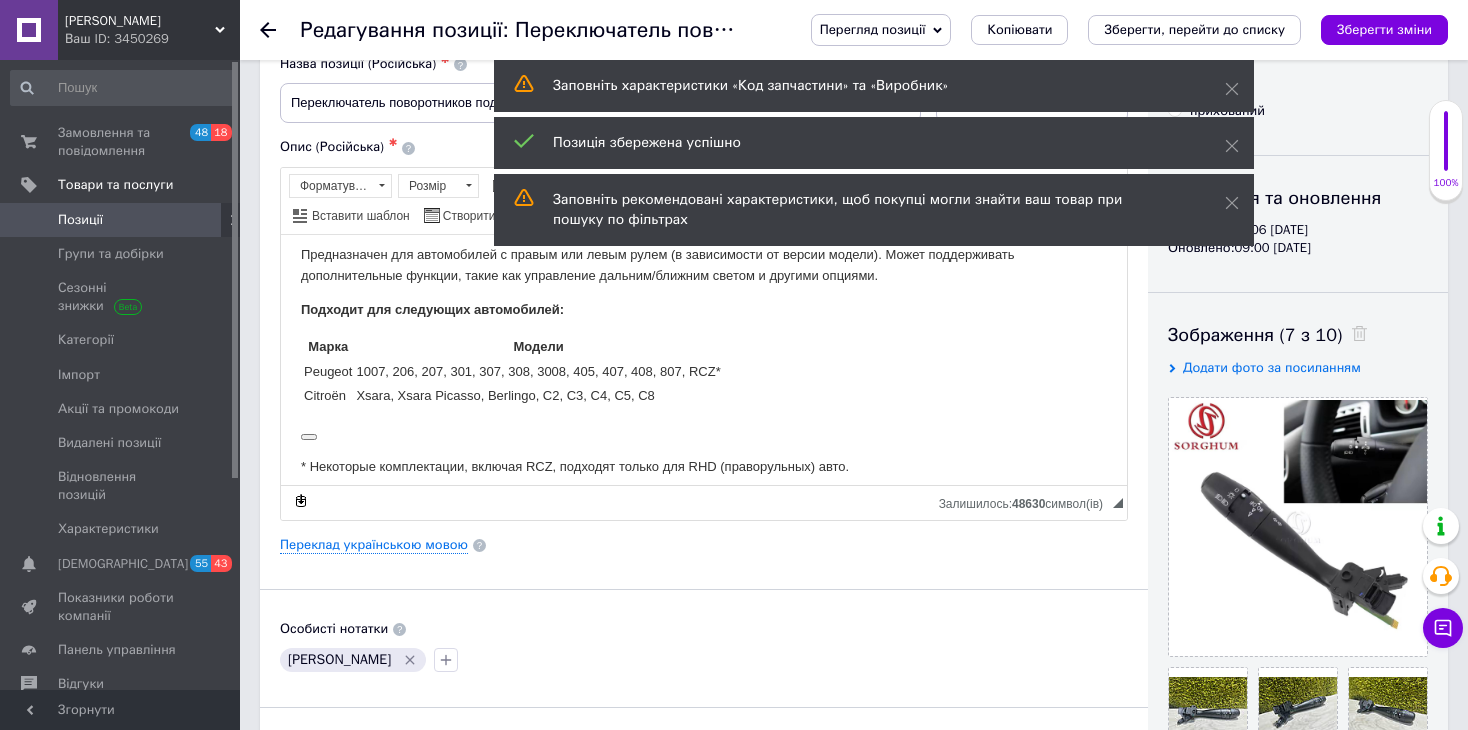 scroll, scrollTop: 200, scrollLeft: 0, axis: vertical 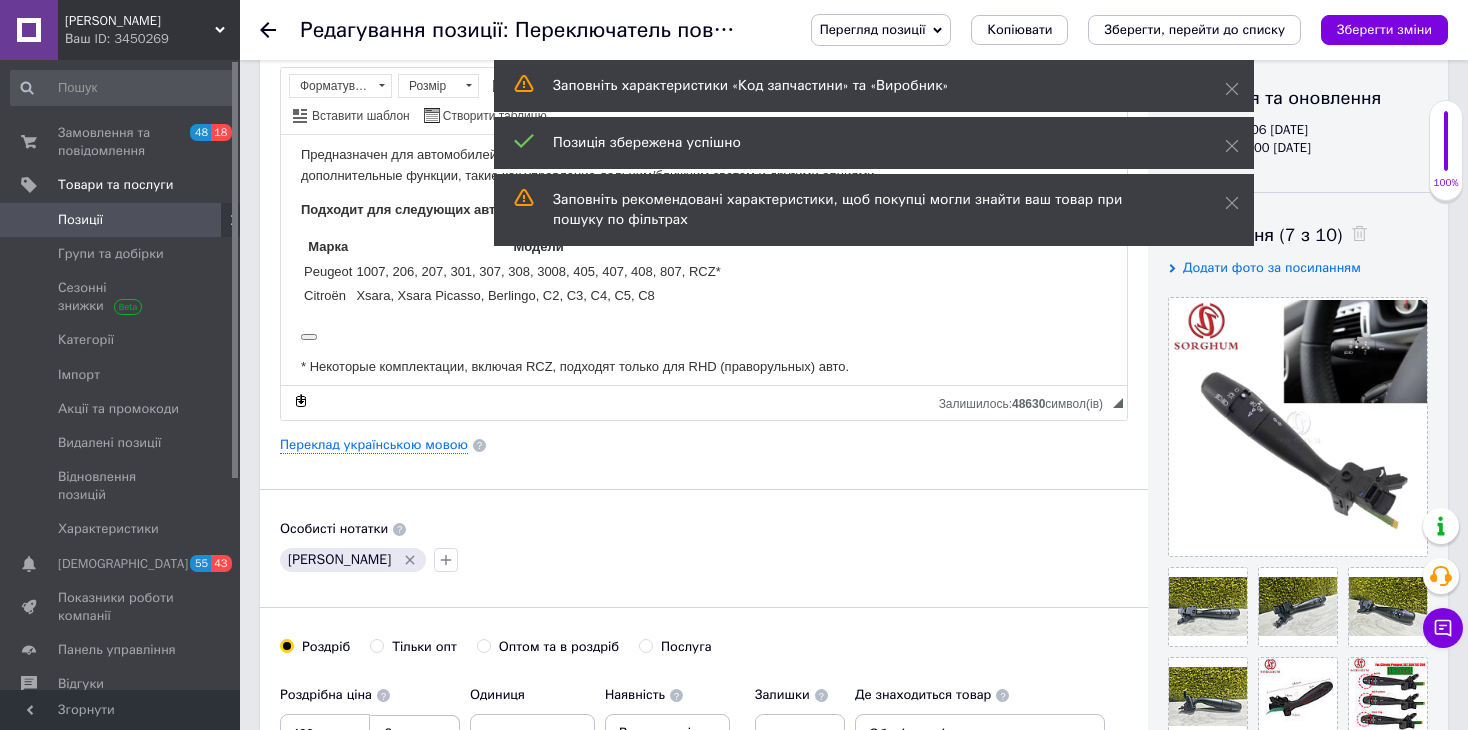 click on "Позиції" at bounding box center [121, 220] 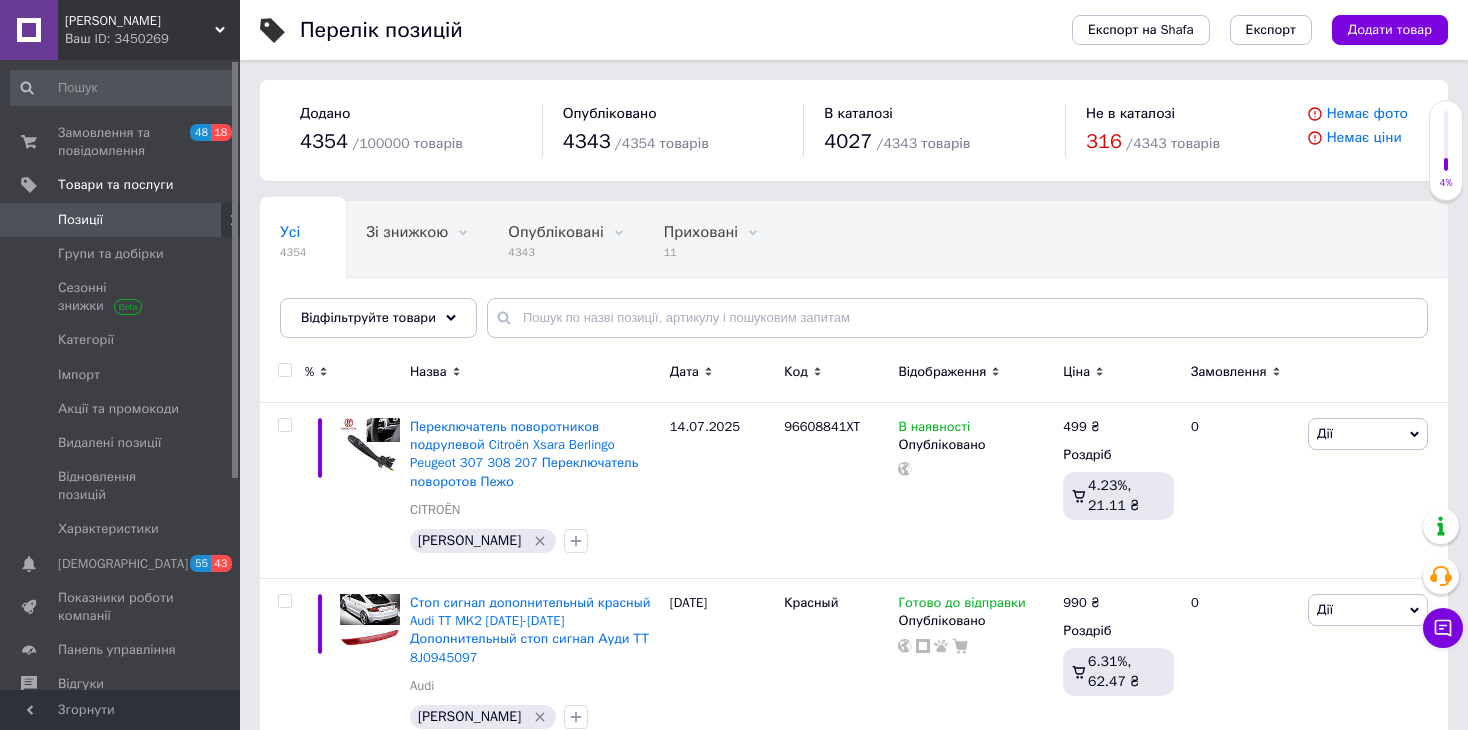 drag, startPoint x: 168, startPoint y: 29, endPoint x: 149, endPoint y: 76, distance: 50.695168 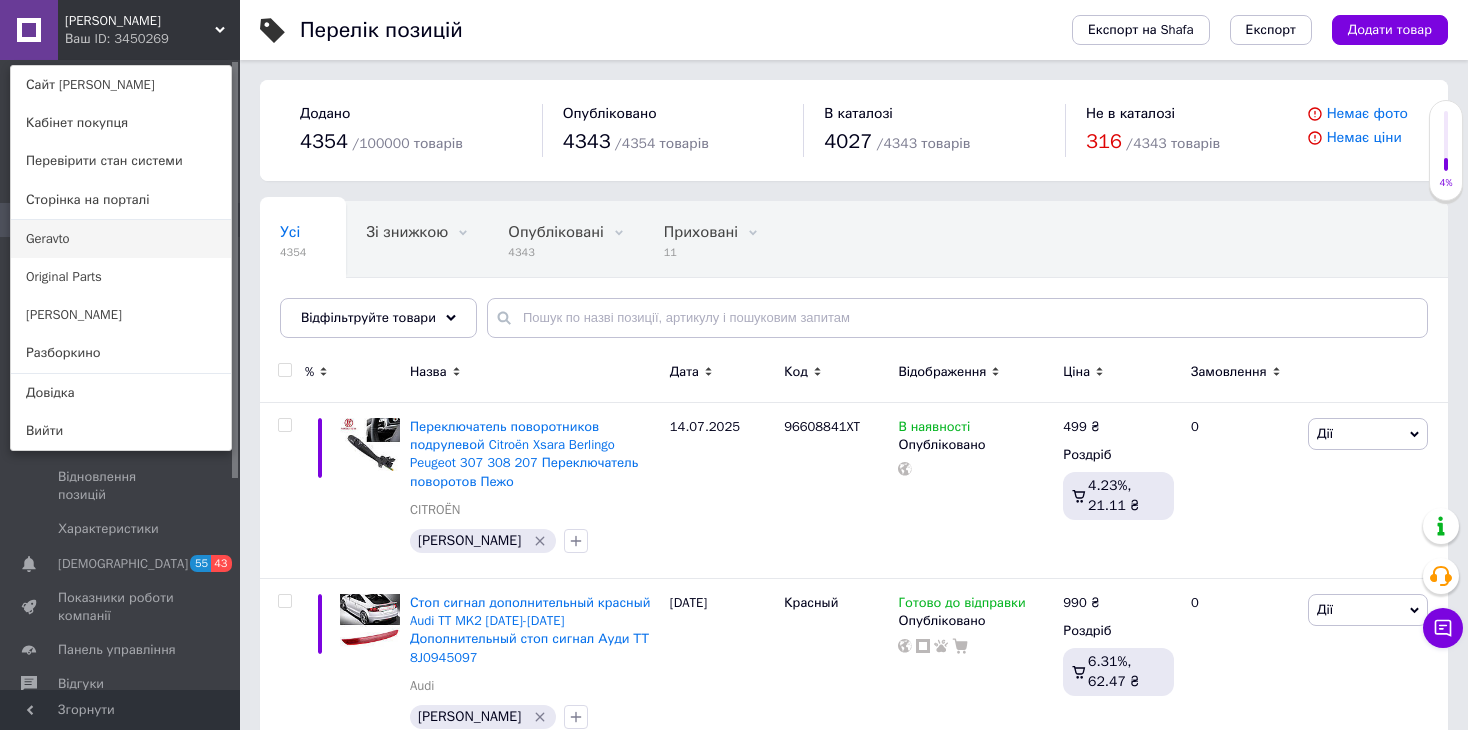 click on "Geravto" at bounding box center [121, 239] 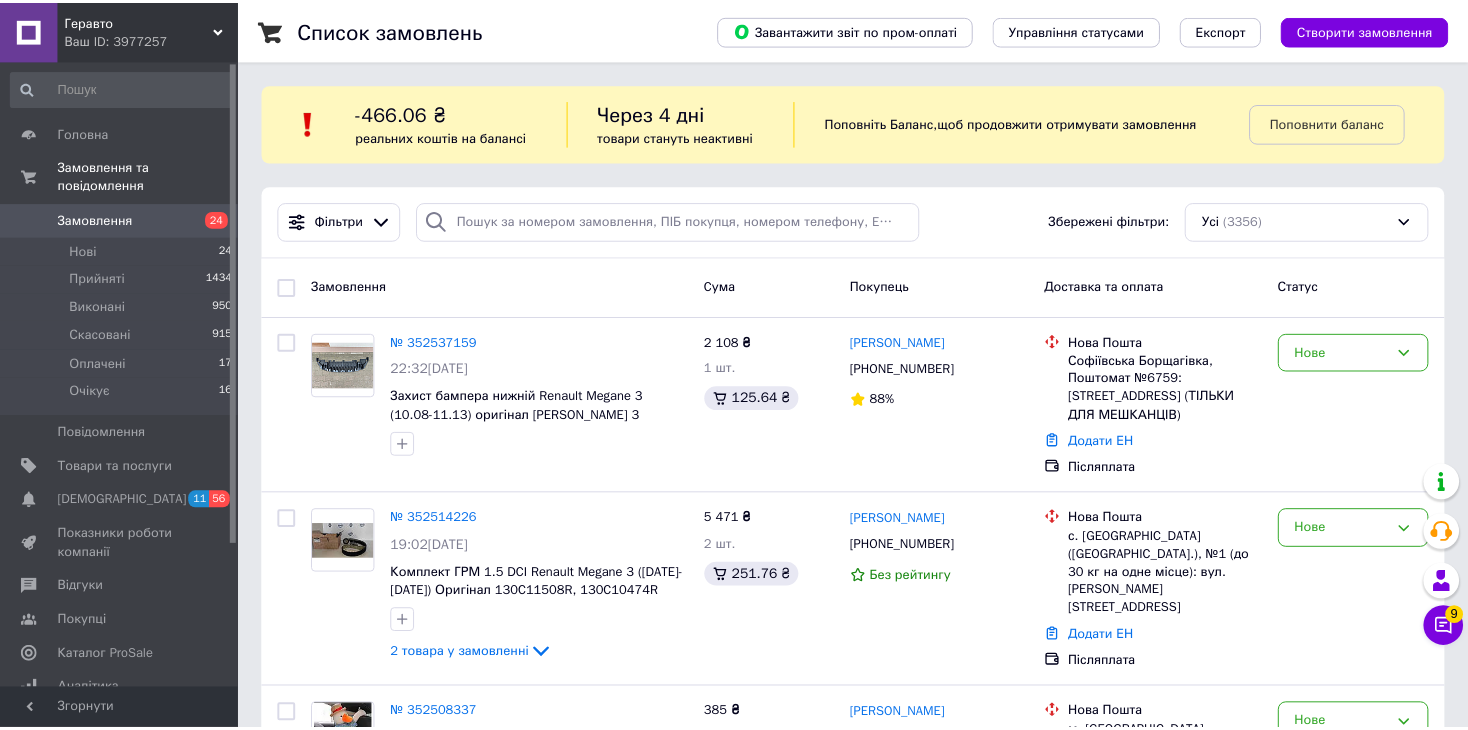 scroll, scrollTop: 0, scrollLeft: 0, axis: both 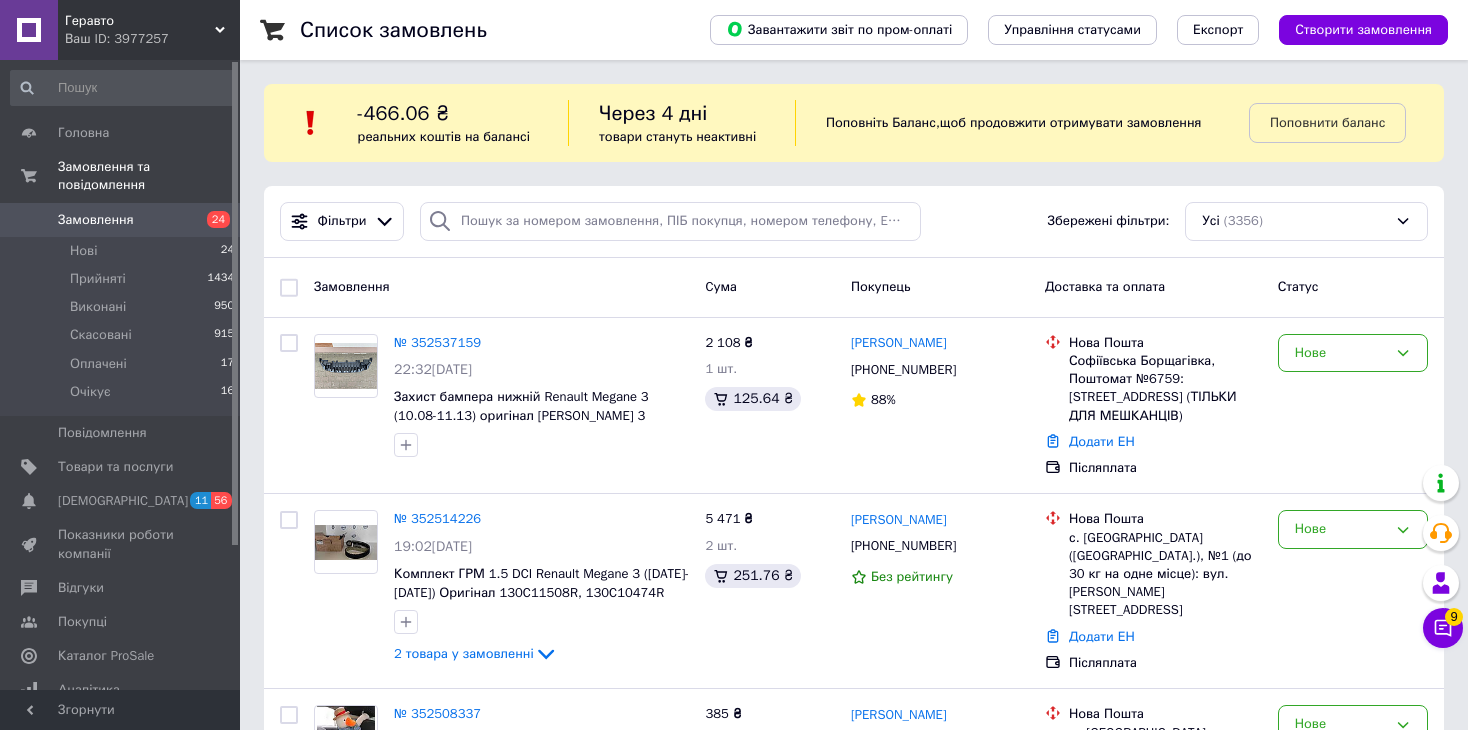 click on "Ваш ID: 3977257" at bounding box center (152, 39) 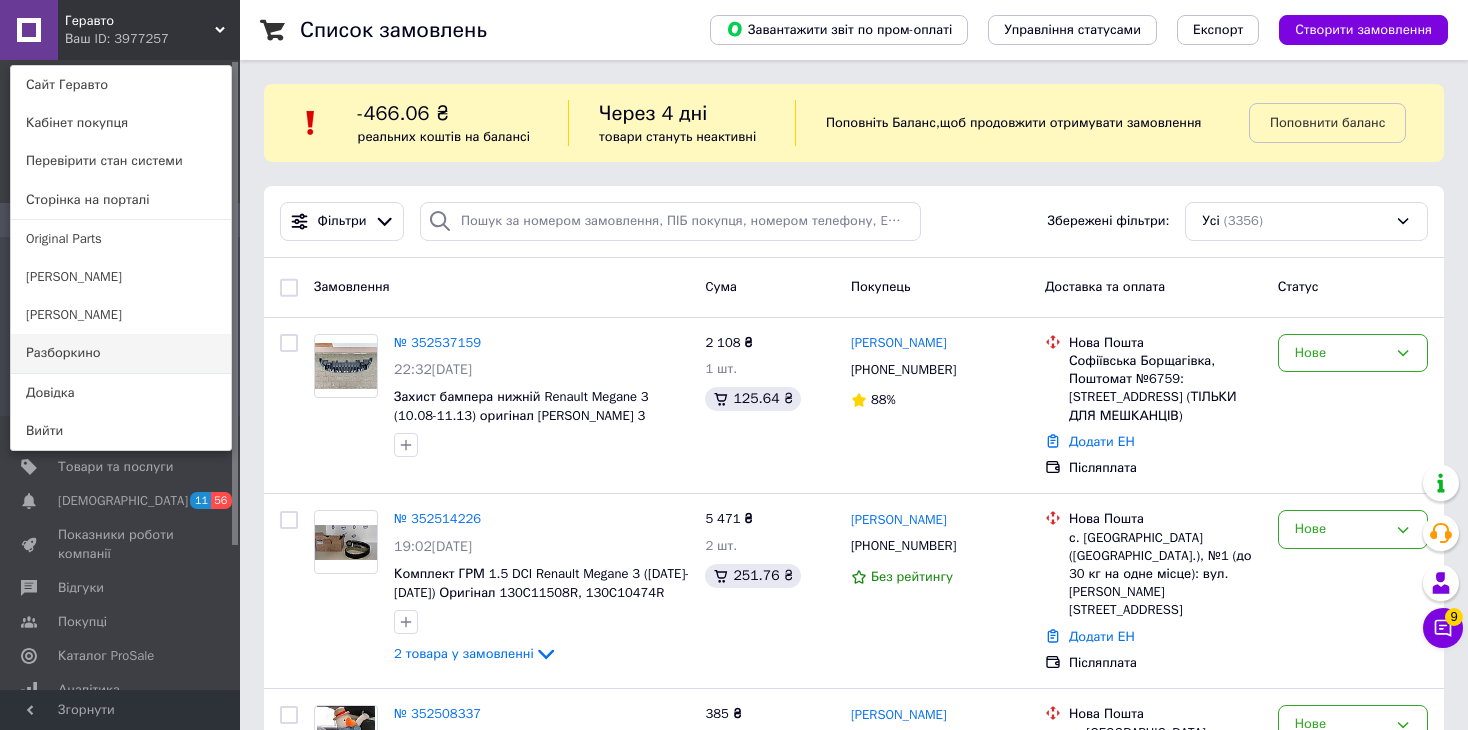 click on "Разборкино" at bounding box center (121, 353) 